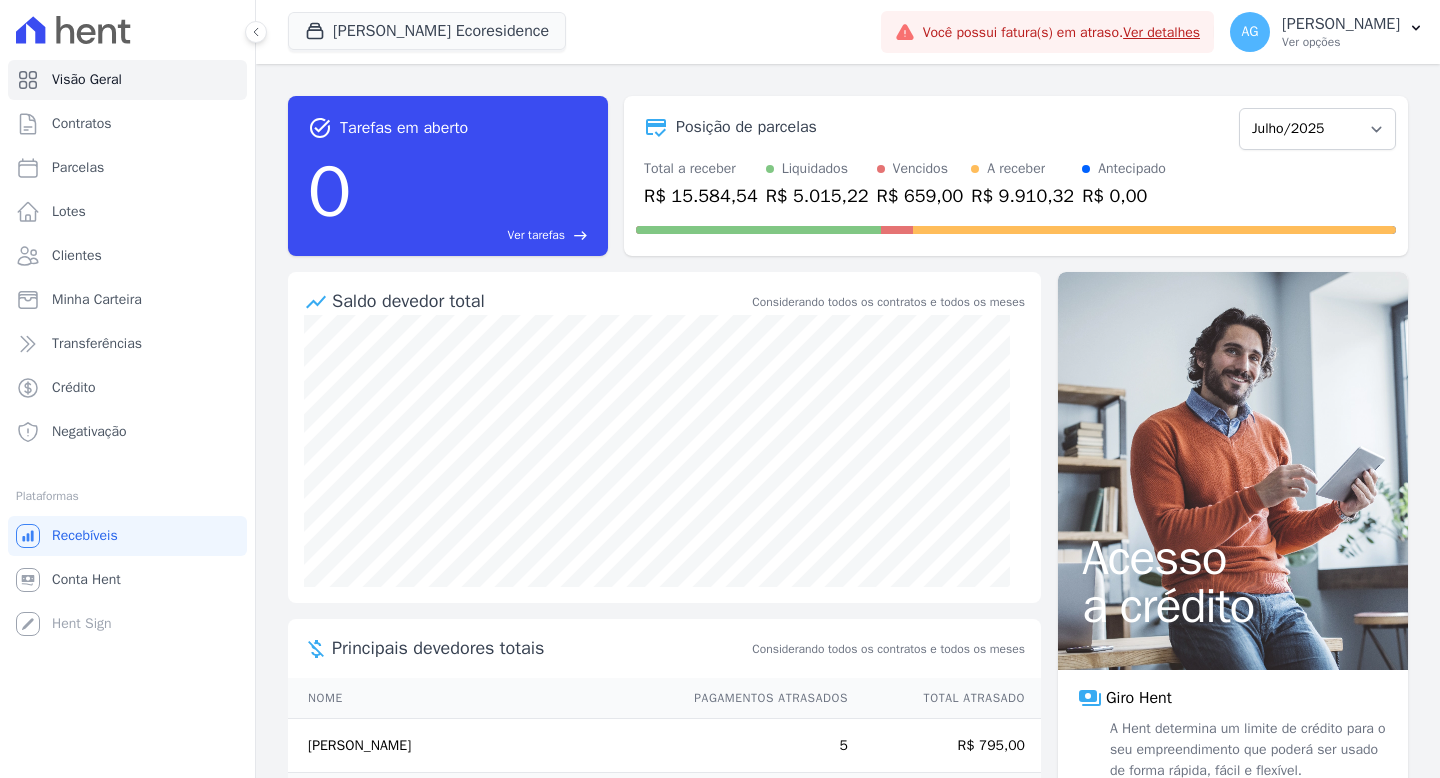 scroll, scrollTop: 0, scrollLeft: 0, axis: both 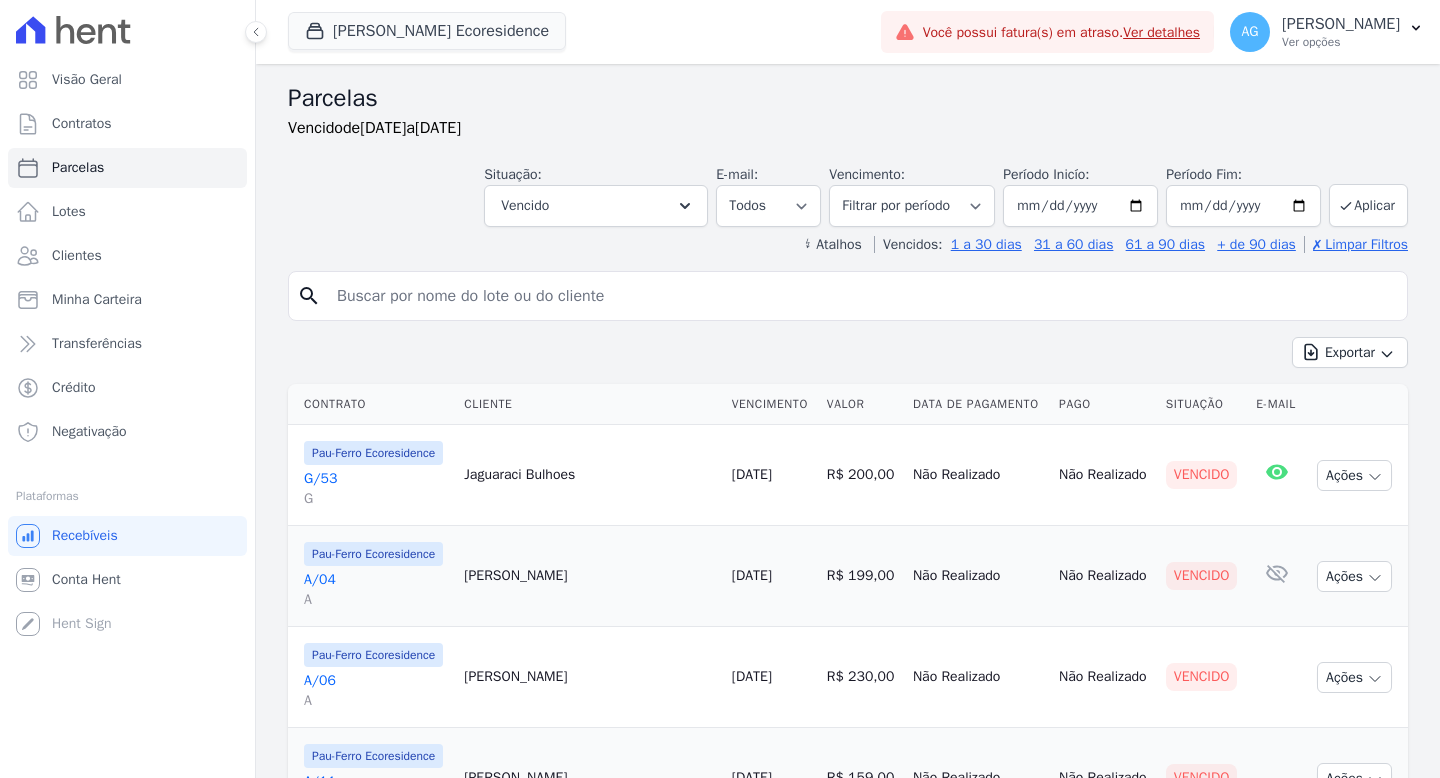 select 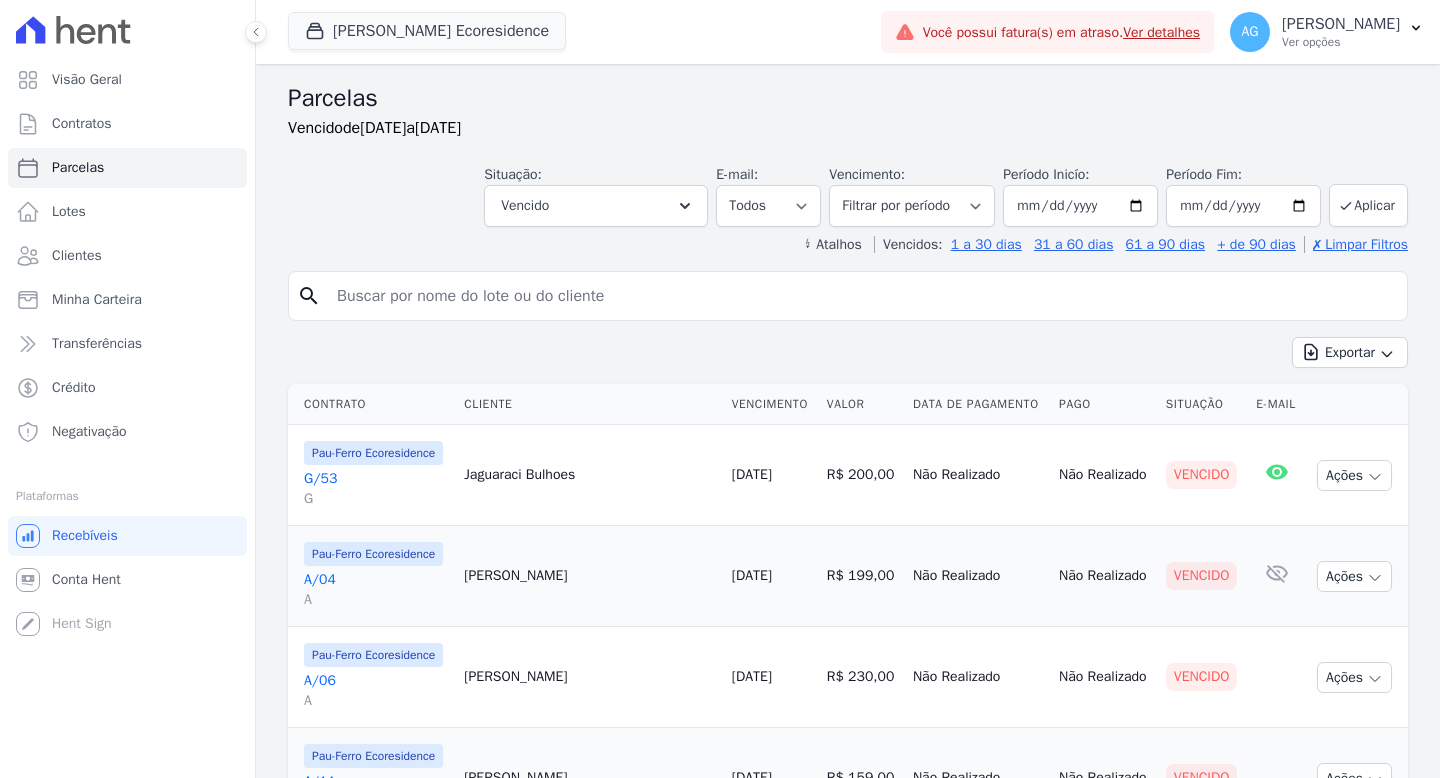 scroll, scrollTop: 0, scrollLeft: 0, axis: both 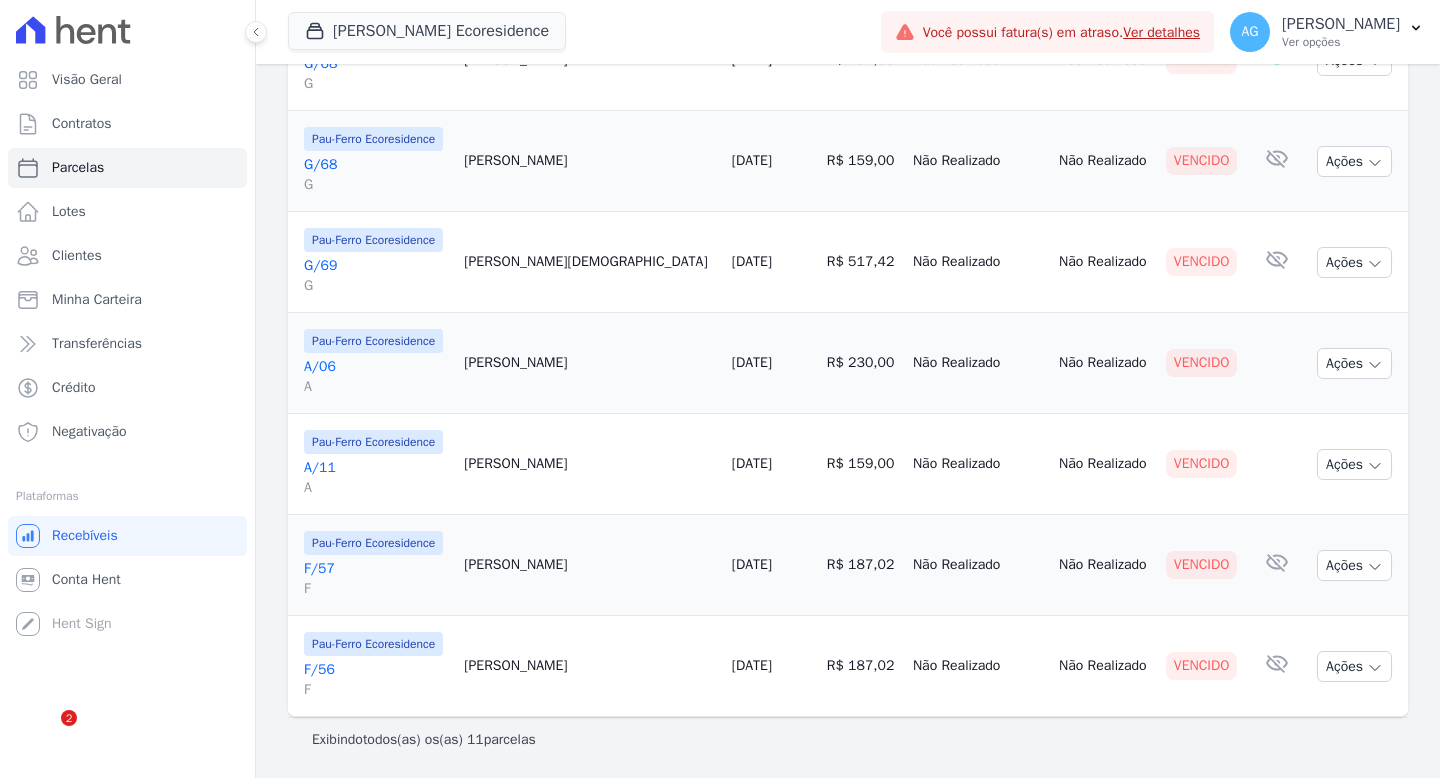 click on "F/57
F" at bounding box center [376, 579] 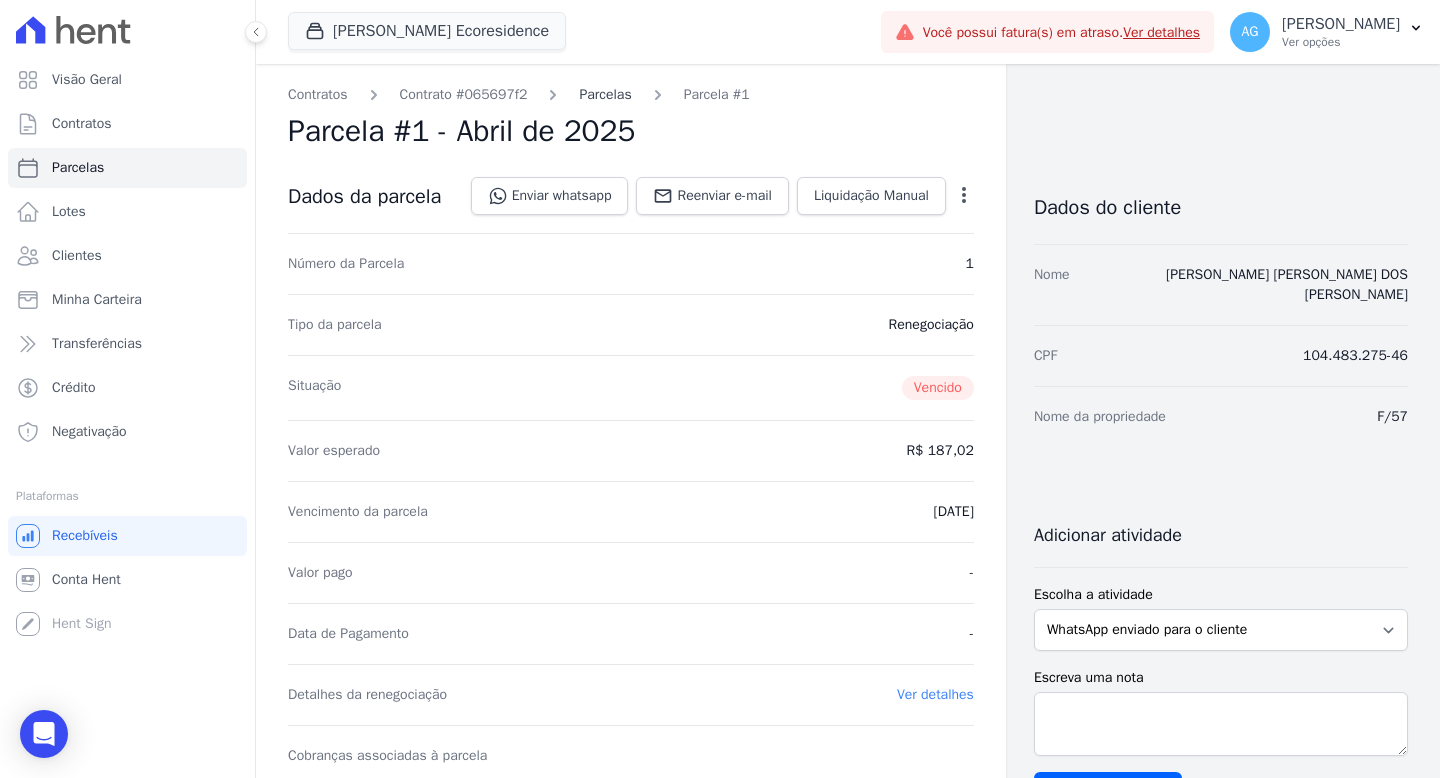 click on "Parcelas" at bounding box center [605, 94] 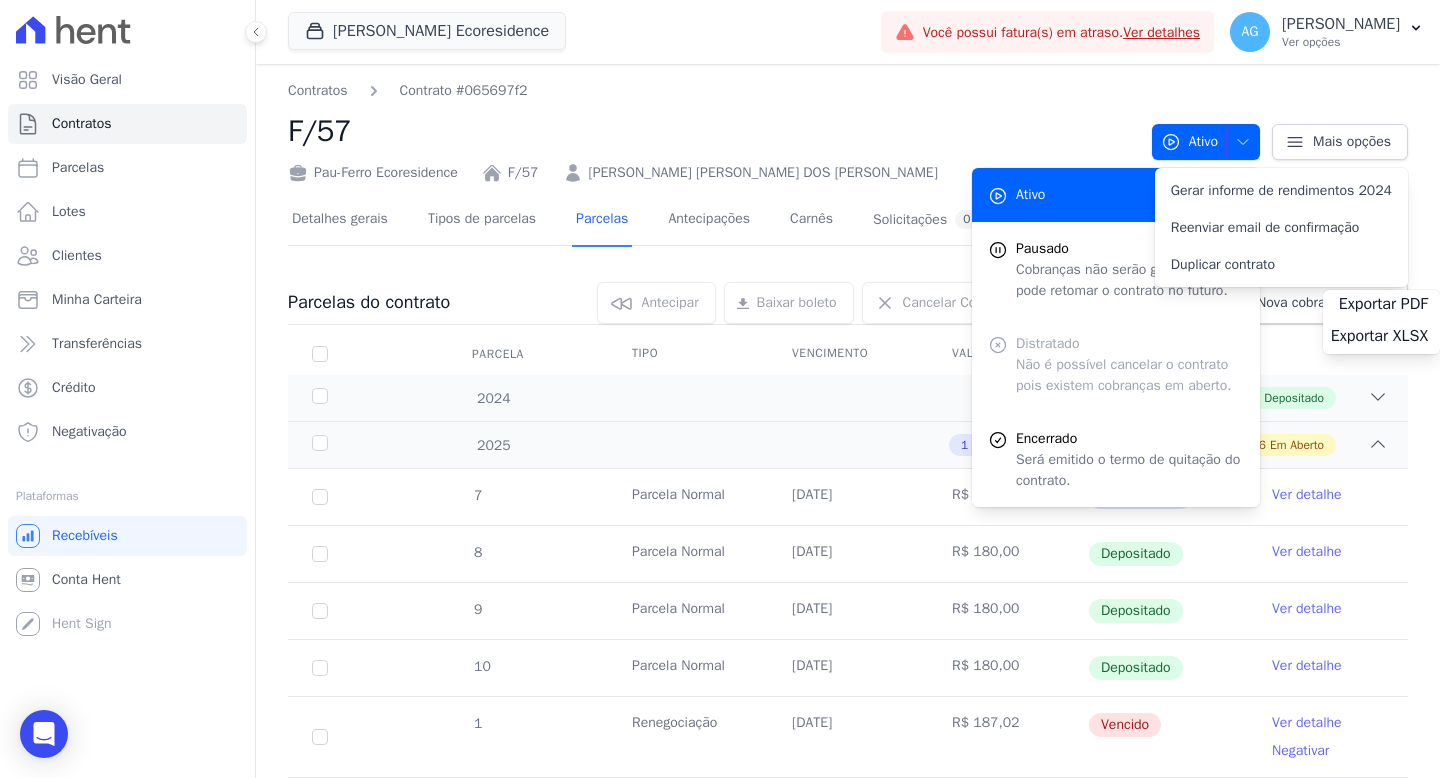 click on "Contratos
Contrato
#065697f2" at bounding box center [712, 90] 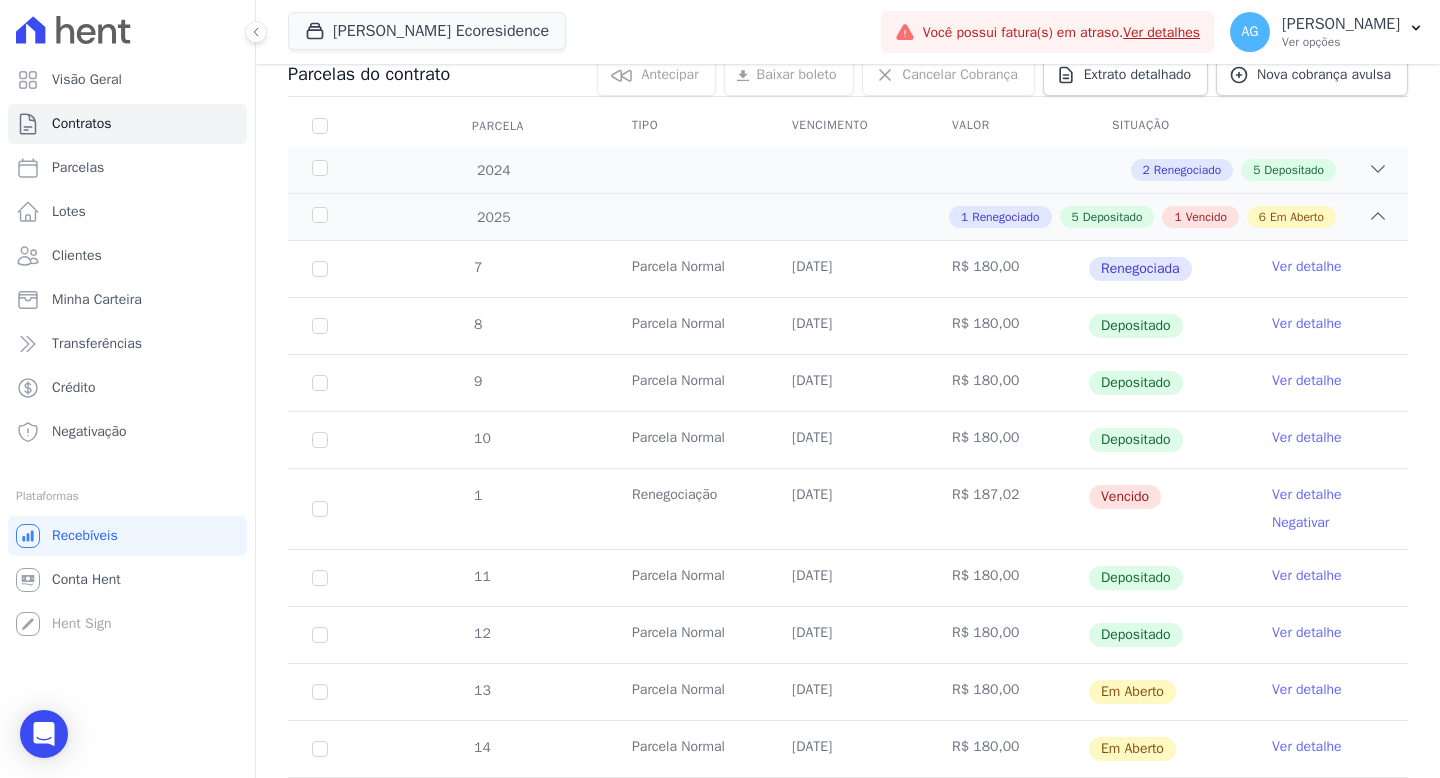 scroll, scrollTop: 347, scrollLeft: 0, axis: vertical 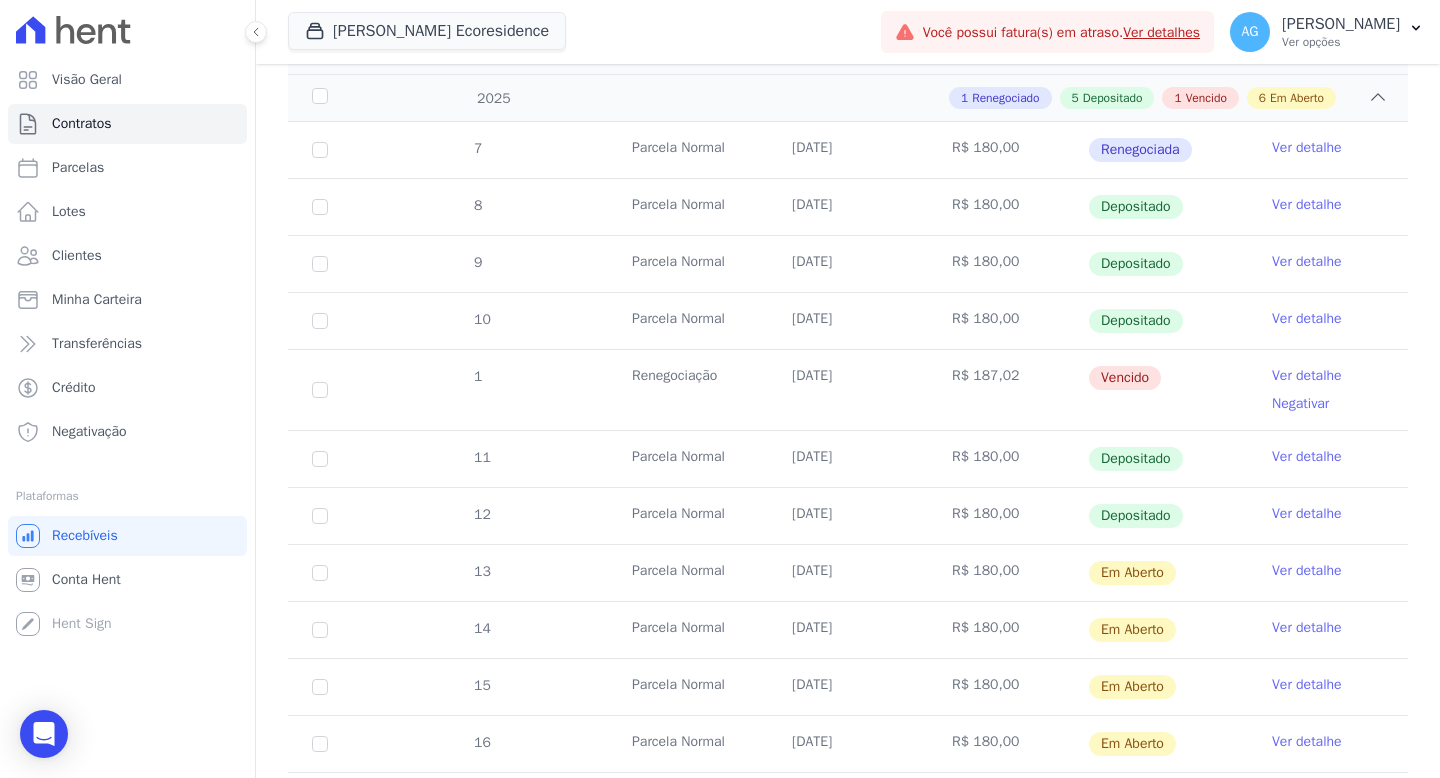 drag, startPoint x: 775, startPoint y: 378, endPoint x: 899, endPoint y: 376, distance: 124.01613 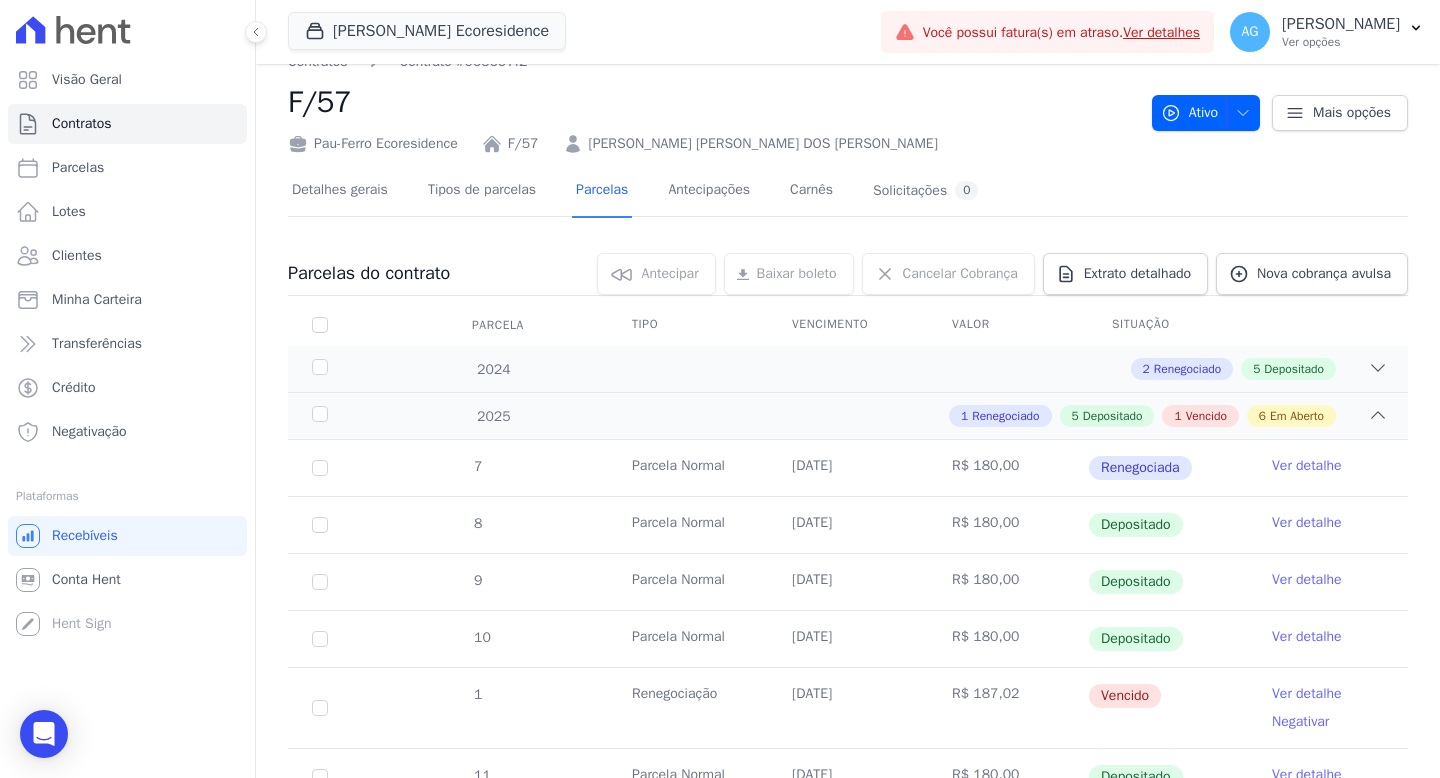 scroll, scrollTop: 120, scrollLeft: 0, axis: vertical 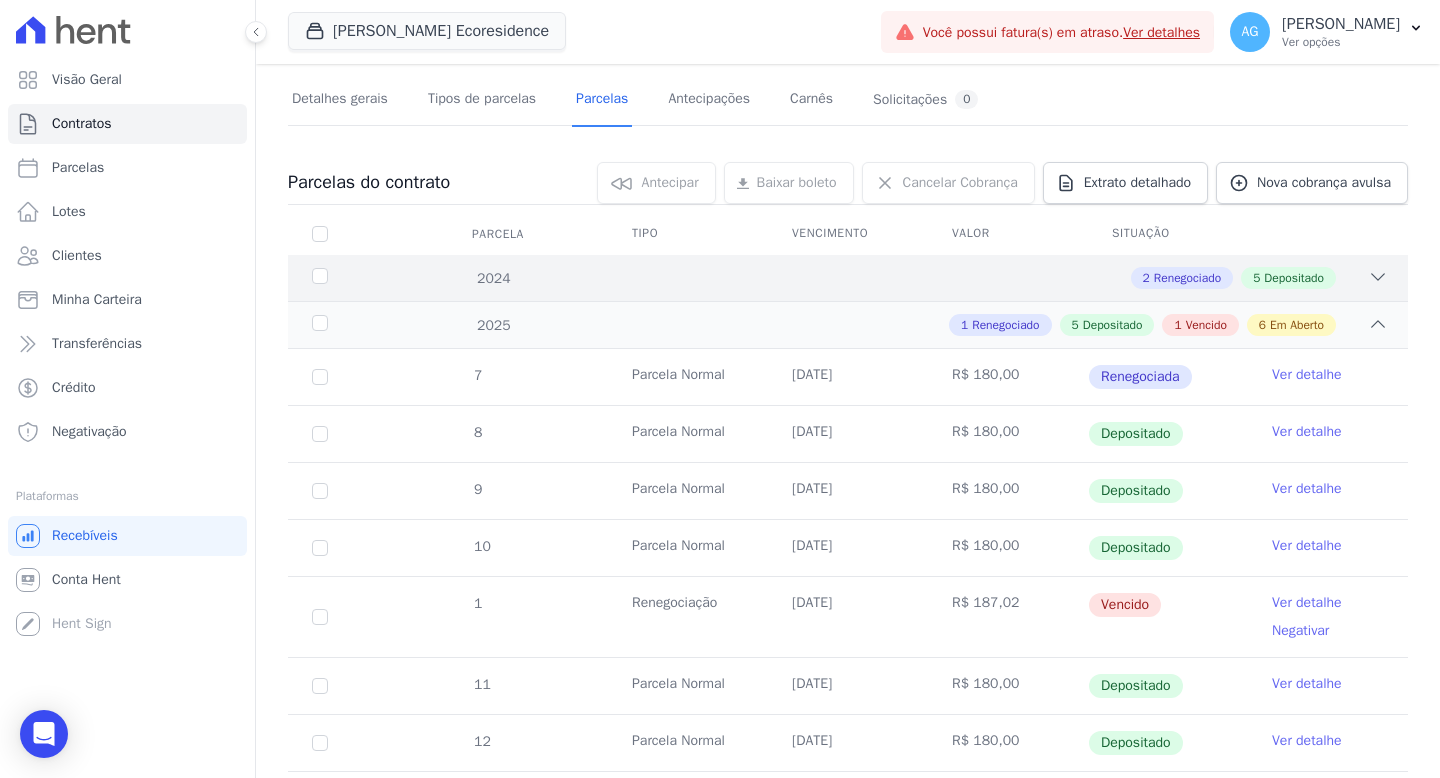 click 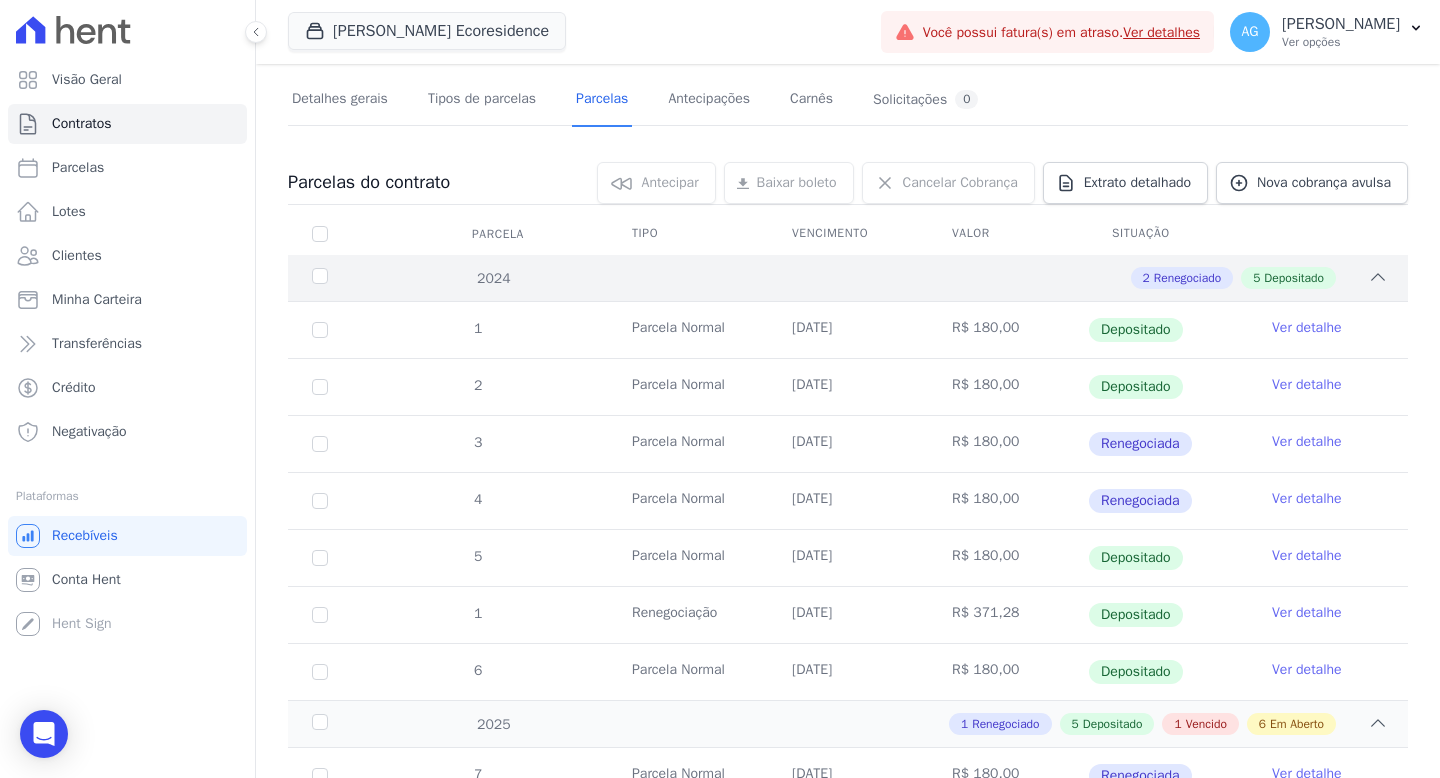 click 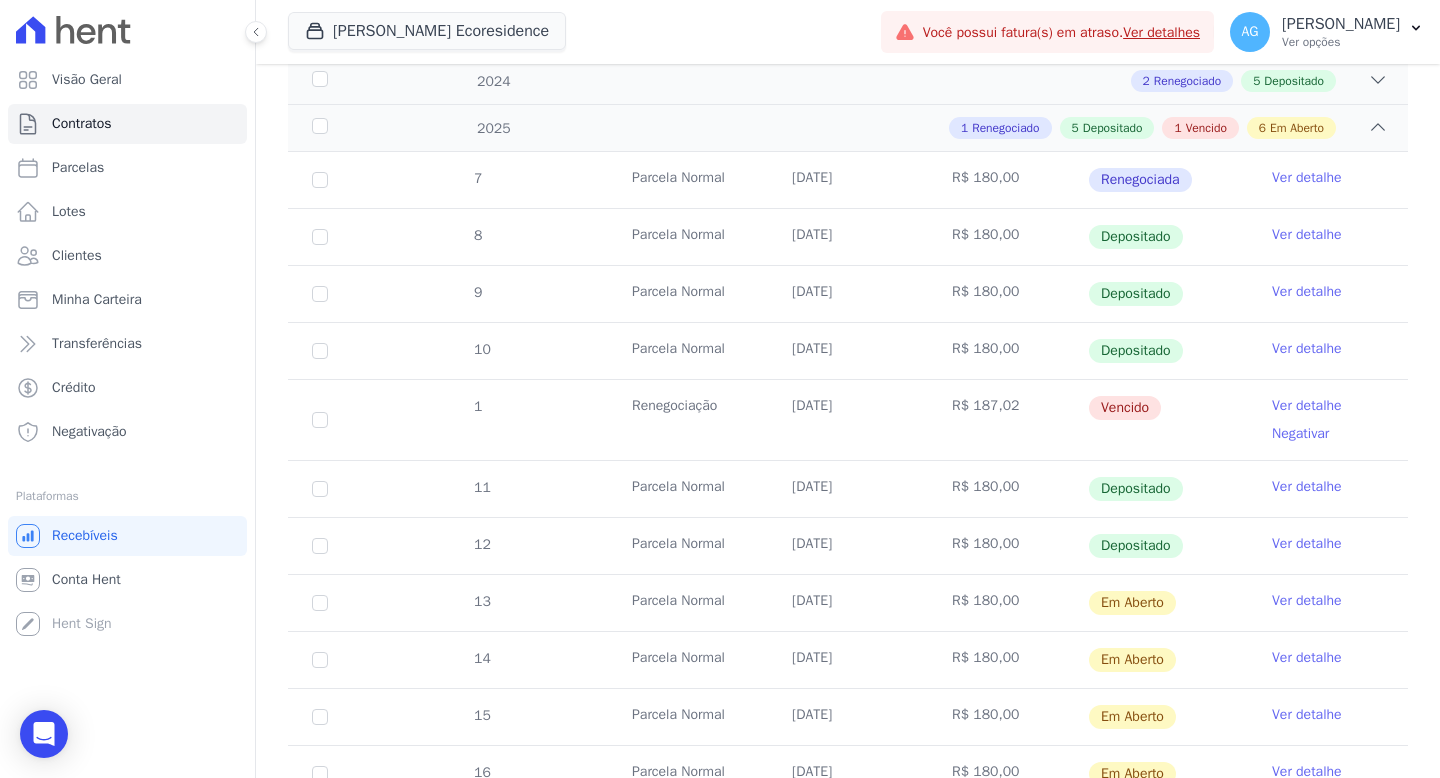 scroll, scrollTop: 295, scrollLeft: 0, axis: vertical 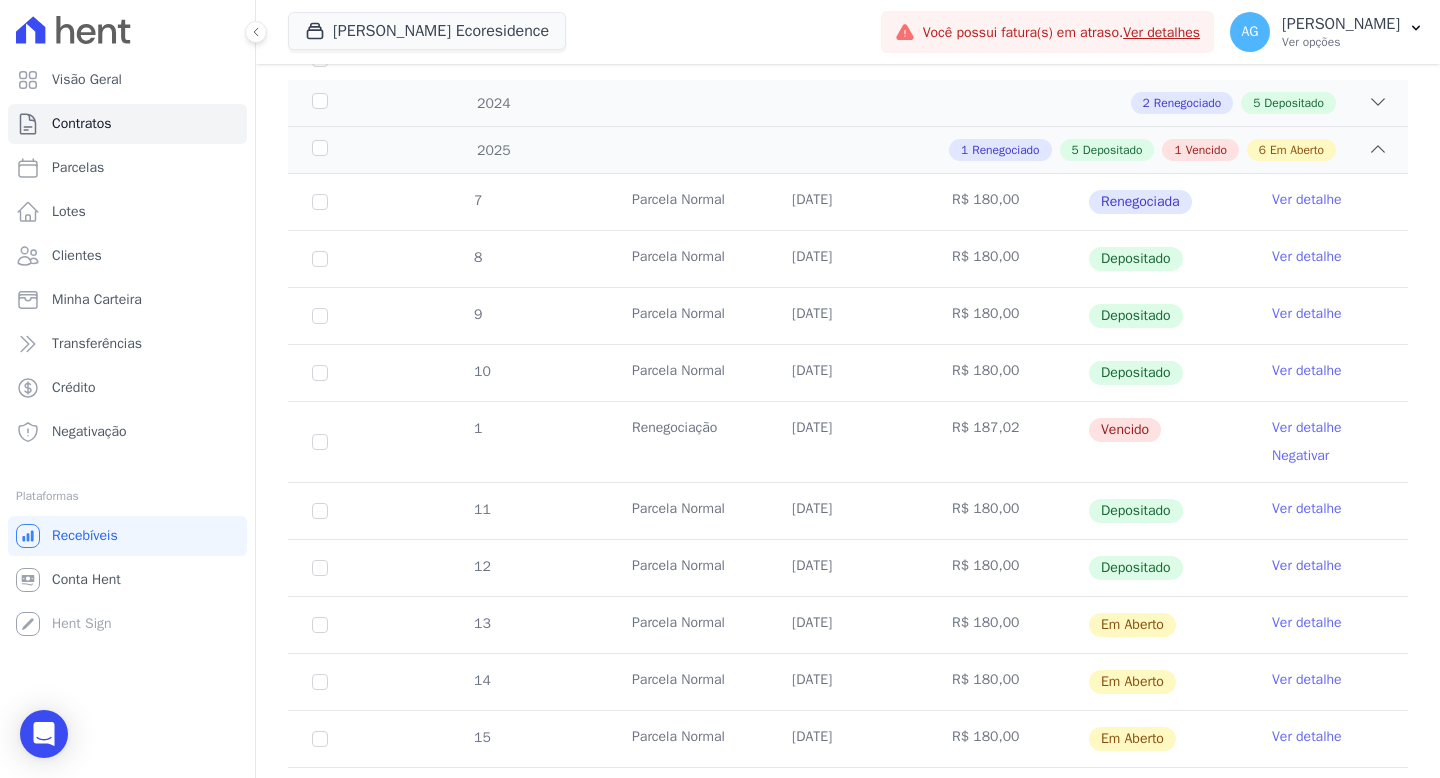 click on "Ver detalhe" at bounding box center (1307, 200) 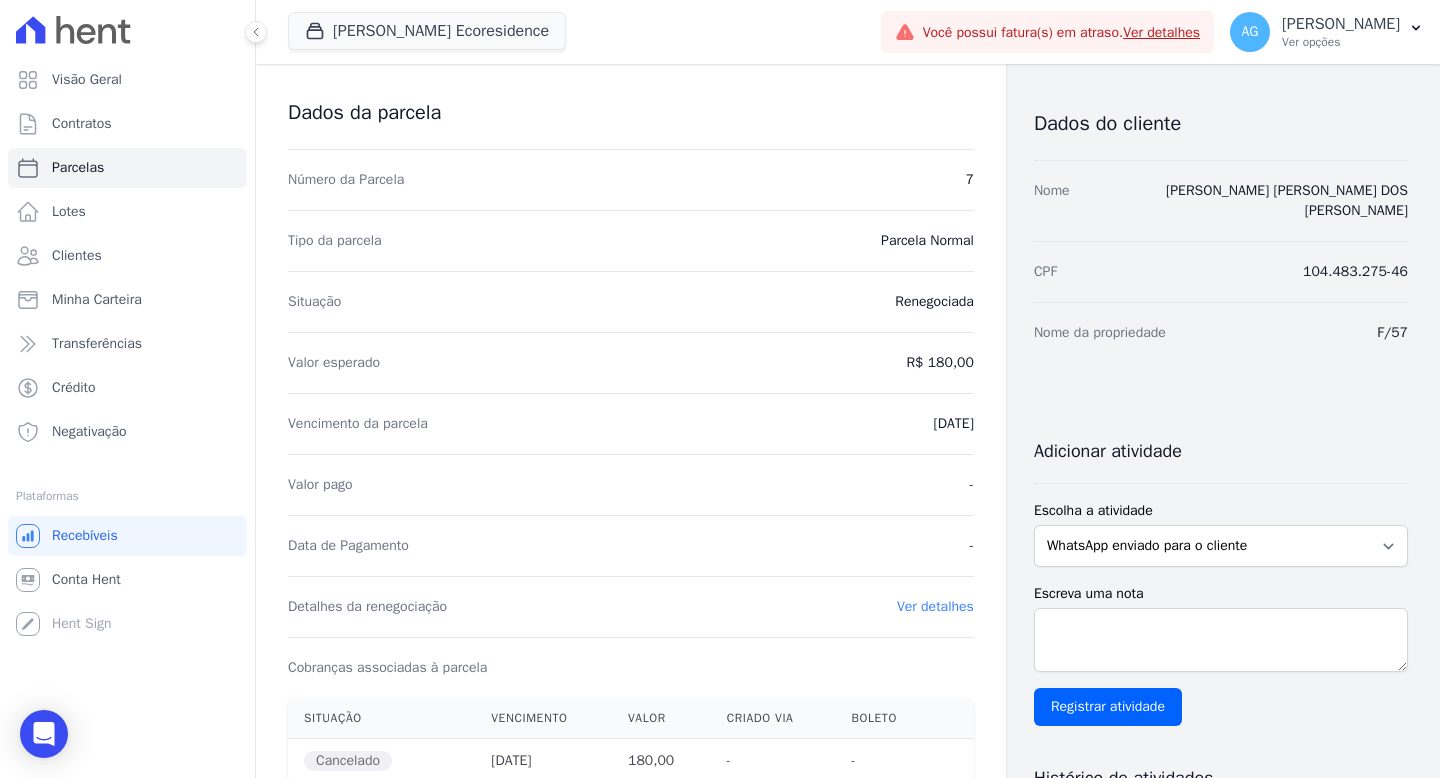 scroll, scrollTop: 0, scrollLeft: 0, axis: both 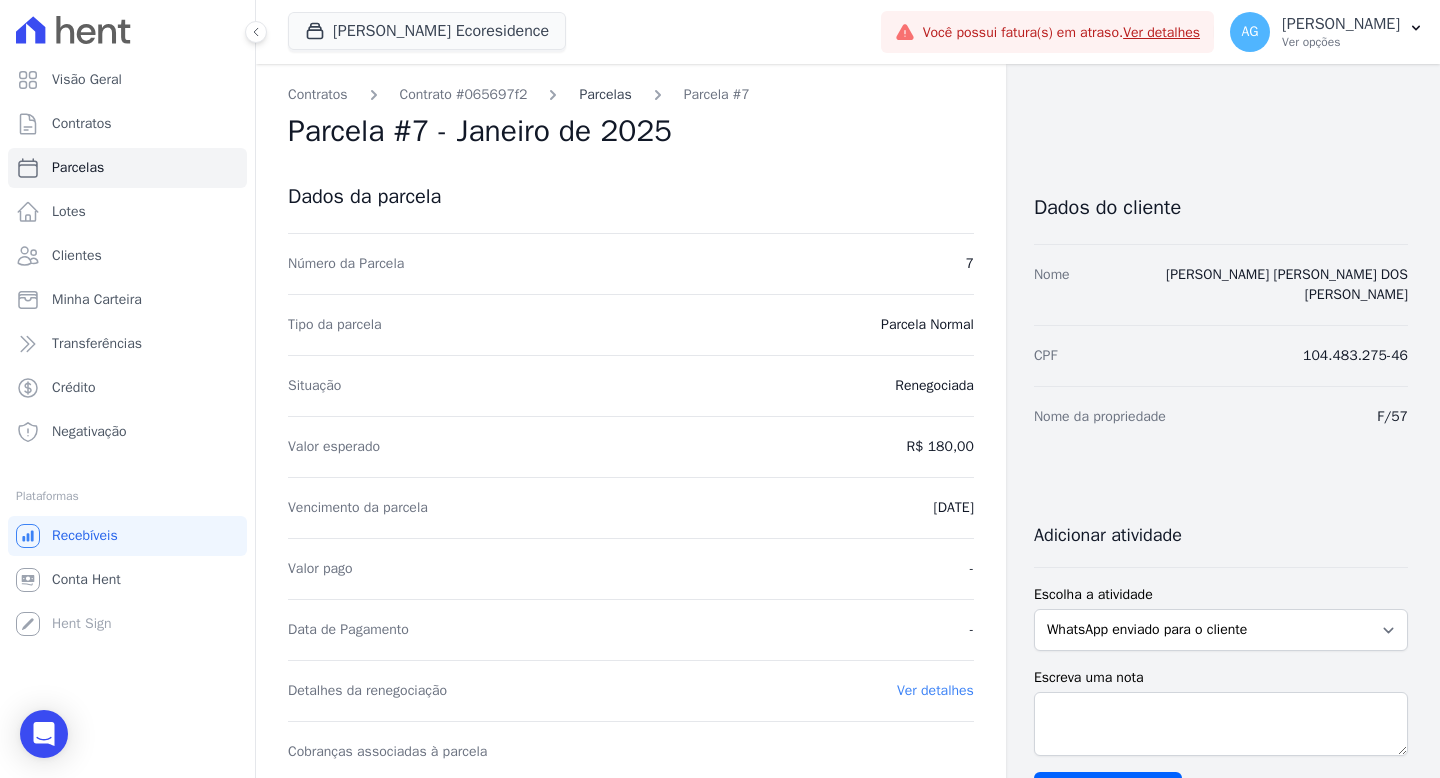 click on "Parcelas" at bounding box center (605, 94) 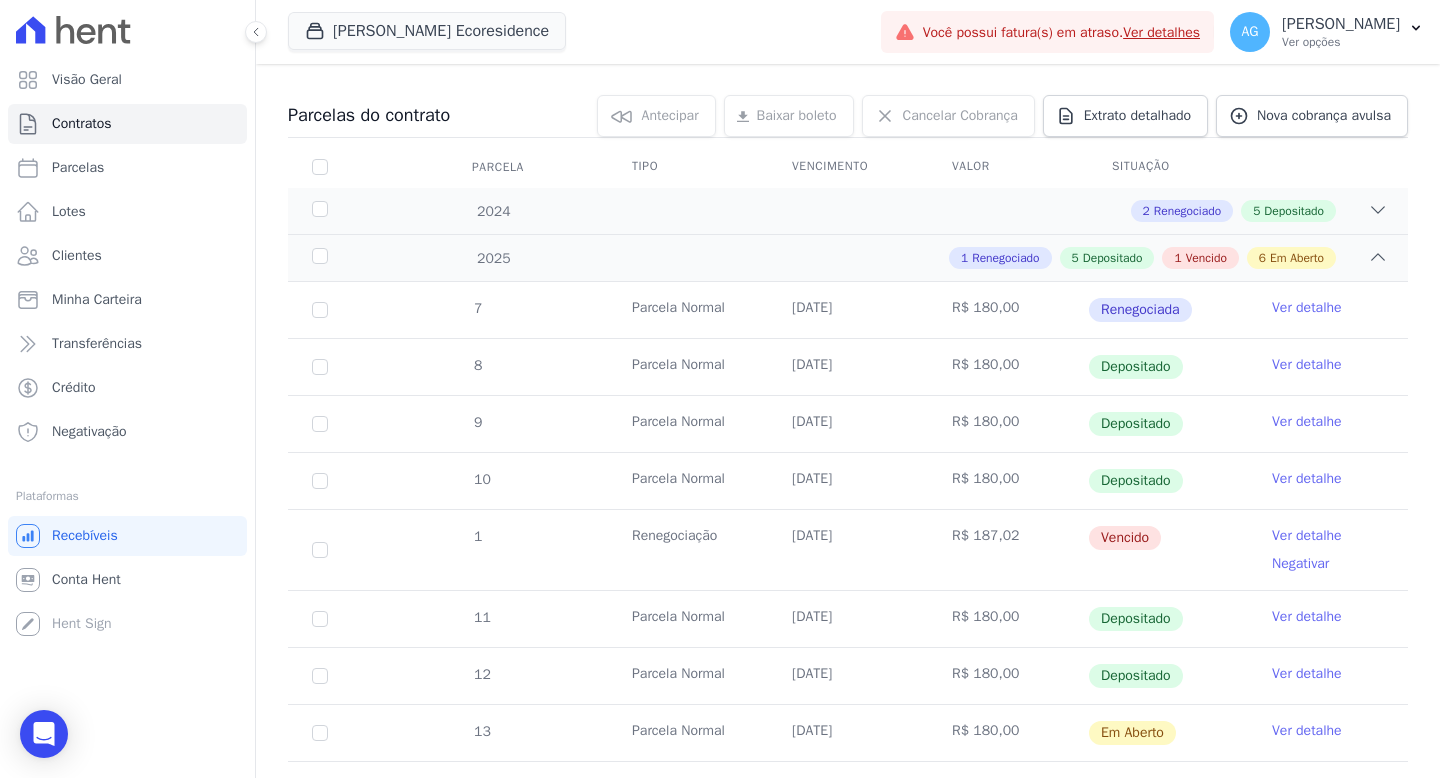 scroll, scrollTop: 261, scrollLeft: 0, axis: vertical 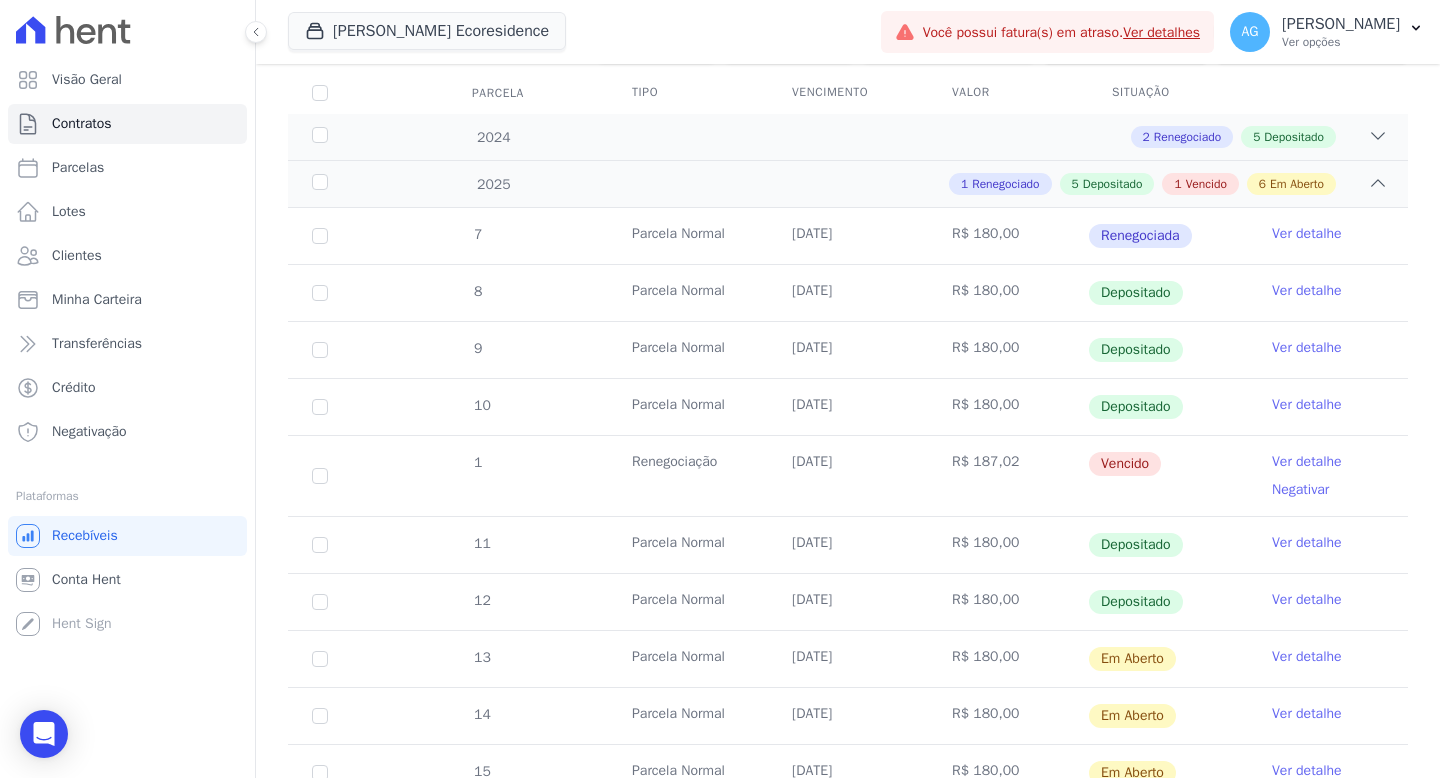 click on "Ver detalhe" at bounding box center [1307, 462] 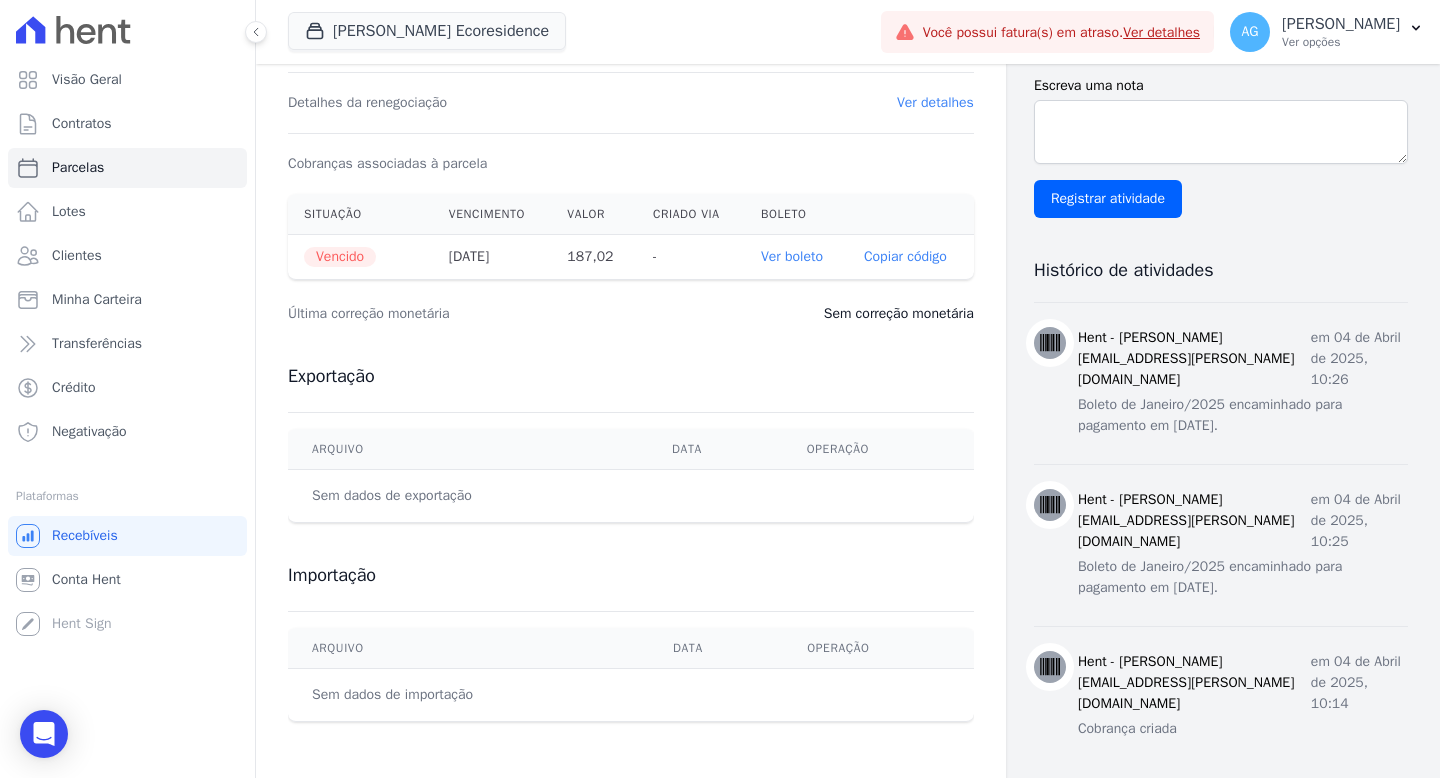 scroll, scrollTop: 0, scrollLeft: 0, axis: both 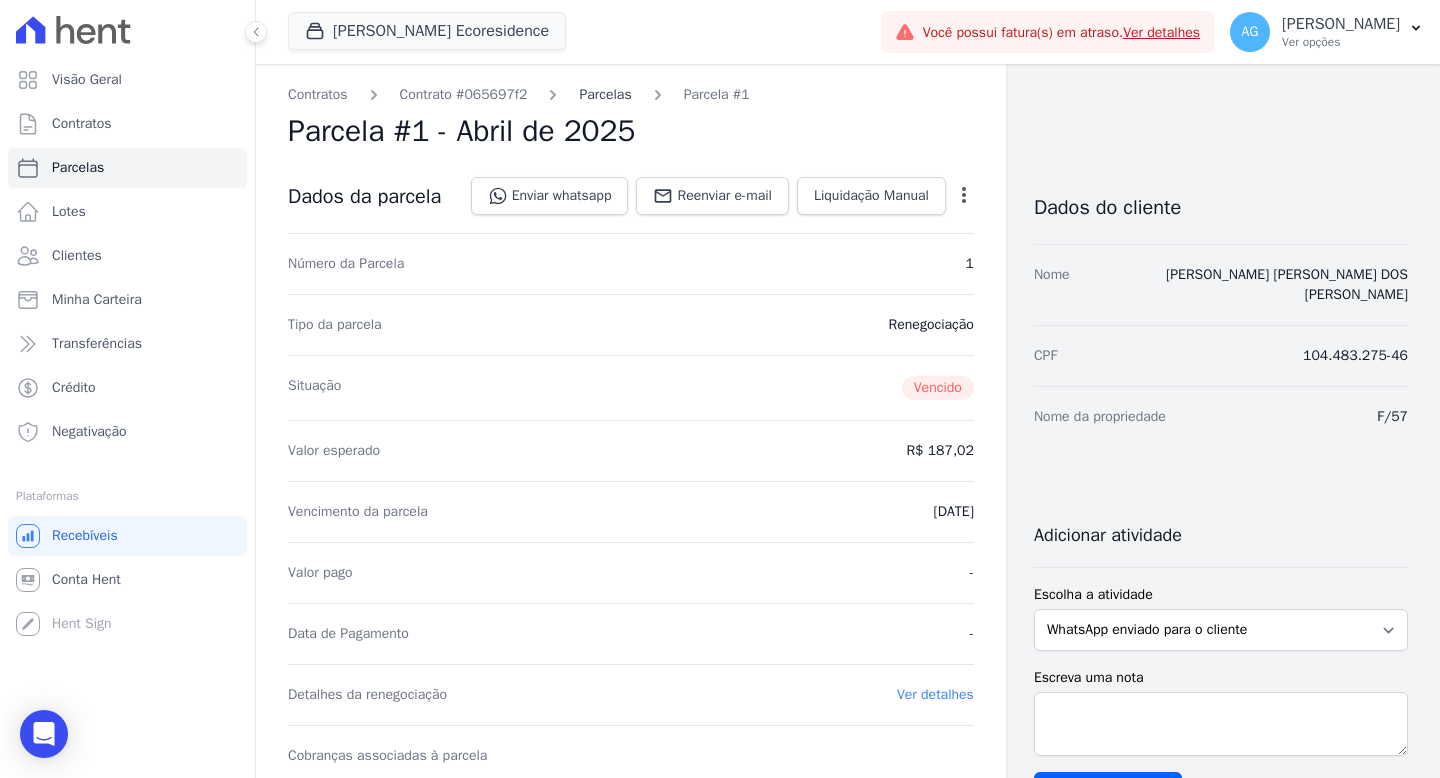 click on "Parcelas" at bounding box center [605, 94] 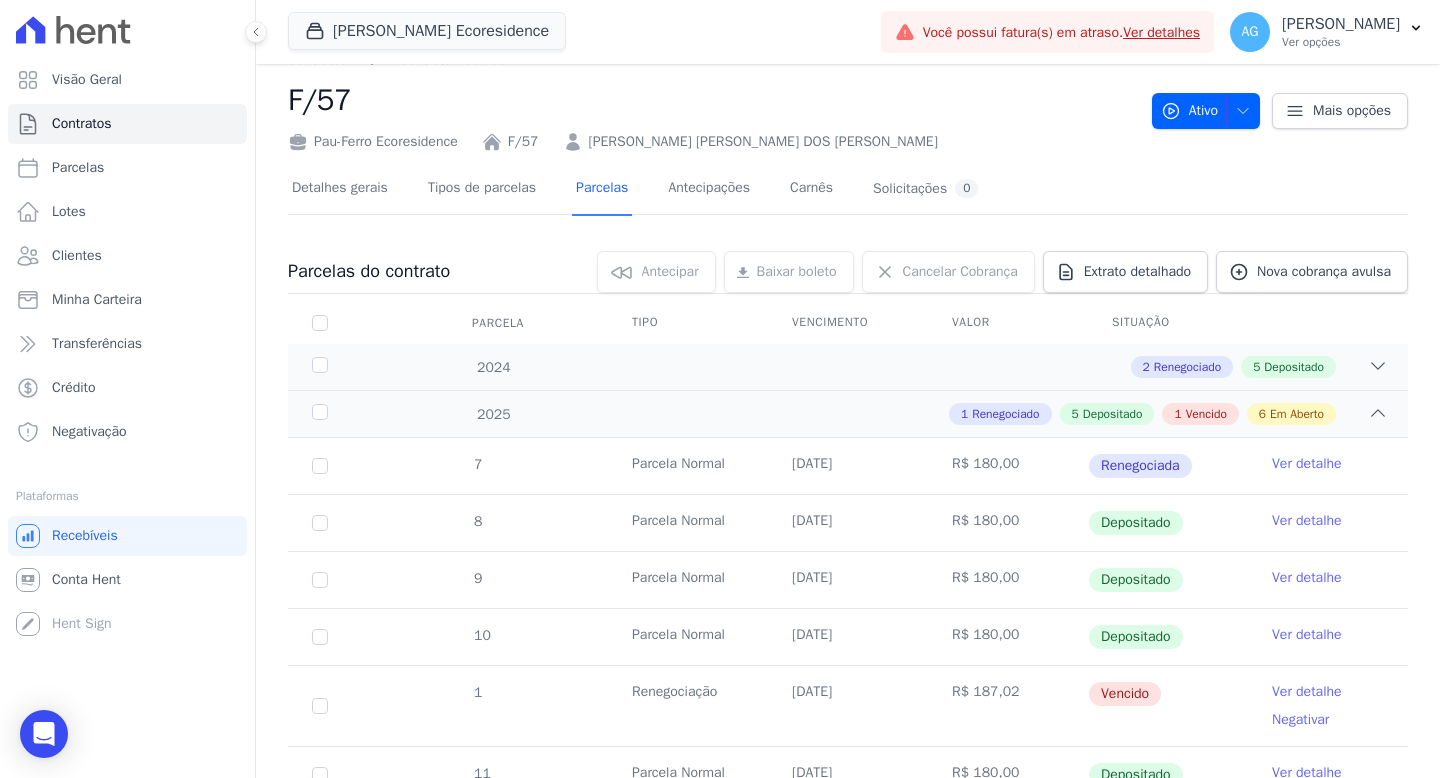 scroll, scrollTop: 0, scrollLeft: 0, axis: both 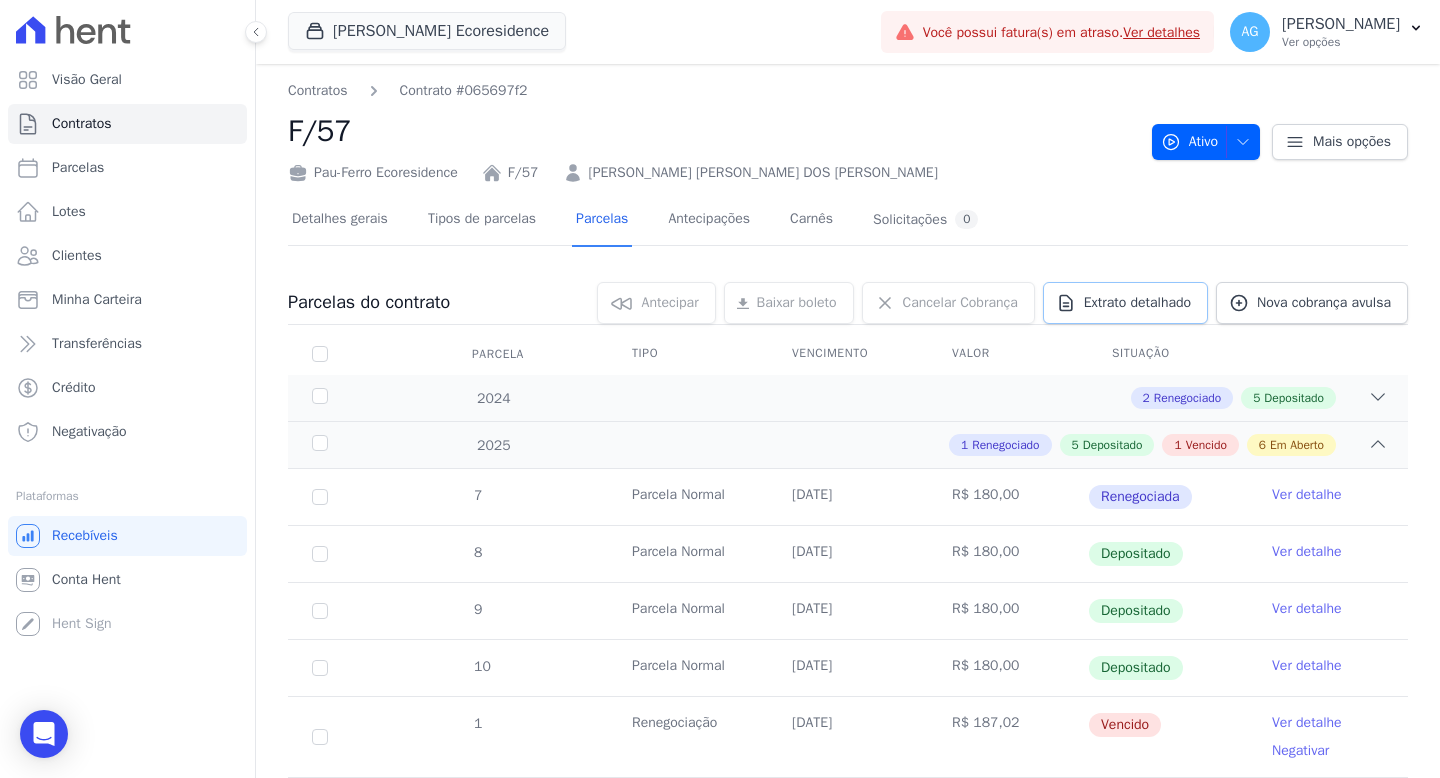 click on "Extrato detalhado" at bounding box center (1137, 303) 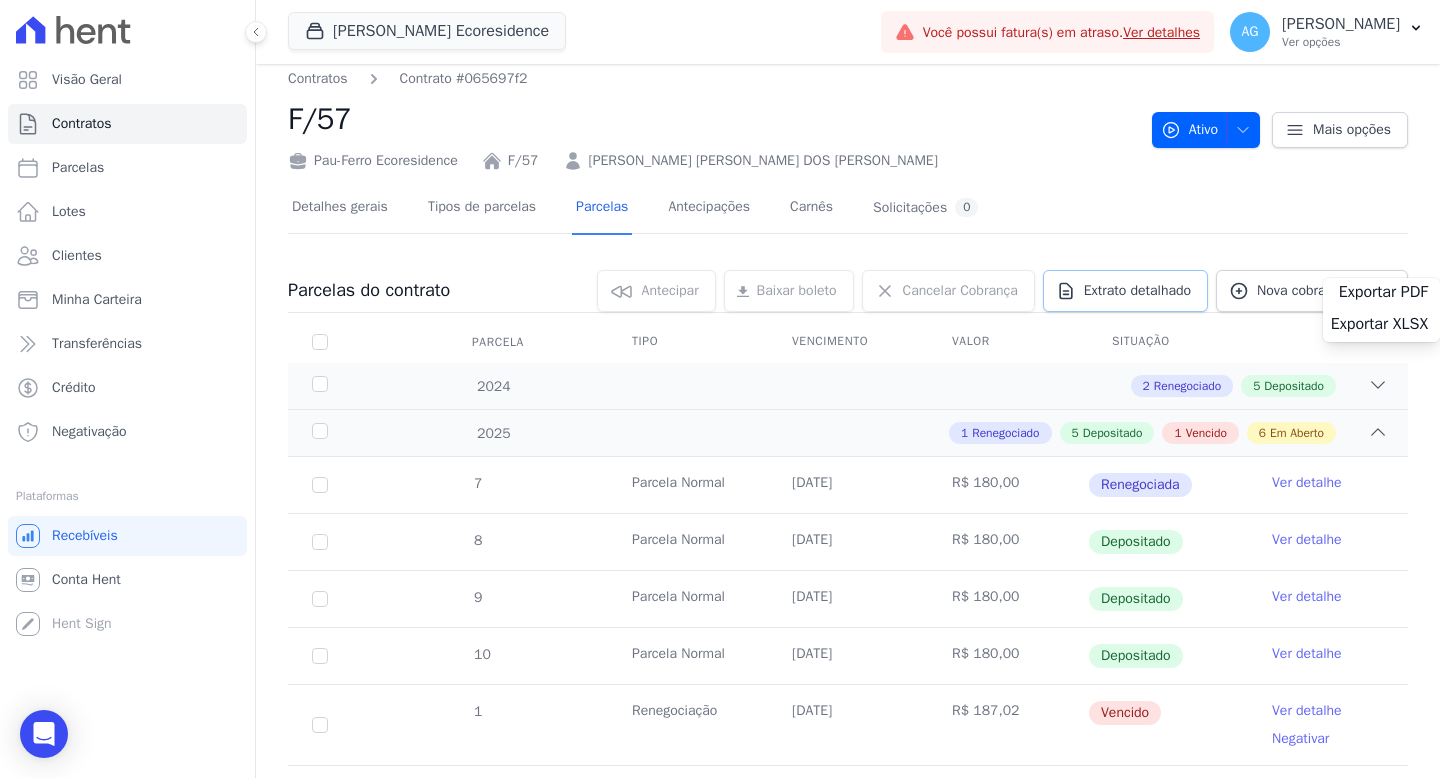 scroll, scrollTop: 0, scrollLeft: 0, axis: both 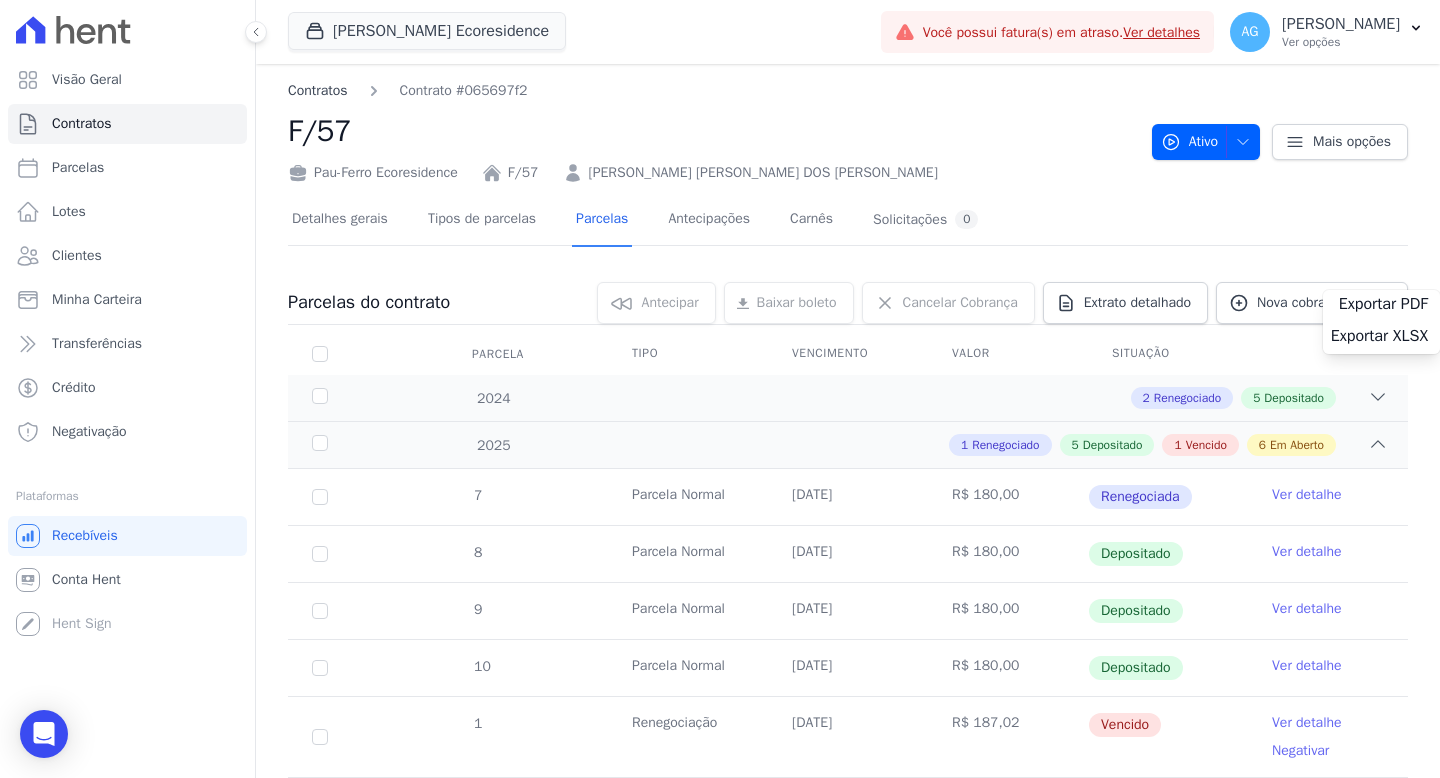 click on "Contratos" at bounding box center [318, 90] 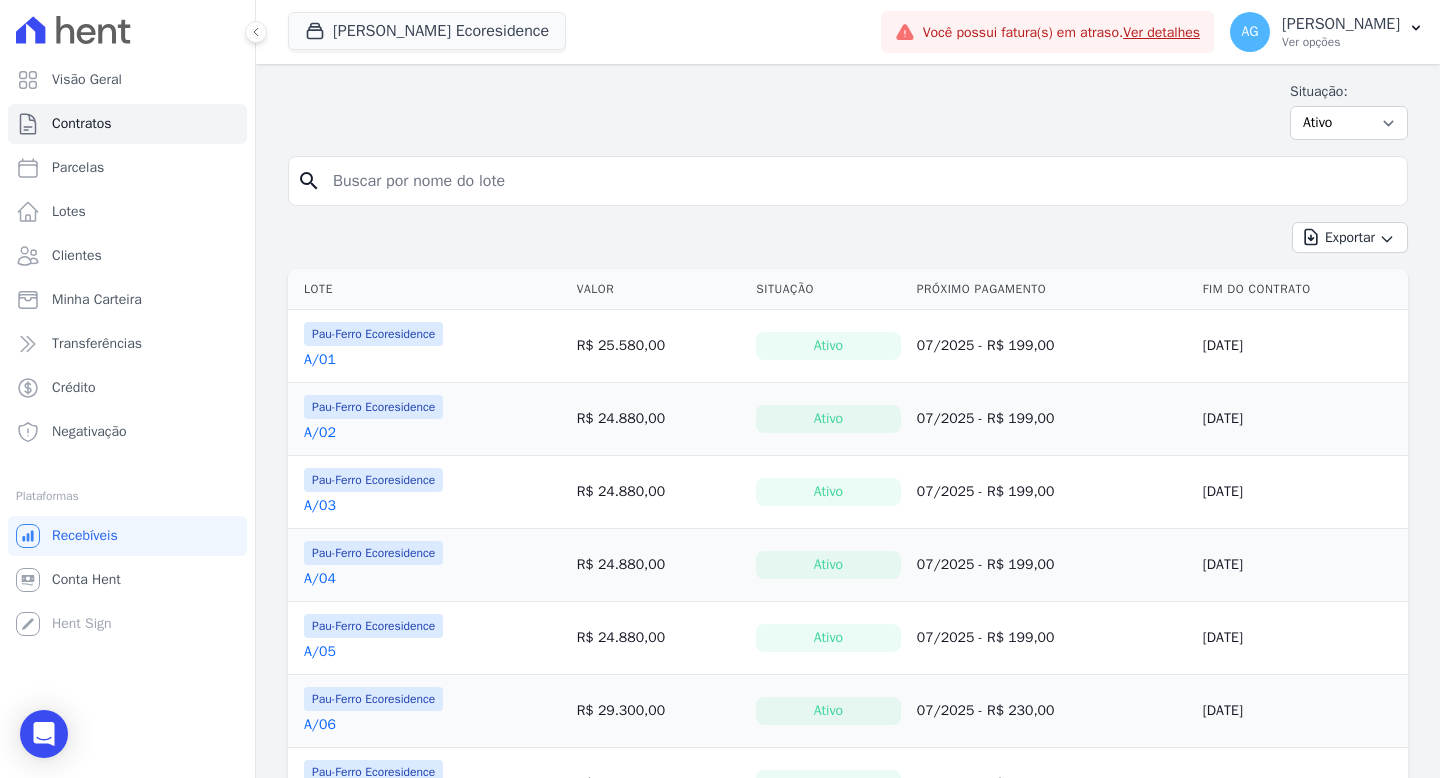 scroll, scrollTop: 104, scrollLeft: 0, axis: vertical 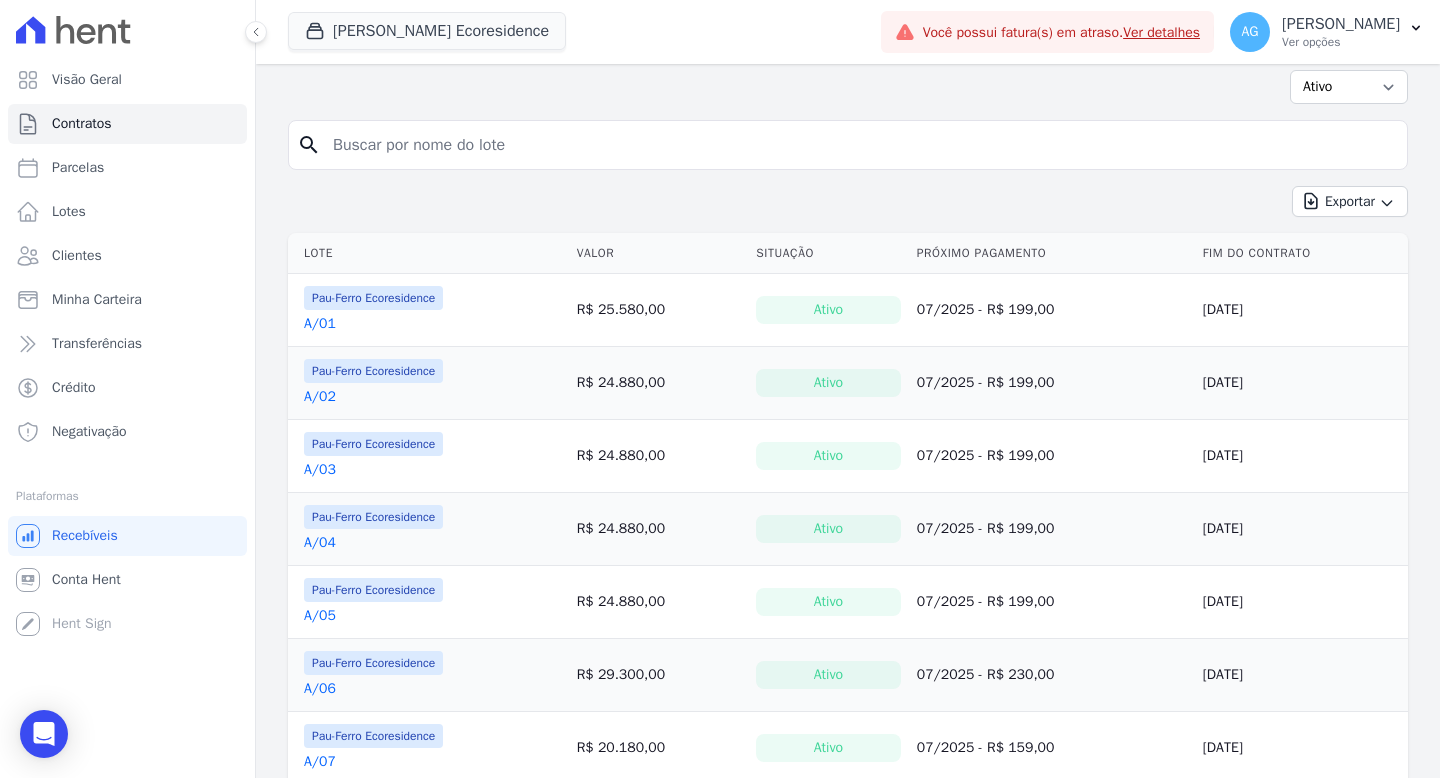 click on "A/01" at bounding box center (320, 324) 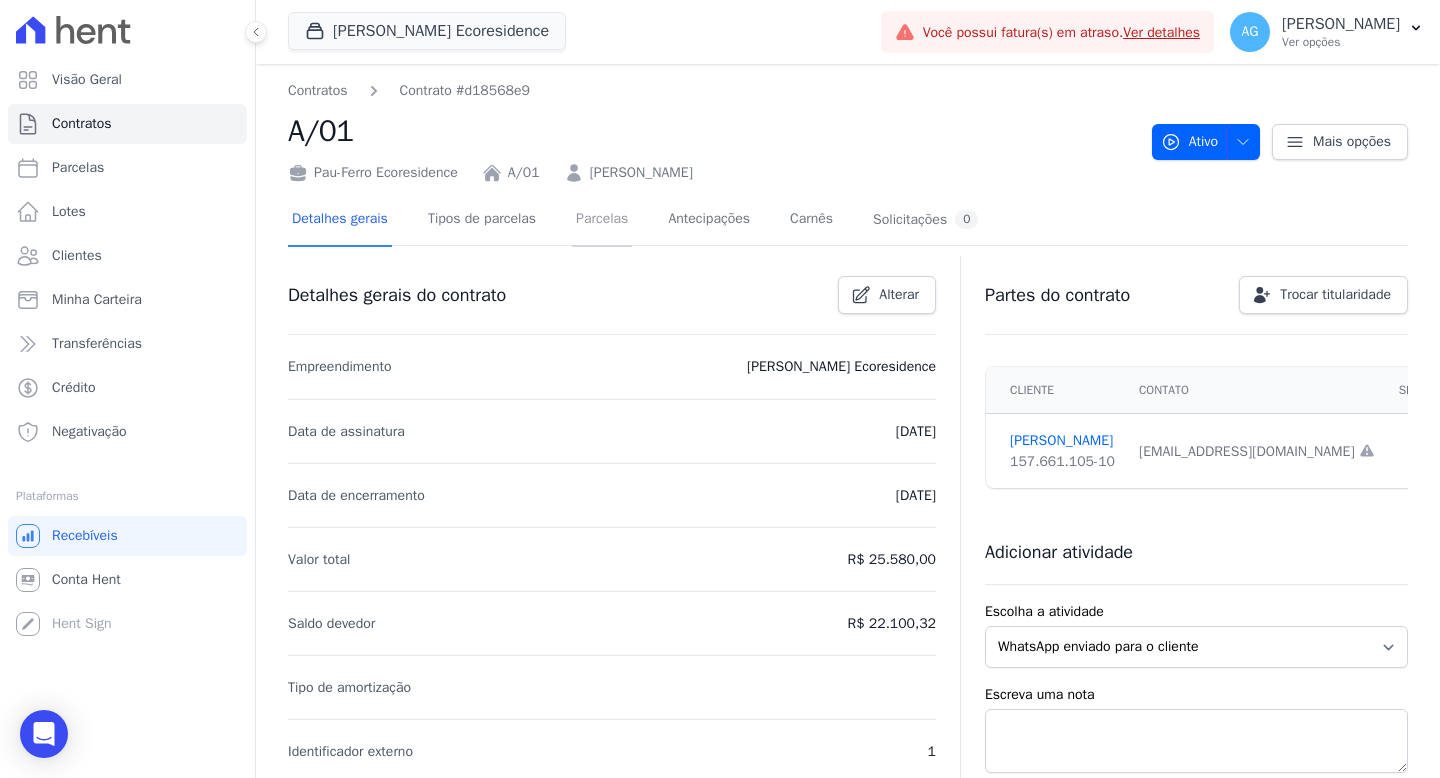 click on "Parcelas" at bounding box center (602, 220) 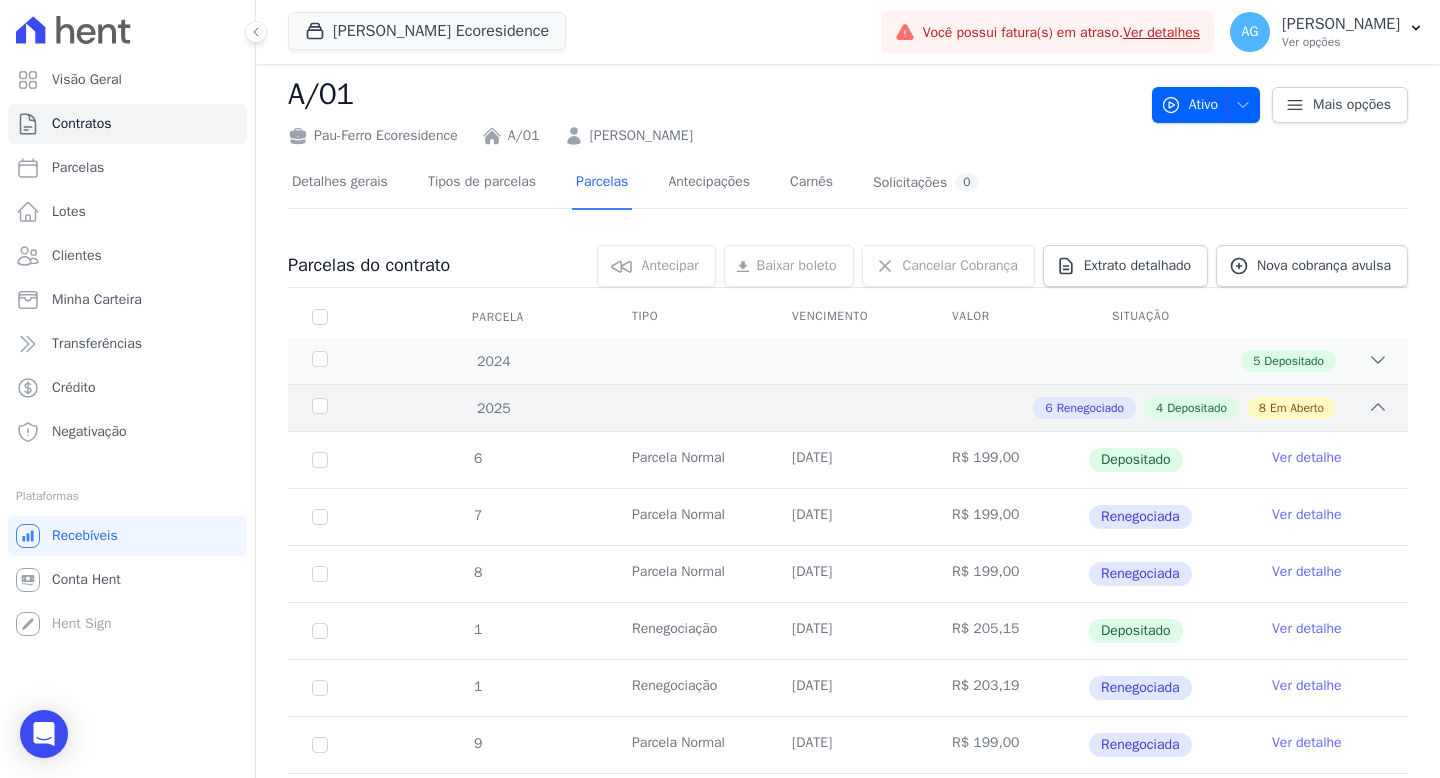 scroll, scrollTop: 33, scrollLeft: 0, axis: vertical 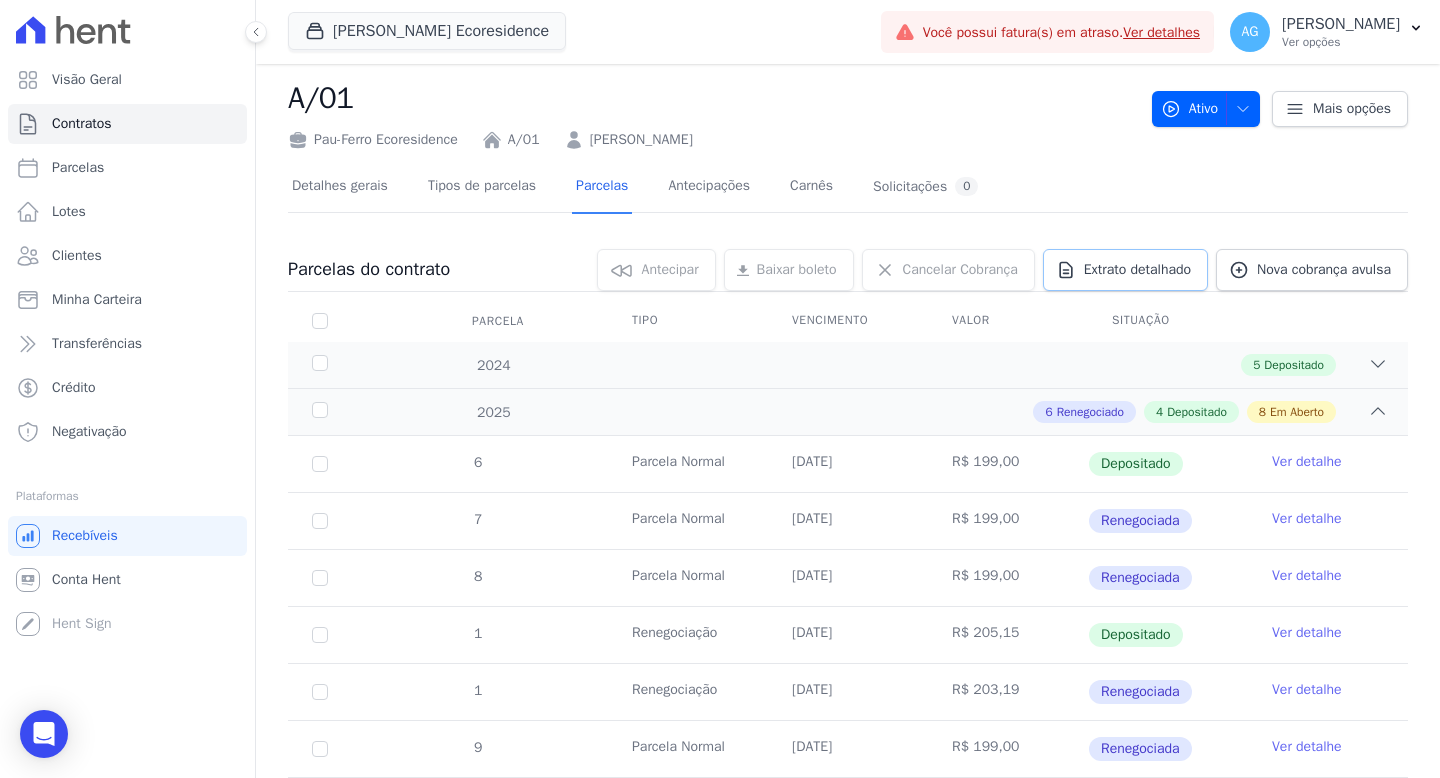 click on "Extrato detalhado" at bounding box center [1137, 270] 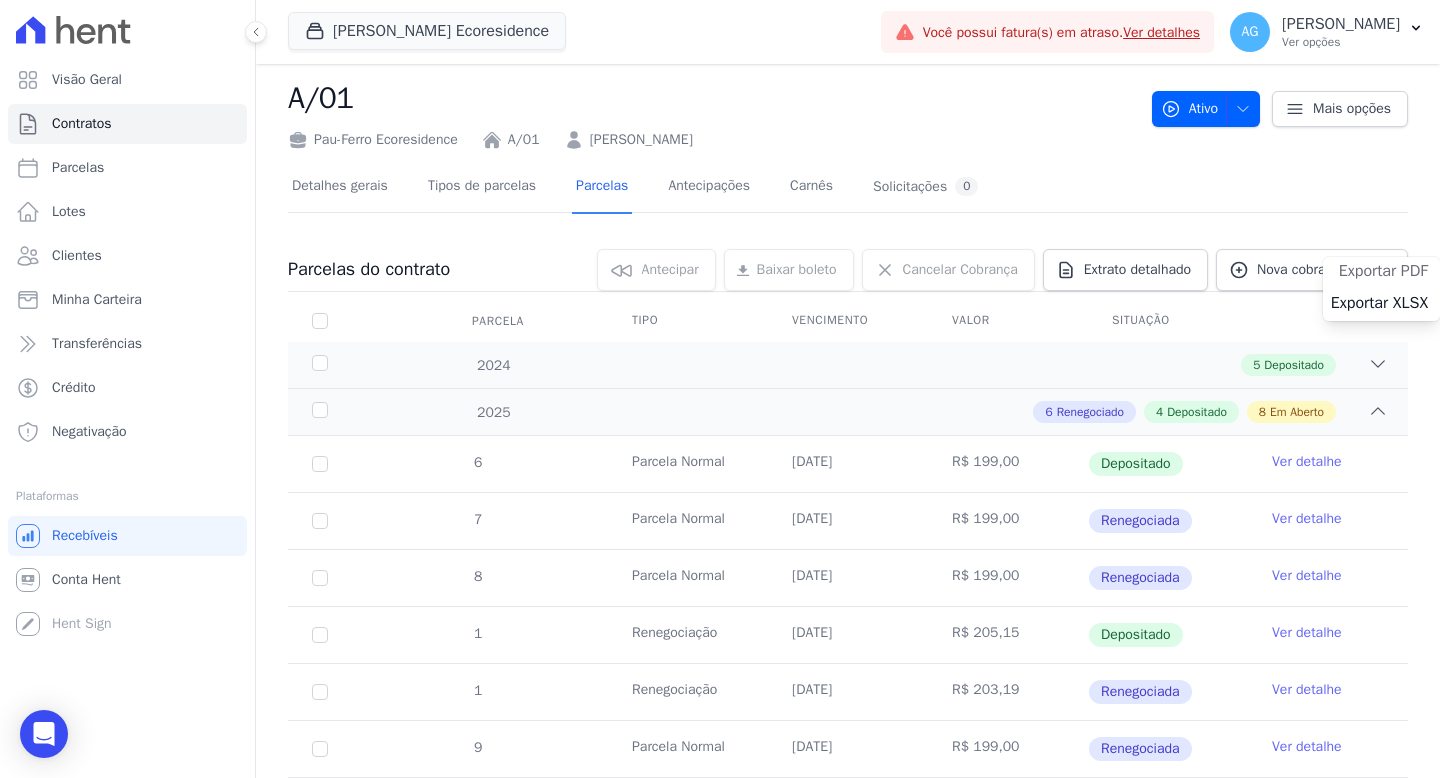 click on "Exportar PDF" at bounding box center (1383, 271) 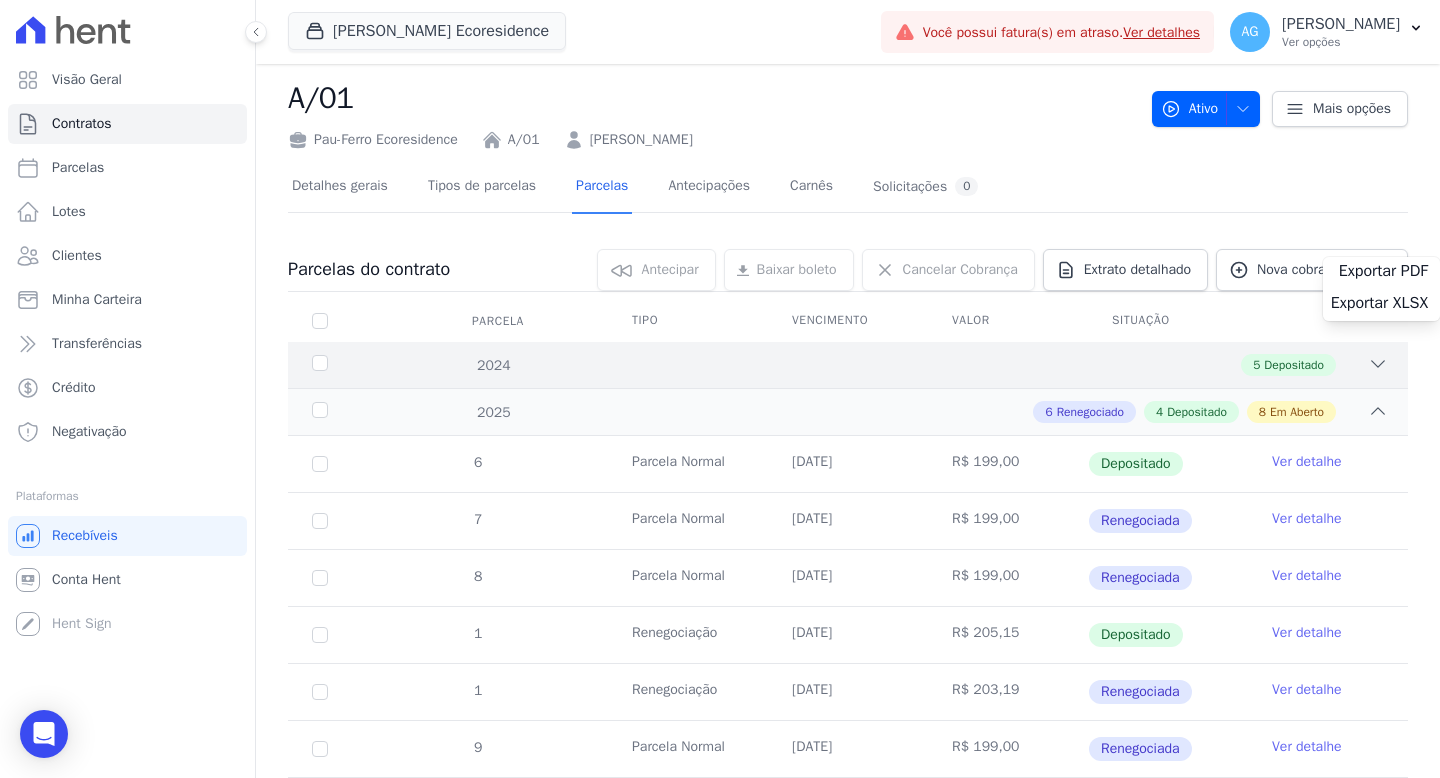 click 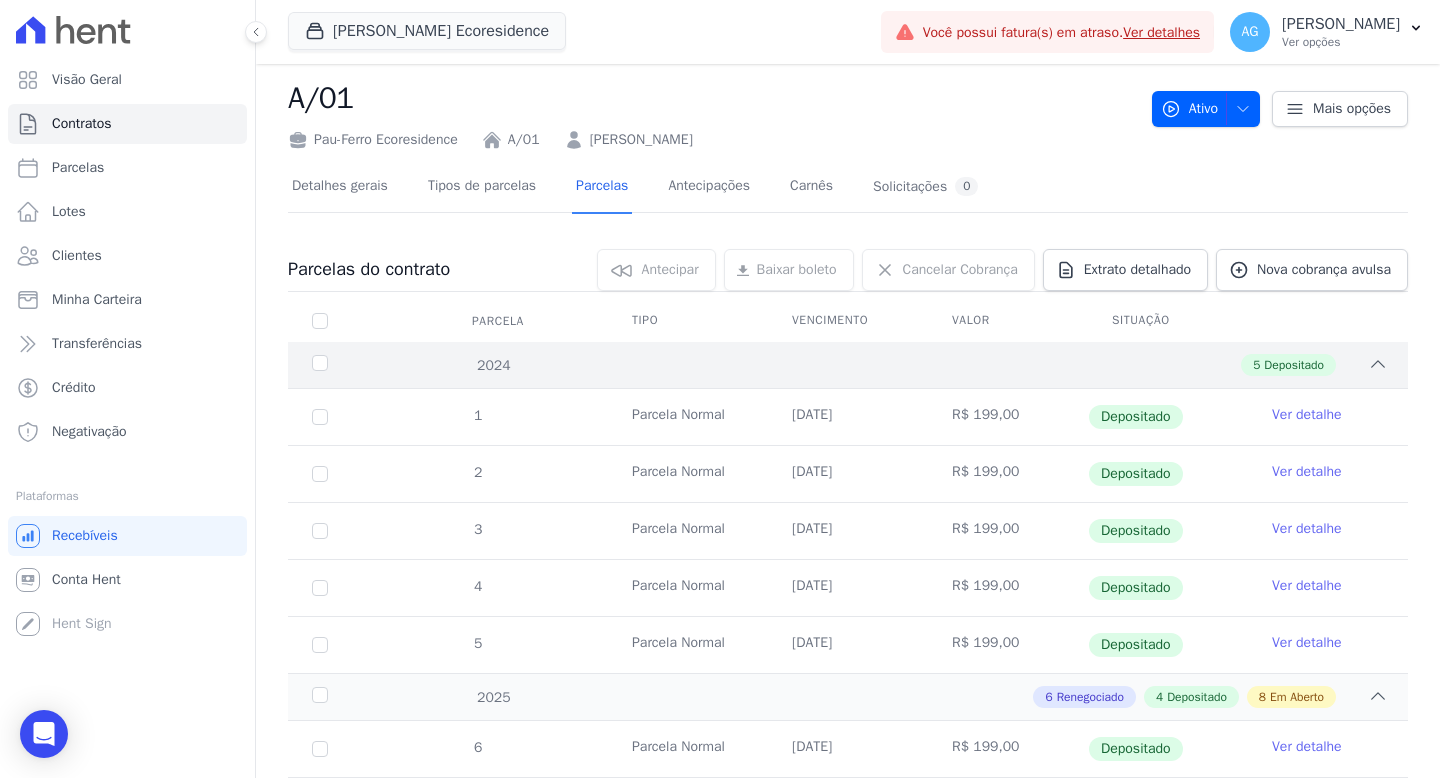 click 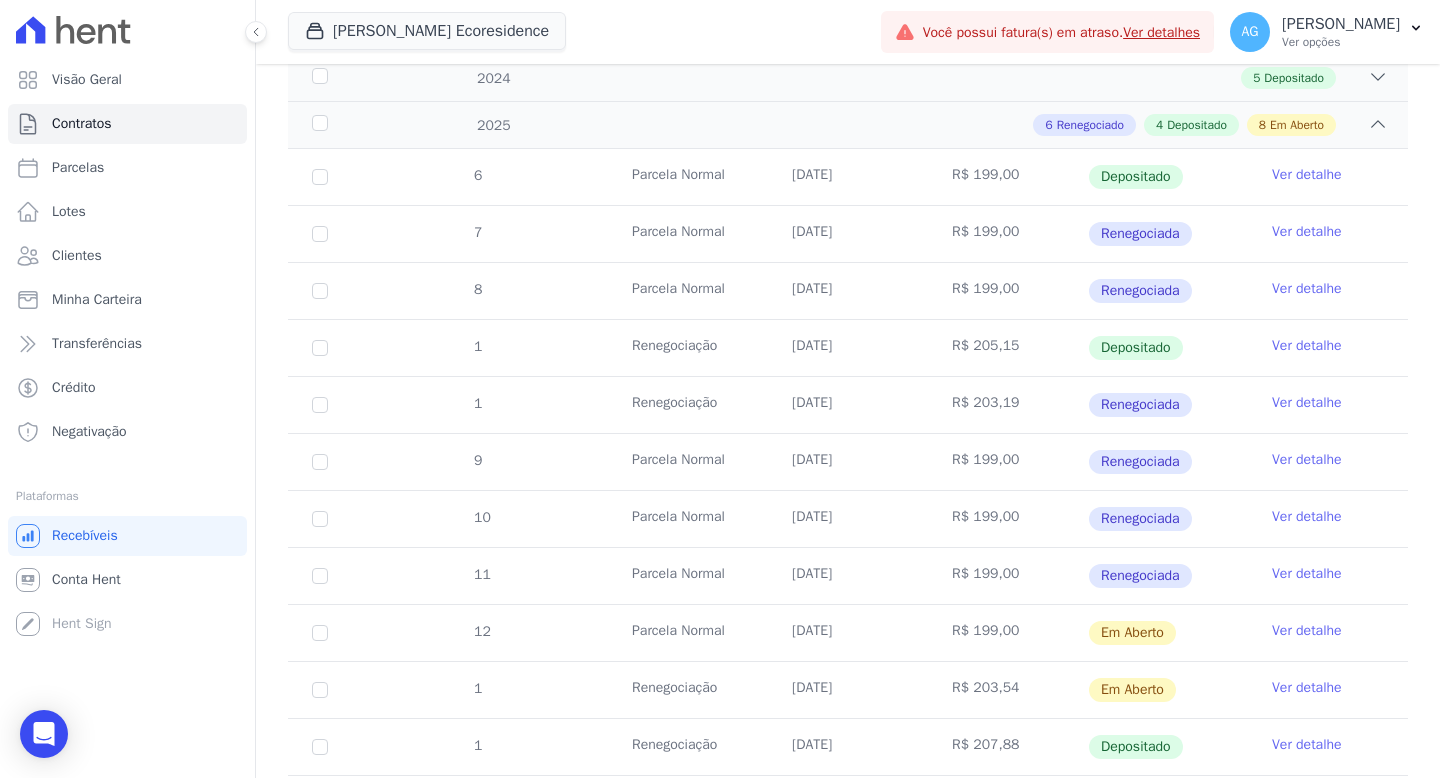 scroll, scrollTop: 311, scrollLeft: 0, axis: vertical 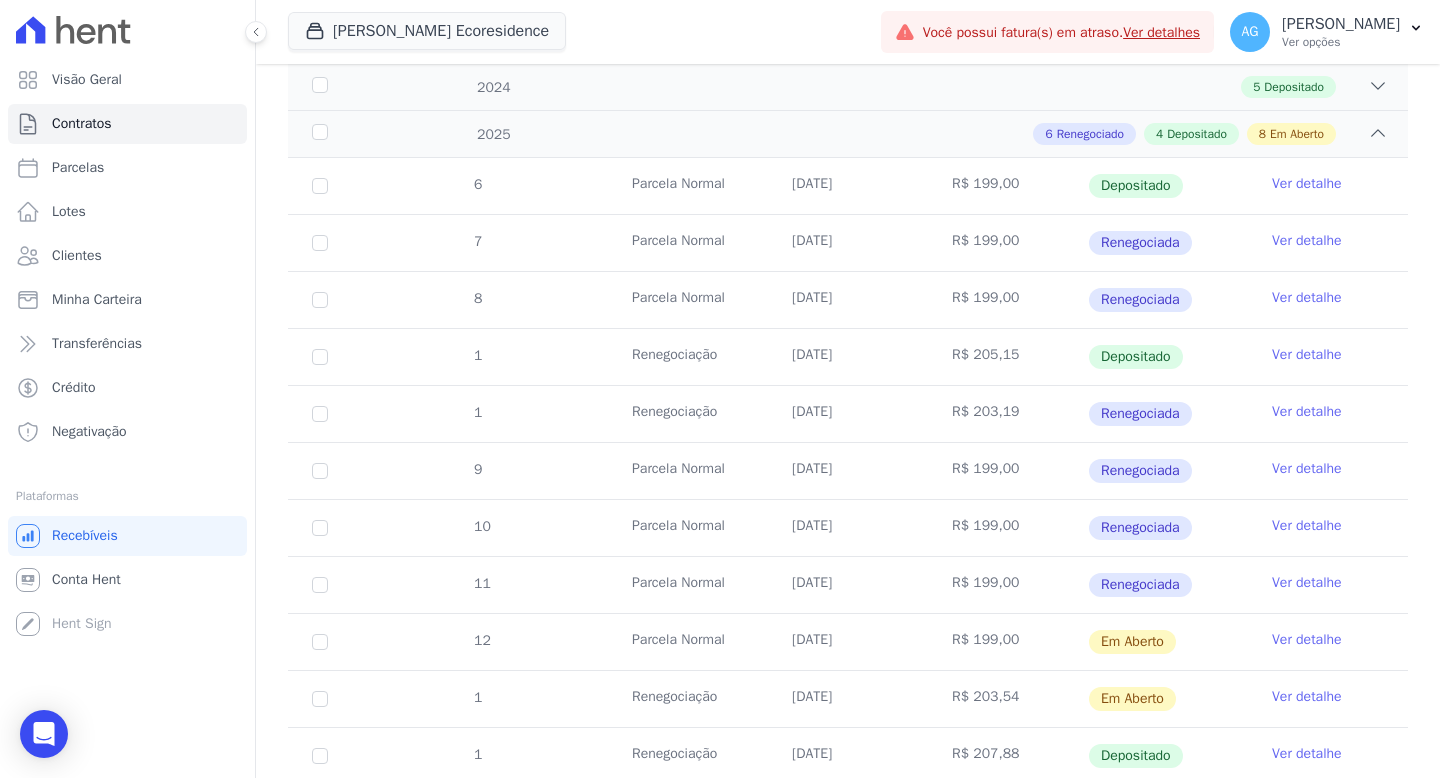 click on "Ver detalhe" at bounding box center (1307, 583) 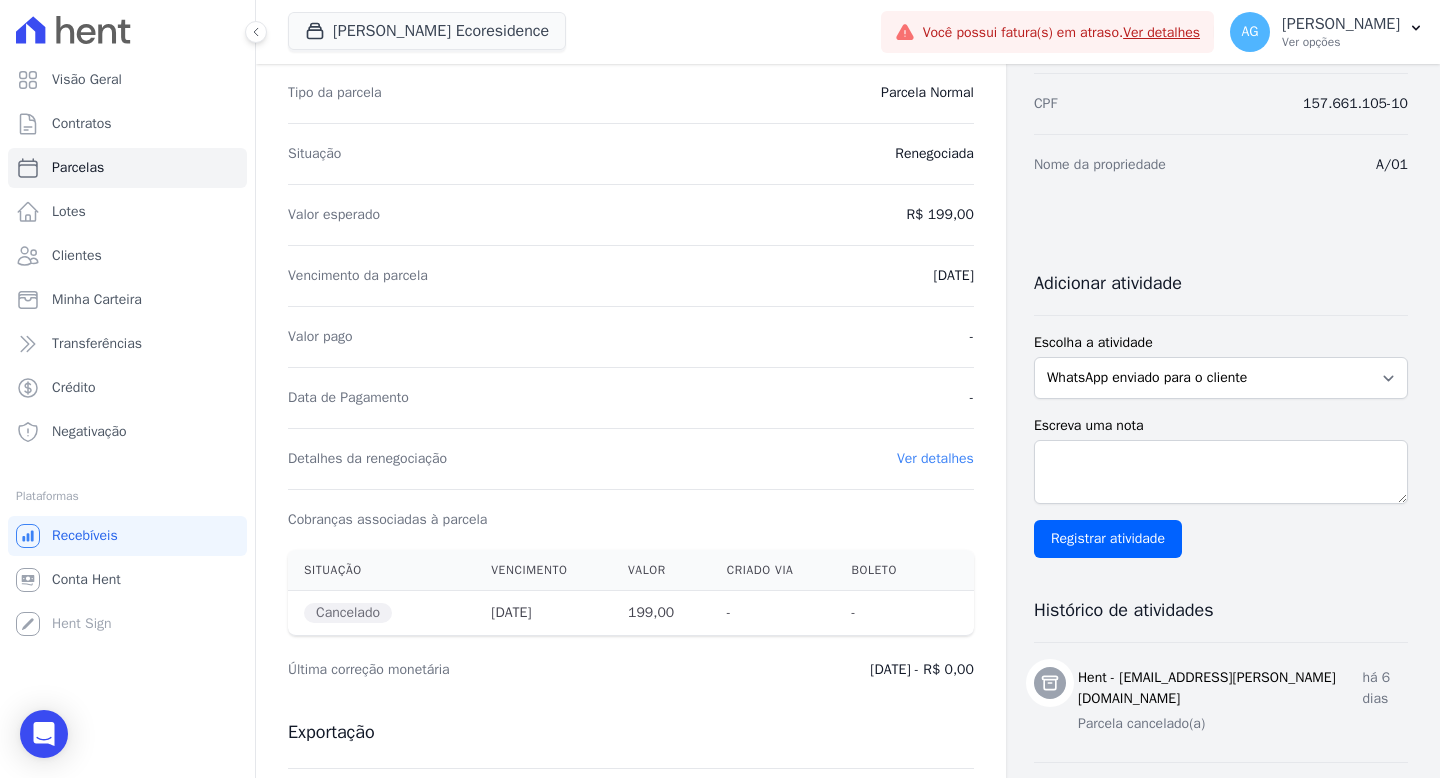 scroll, scrollTop: 228, scrollLeft: 0, axis: vertical 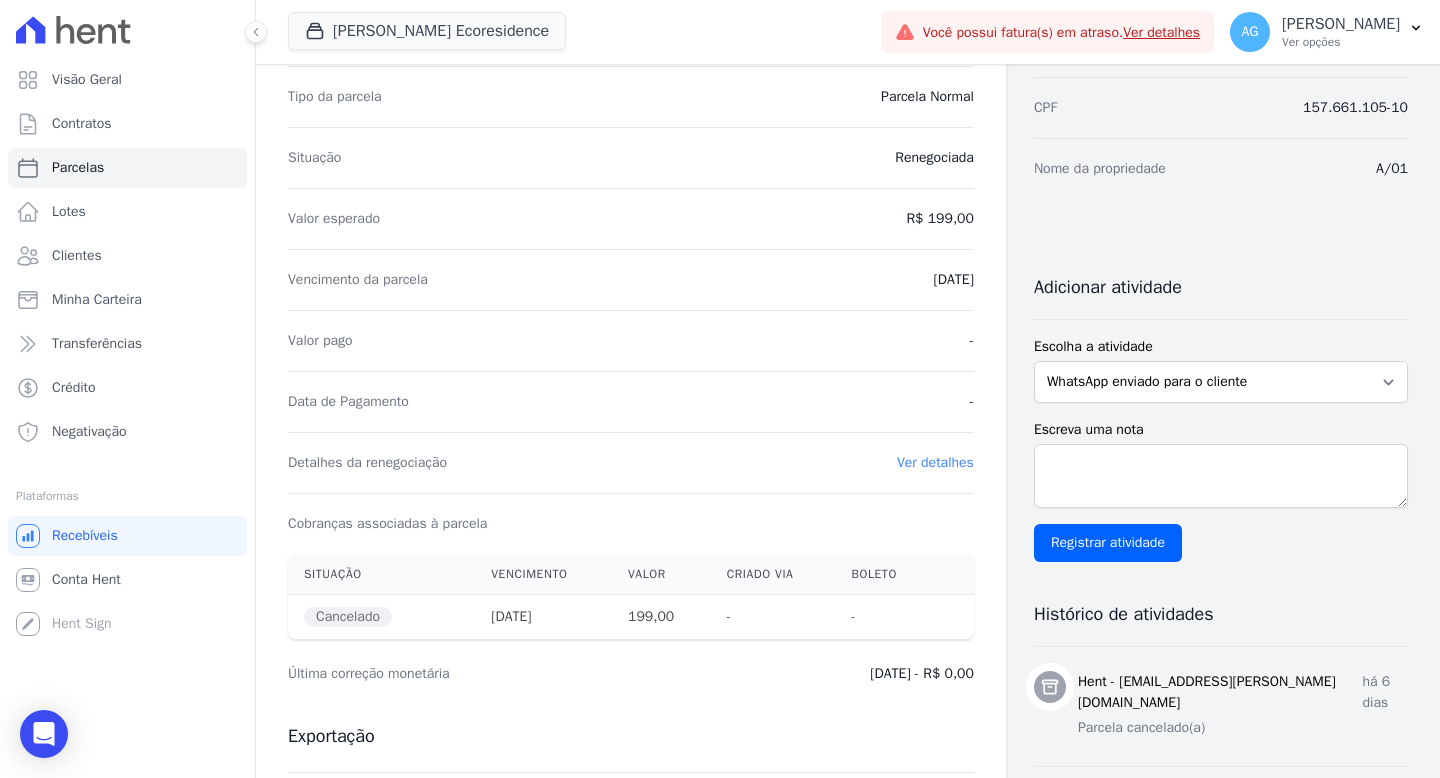 click on "Ver detalhes" at bounding box center (935, 462) 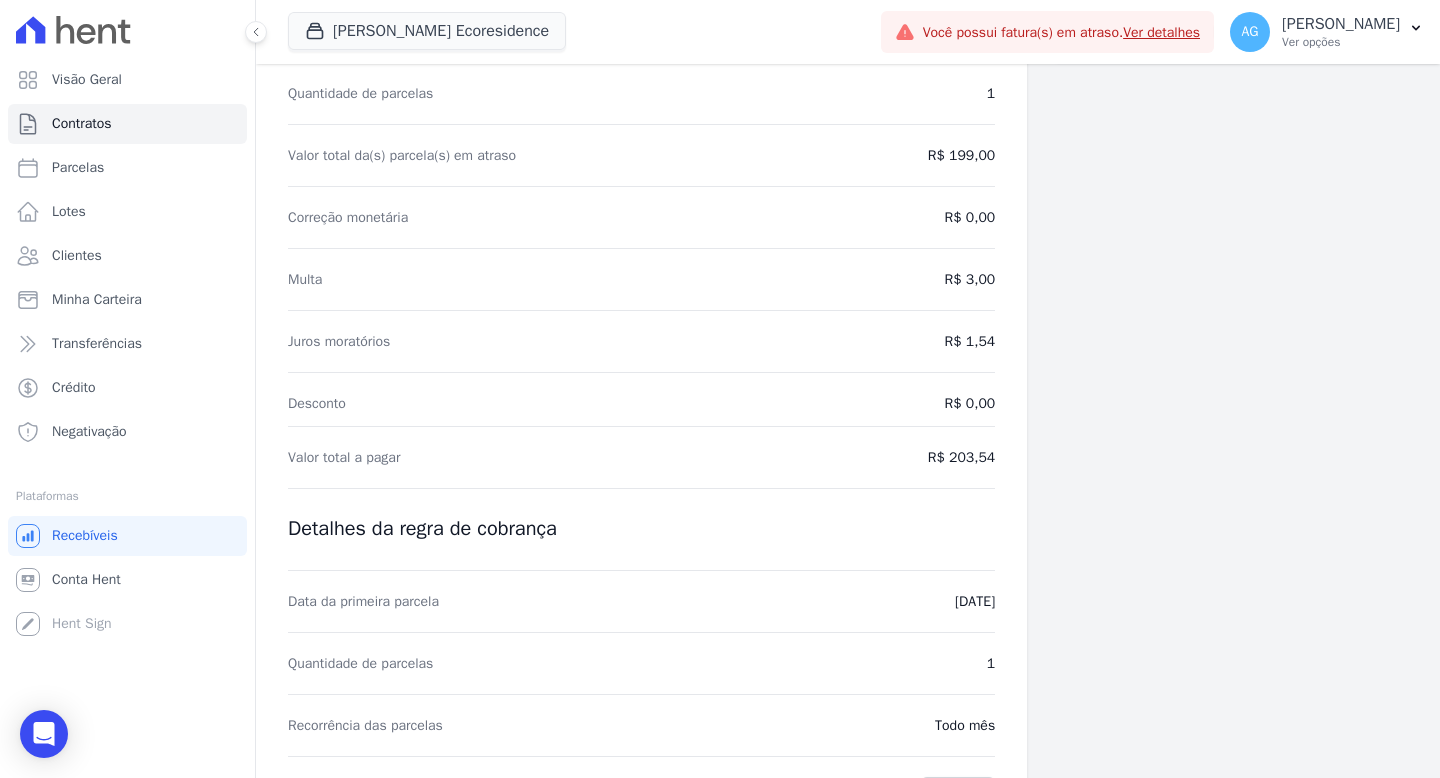 scroll, scrollTop: 213, scrollLeft: 0, axis: vertical 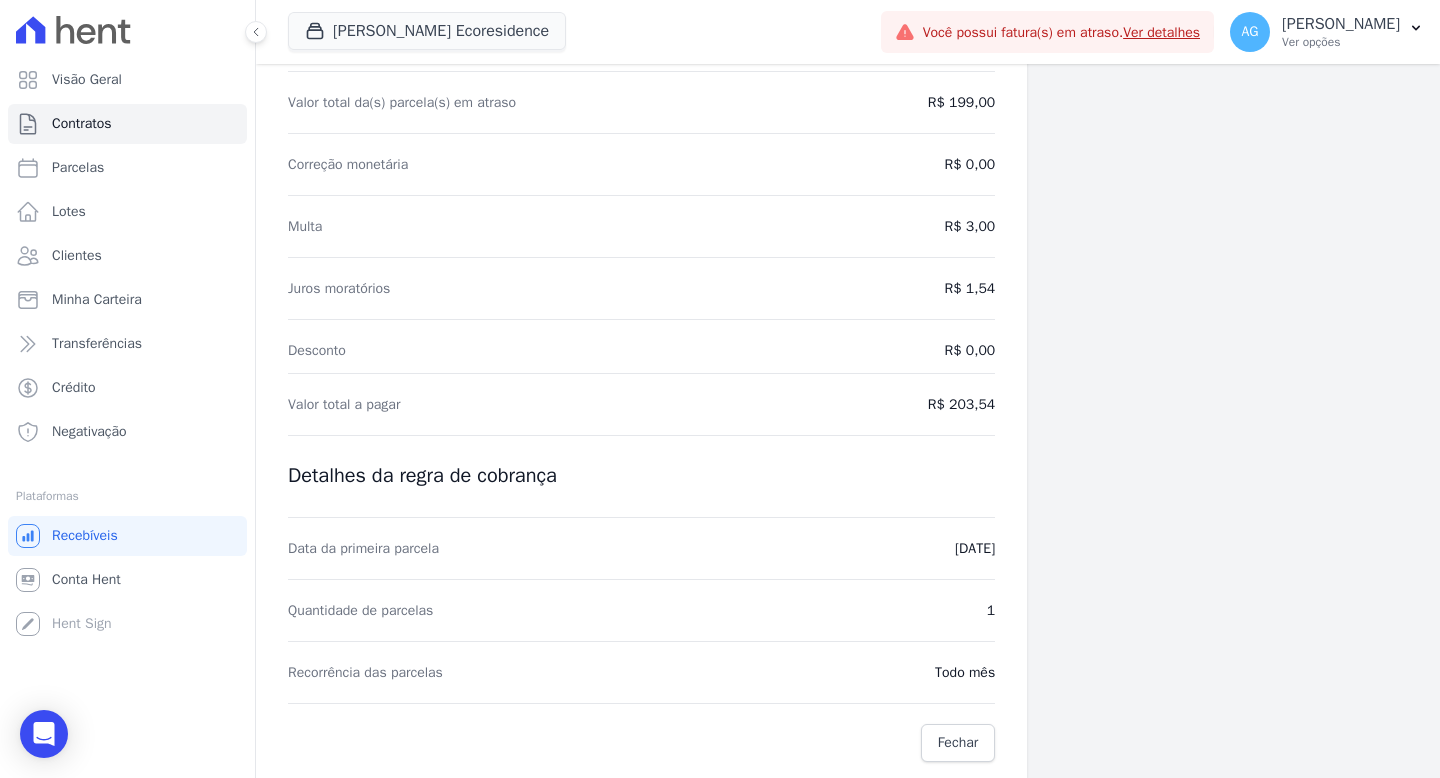 drag, startPoint x: 886, startPoint y: 541, endPoint x: 972, endPoint y: 546, distance: 86.145226 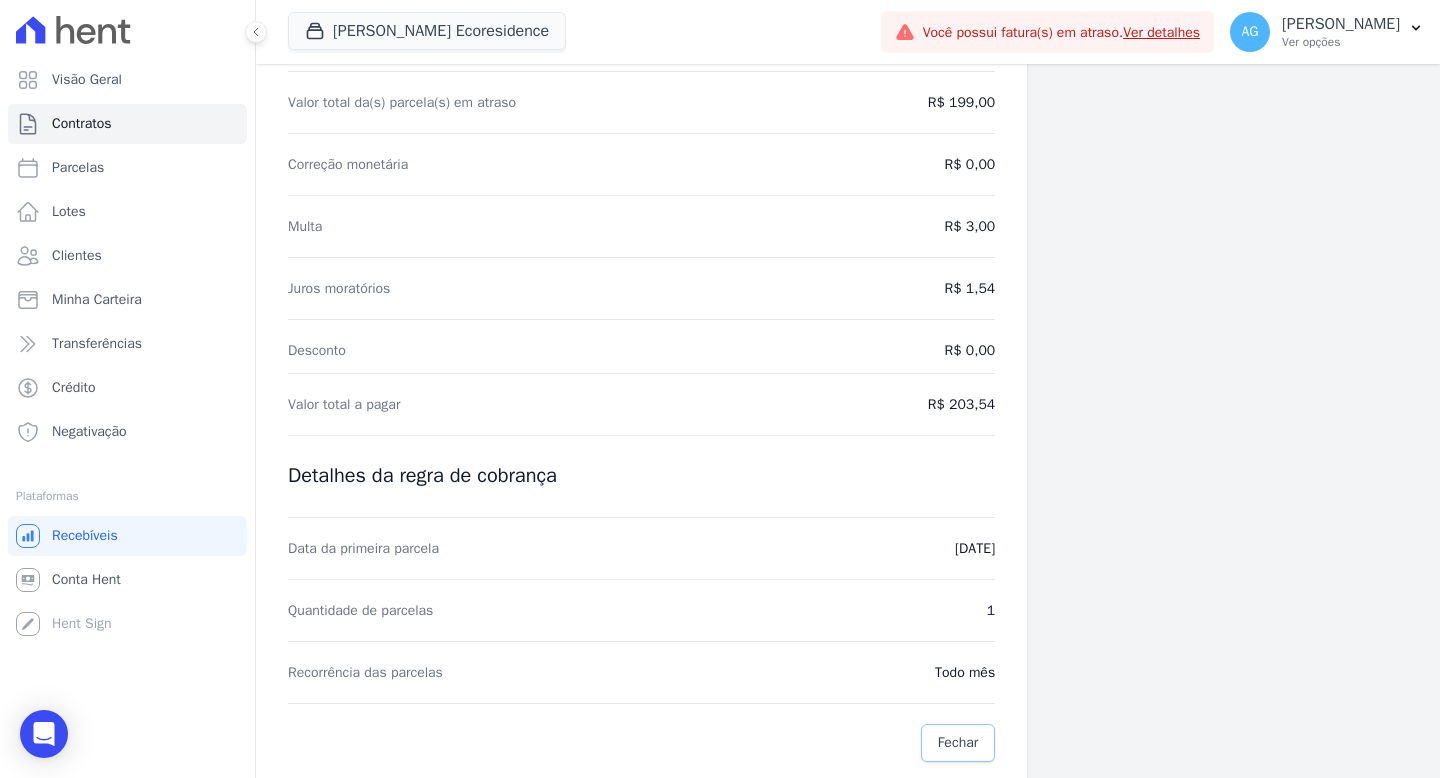 click on "Fechar" at bounding box center (958, 743) 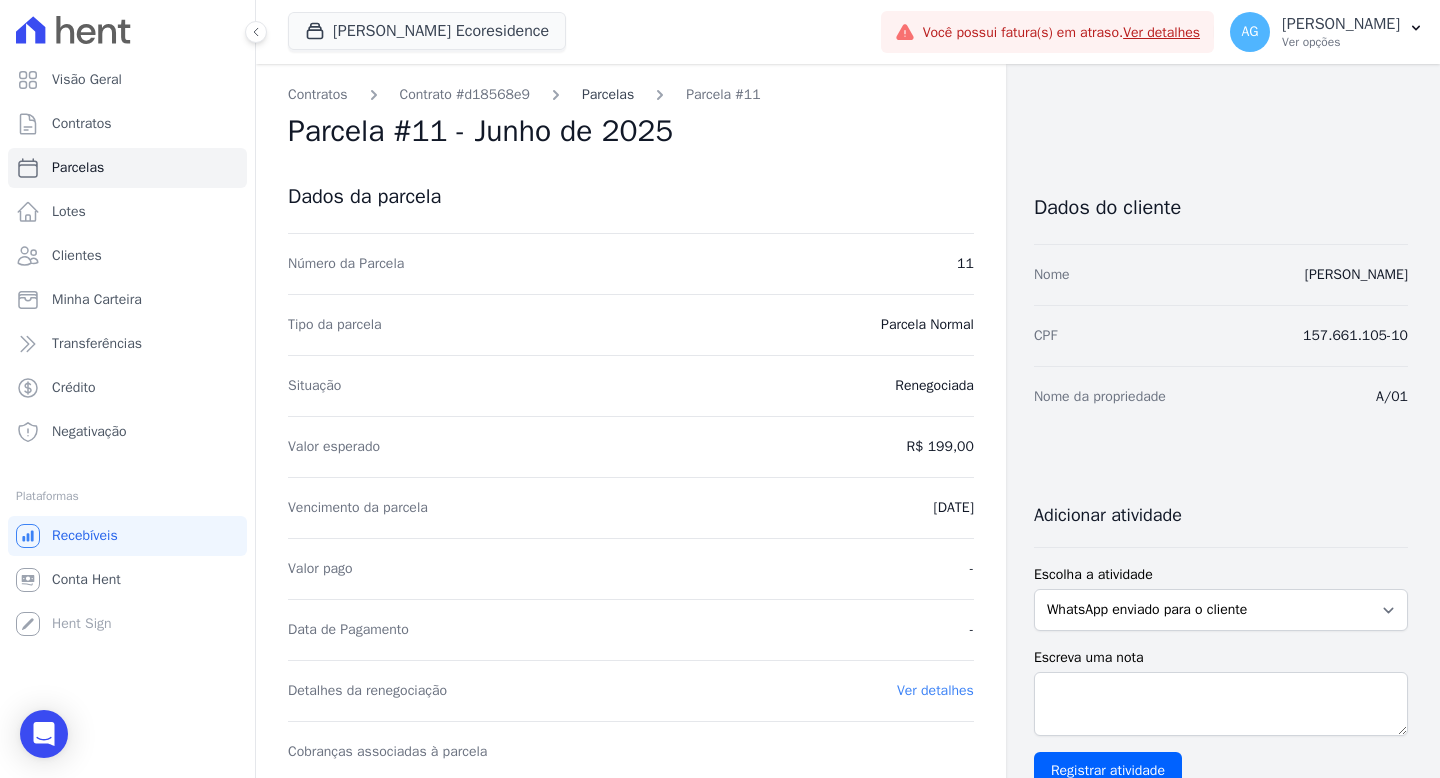 click on "Parcelas" at bounding box center (608, 94) 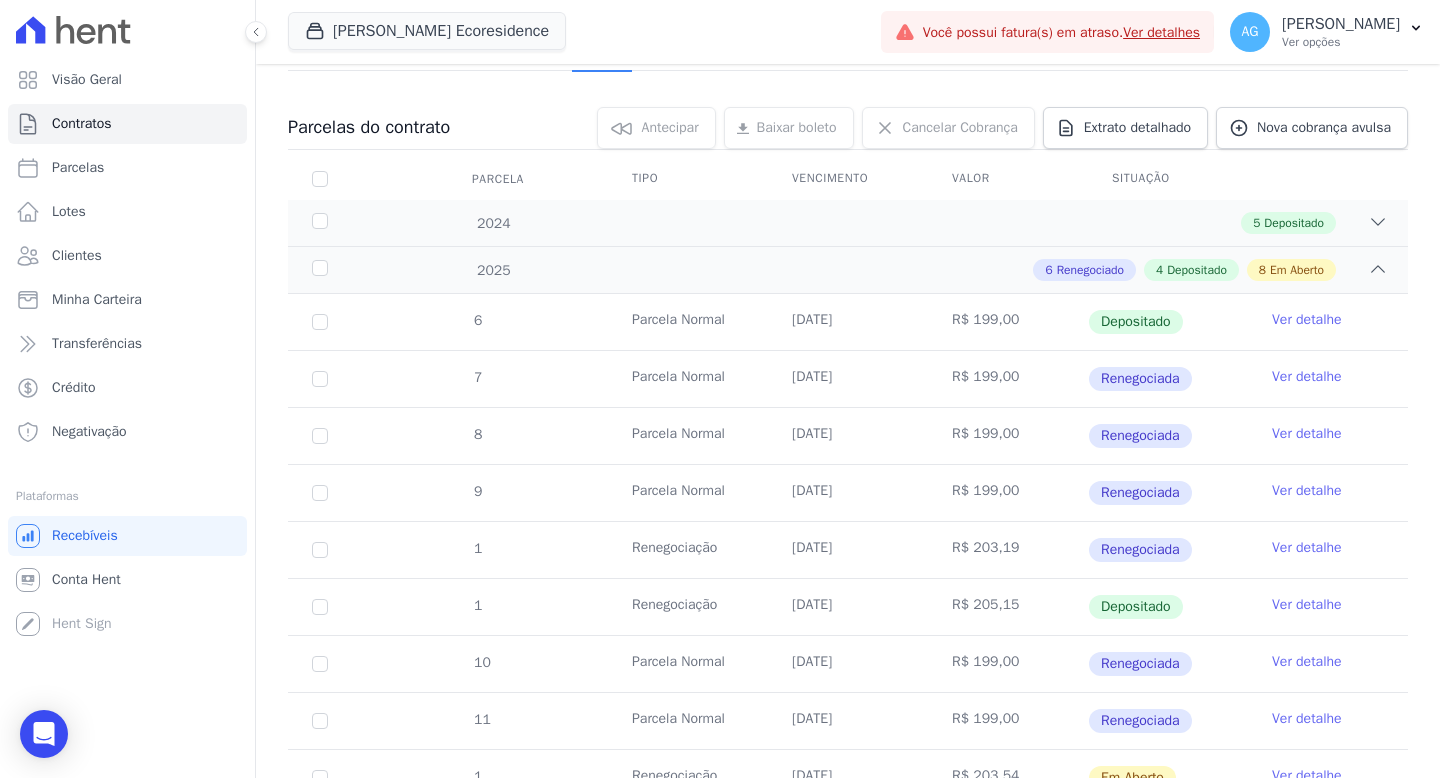 scroll, scrollTop: 0, scrollLeft: 0, axis: both 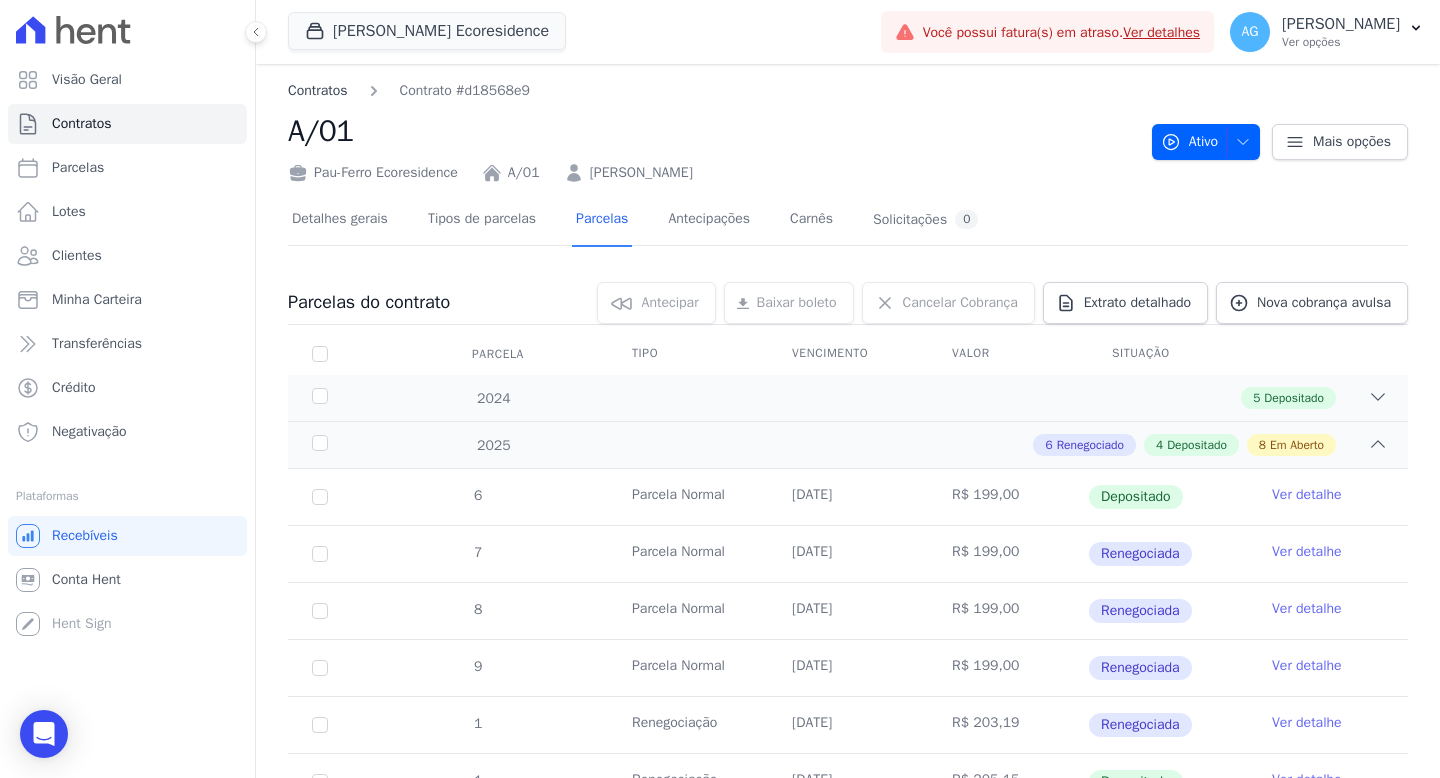 click on "Contratos" at bounding box center [318, 90] 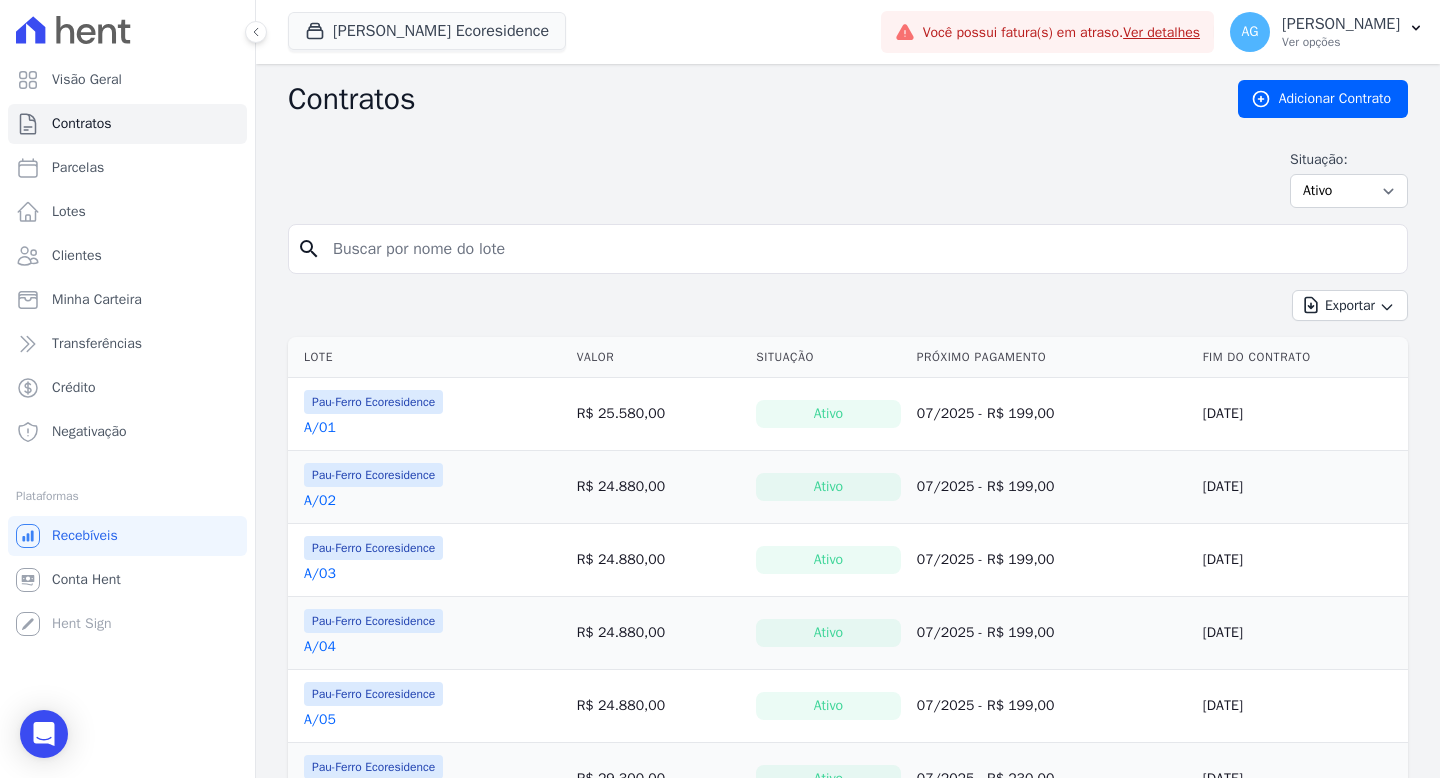 click on "A/01" at bounding box center [320, 428] 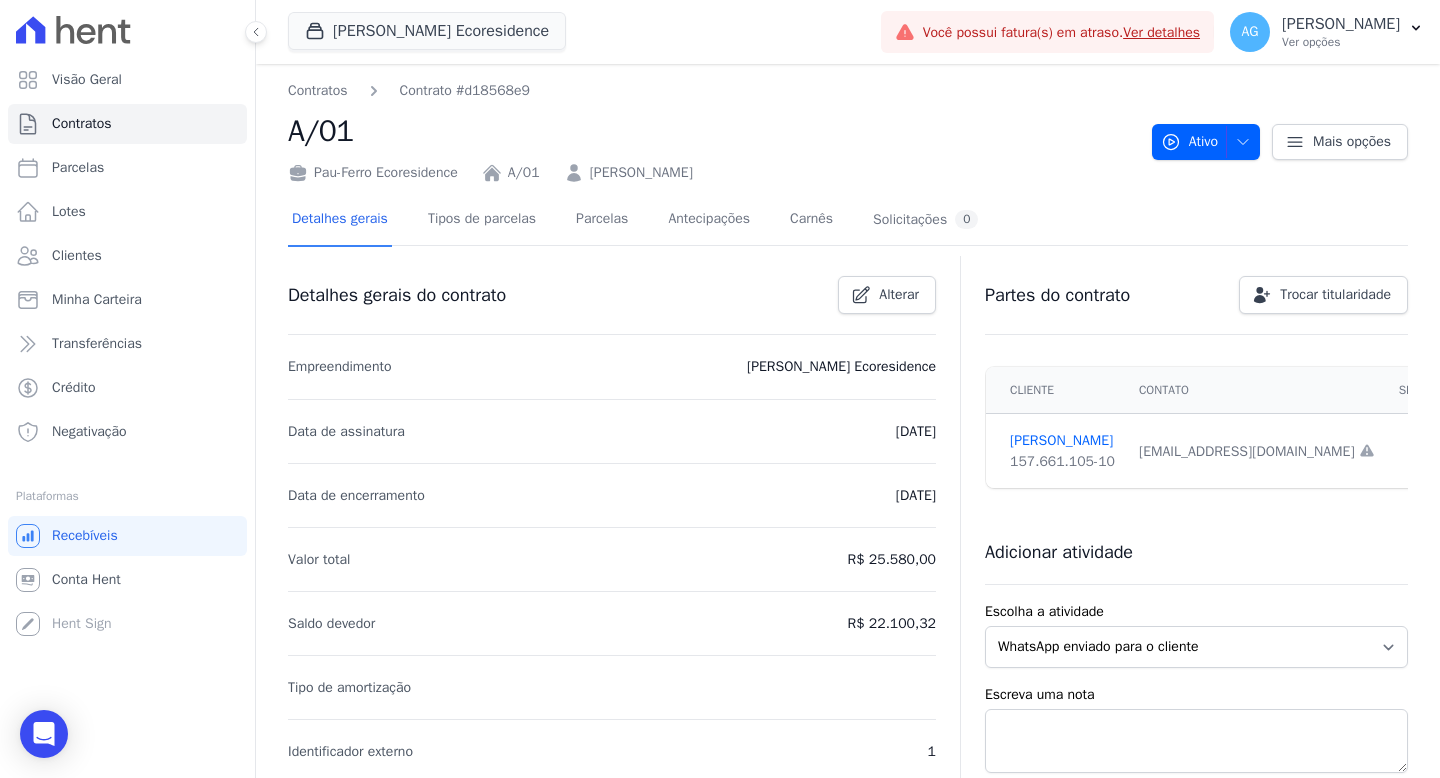click on "A/01" at bounding box center [712, 131] 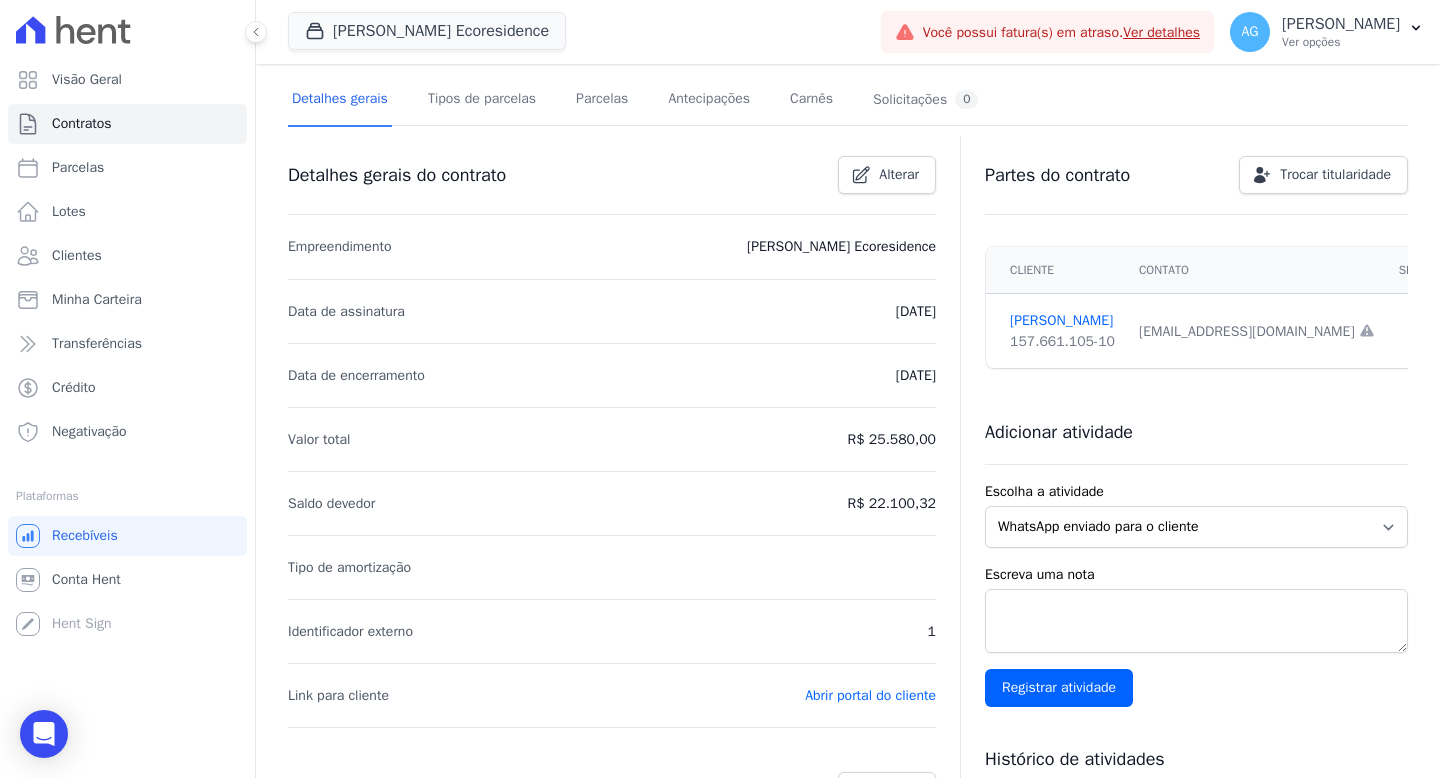 scroll, scrollTop: 0, scrollLeft: 0, axis: both 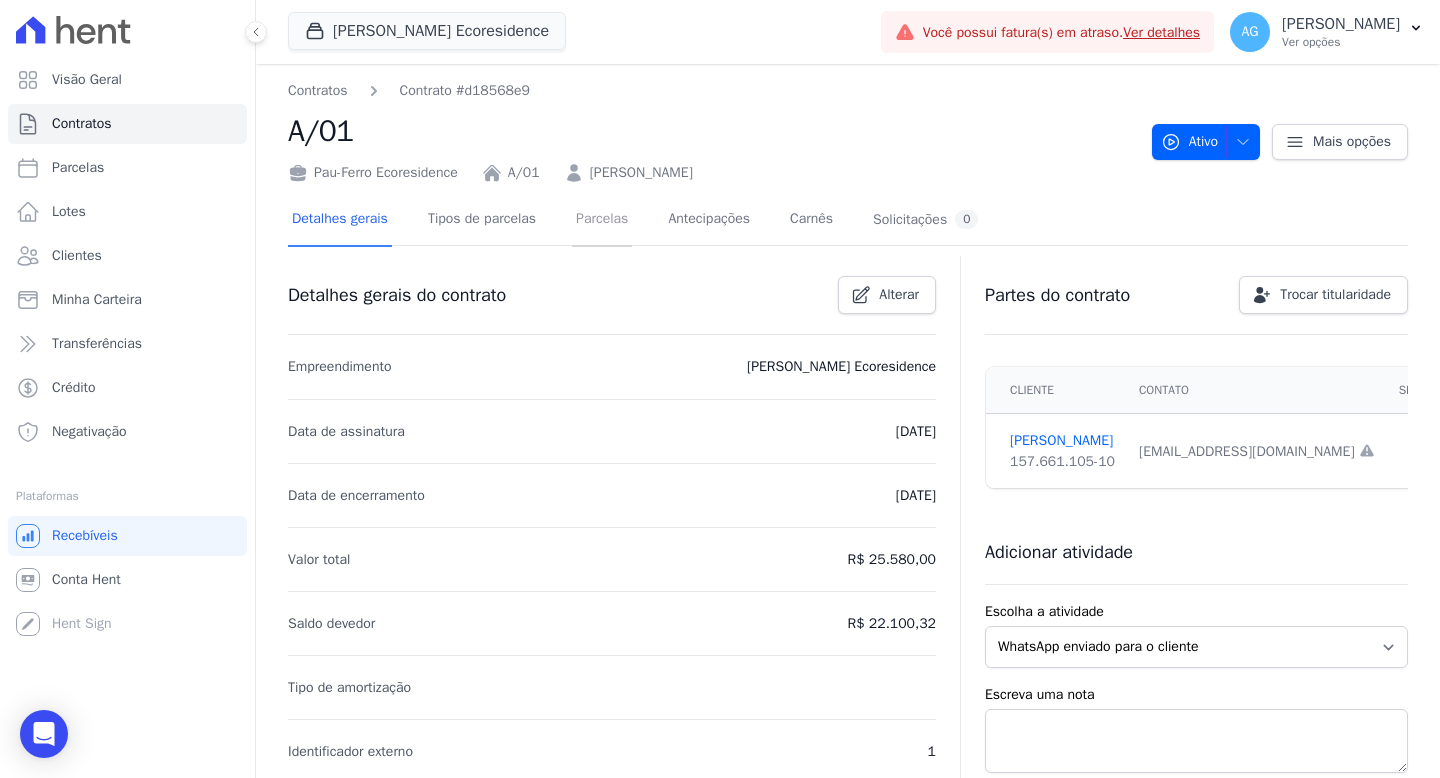 click on "Parcelas" at bounding box center (602, 220) 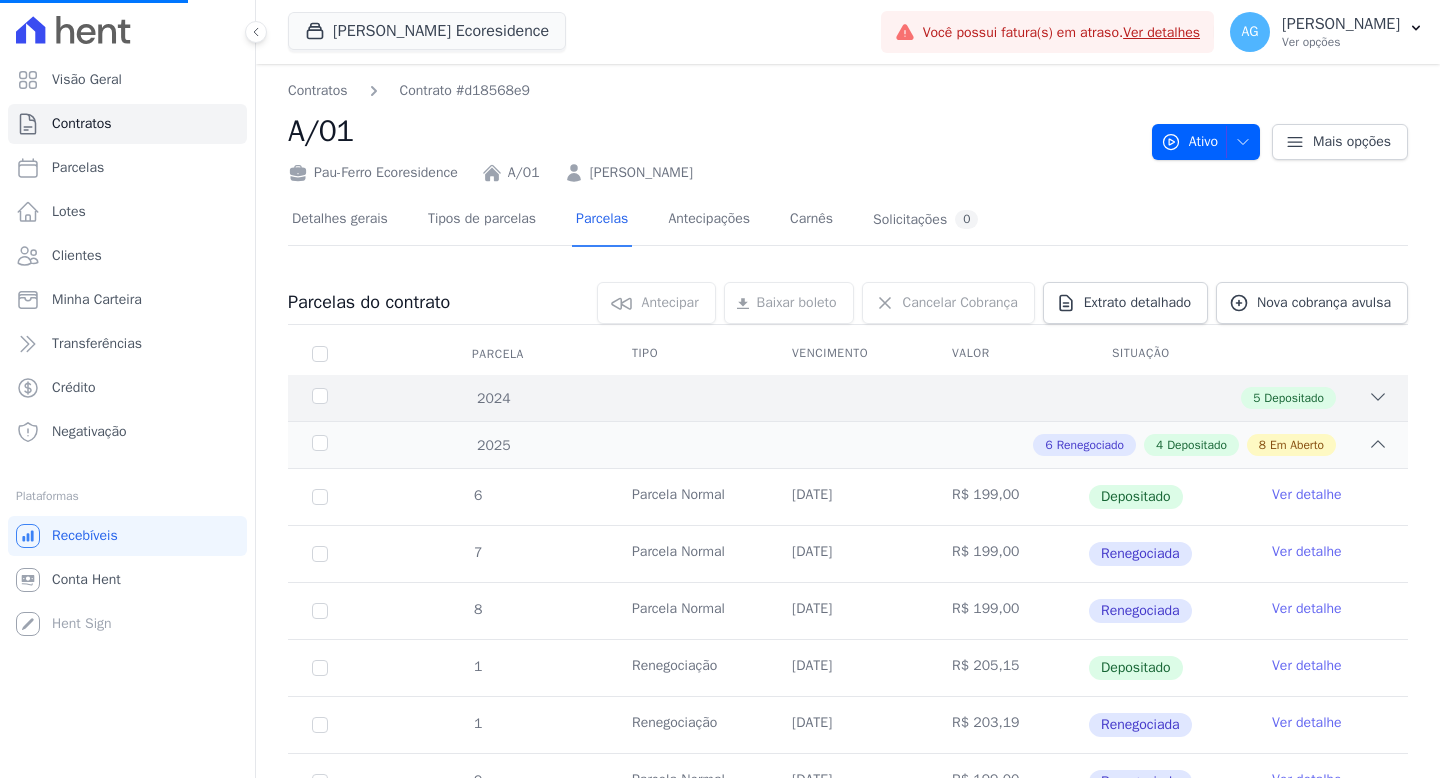click 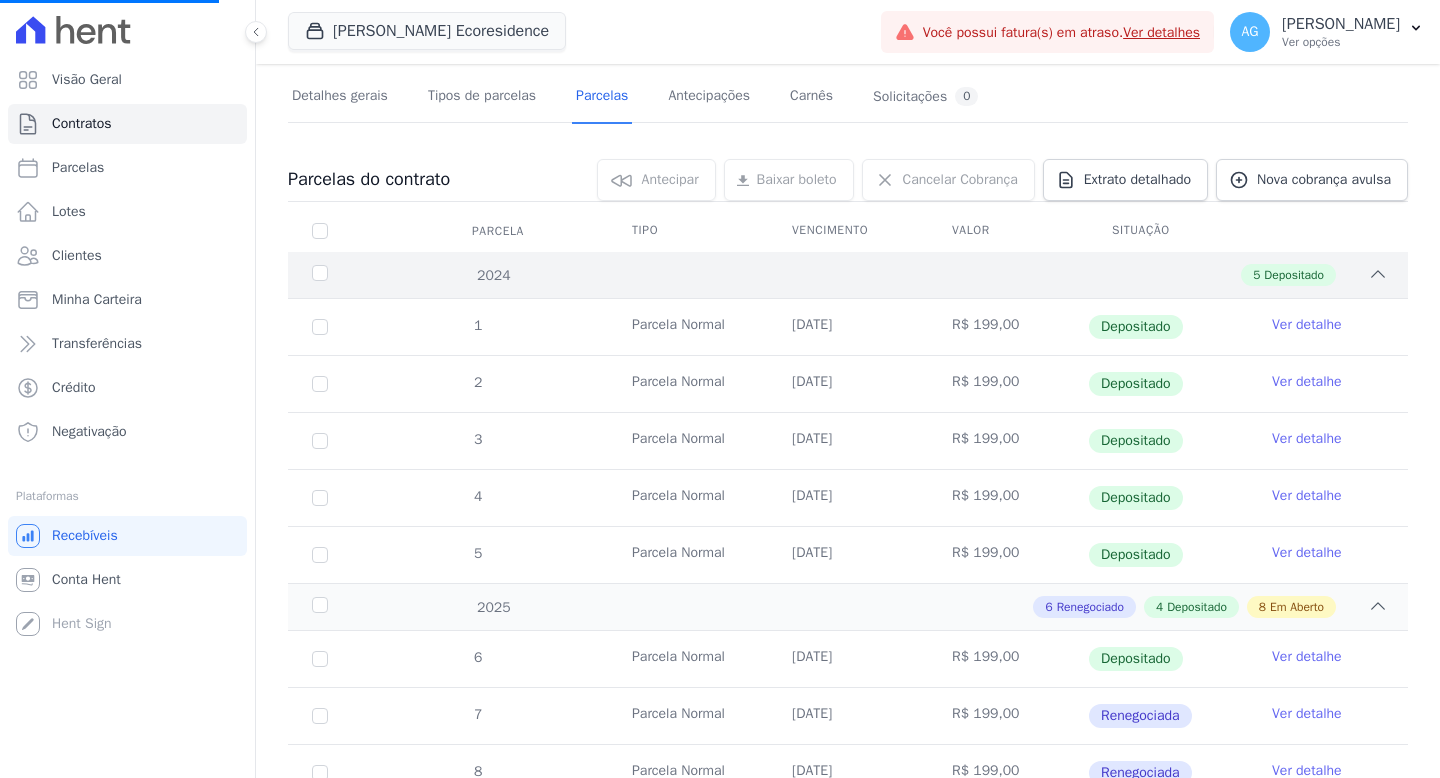 scroll, scrollTop: 264, scrollLeft: 0, axis: vertical 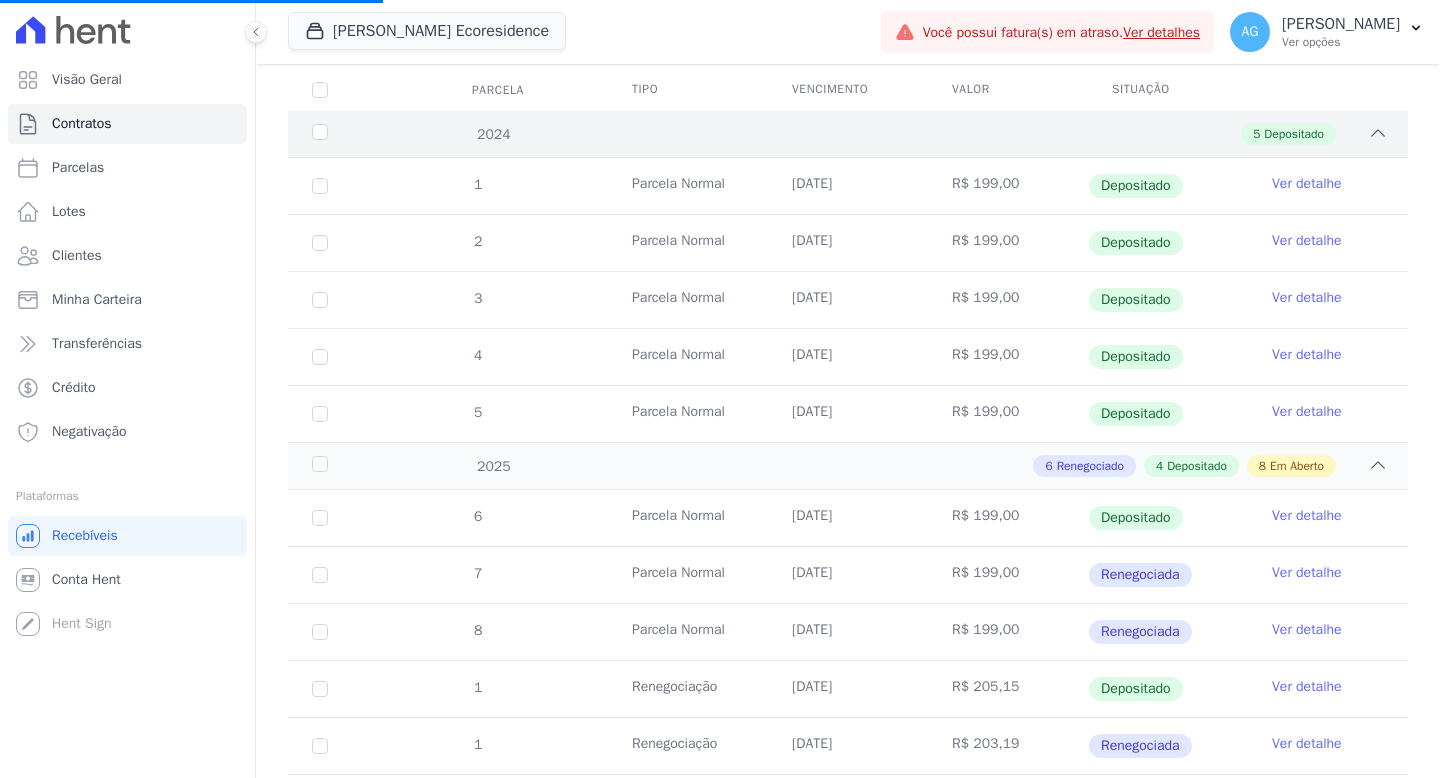 click 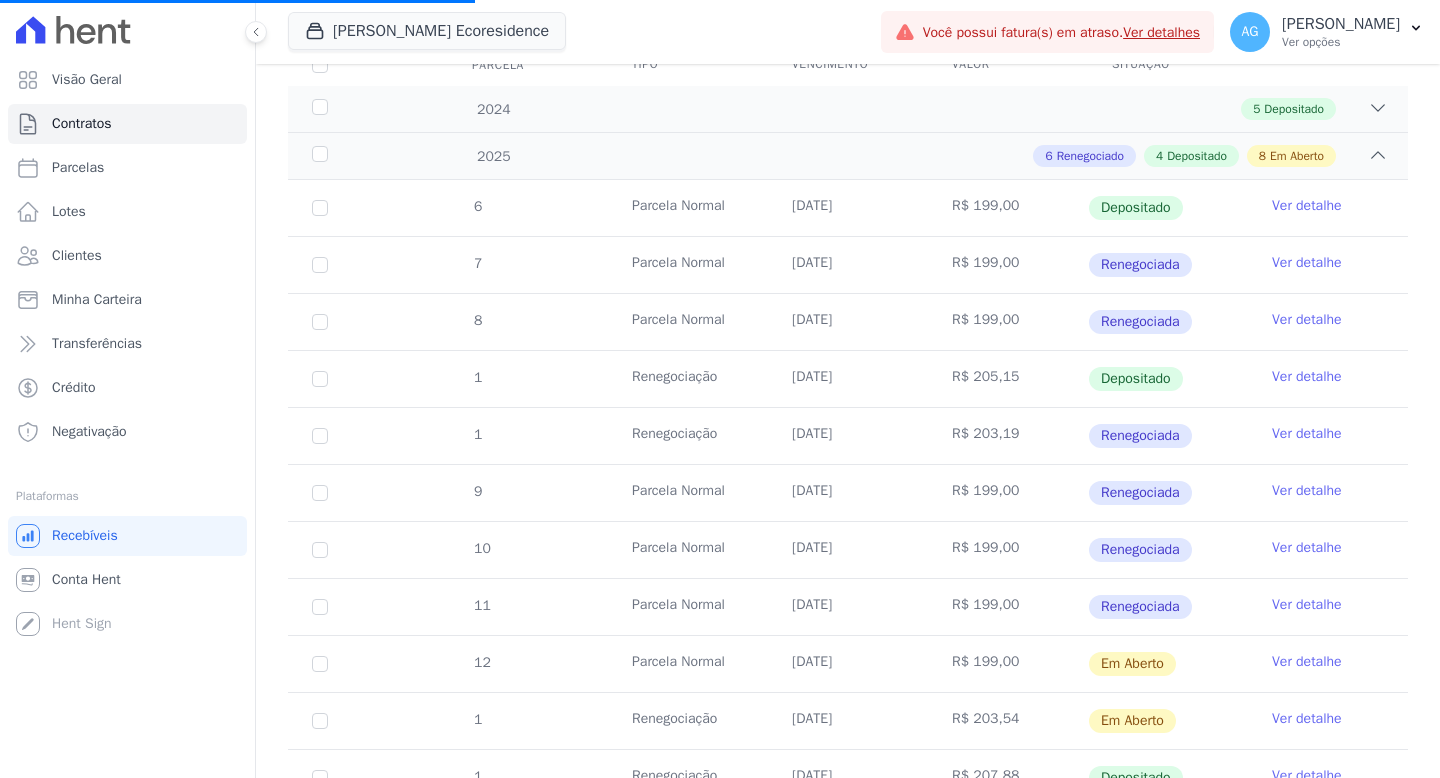 scroll, scrollTop: 350, scrollLeft: 0, axis: vertical 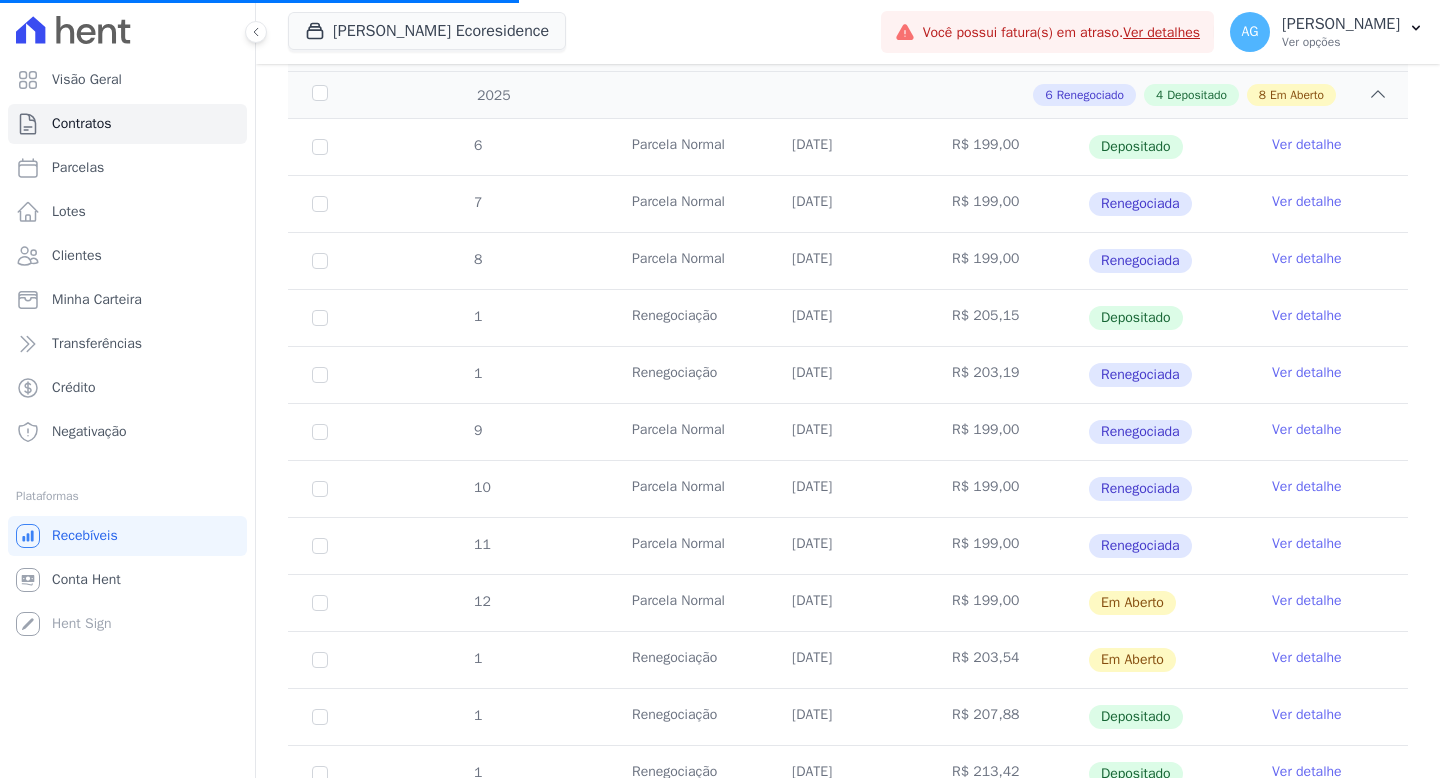 drag, startPoint x: 1079, startPoint y: 197, endPoint x: 1219, endPoint y: 196, distance: 140.00357 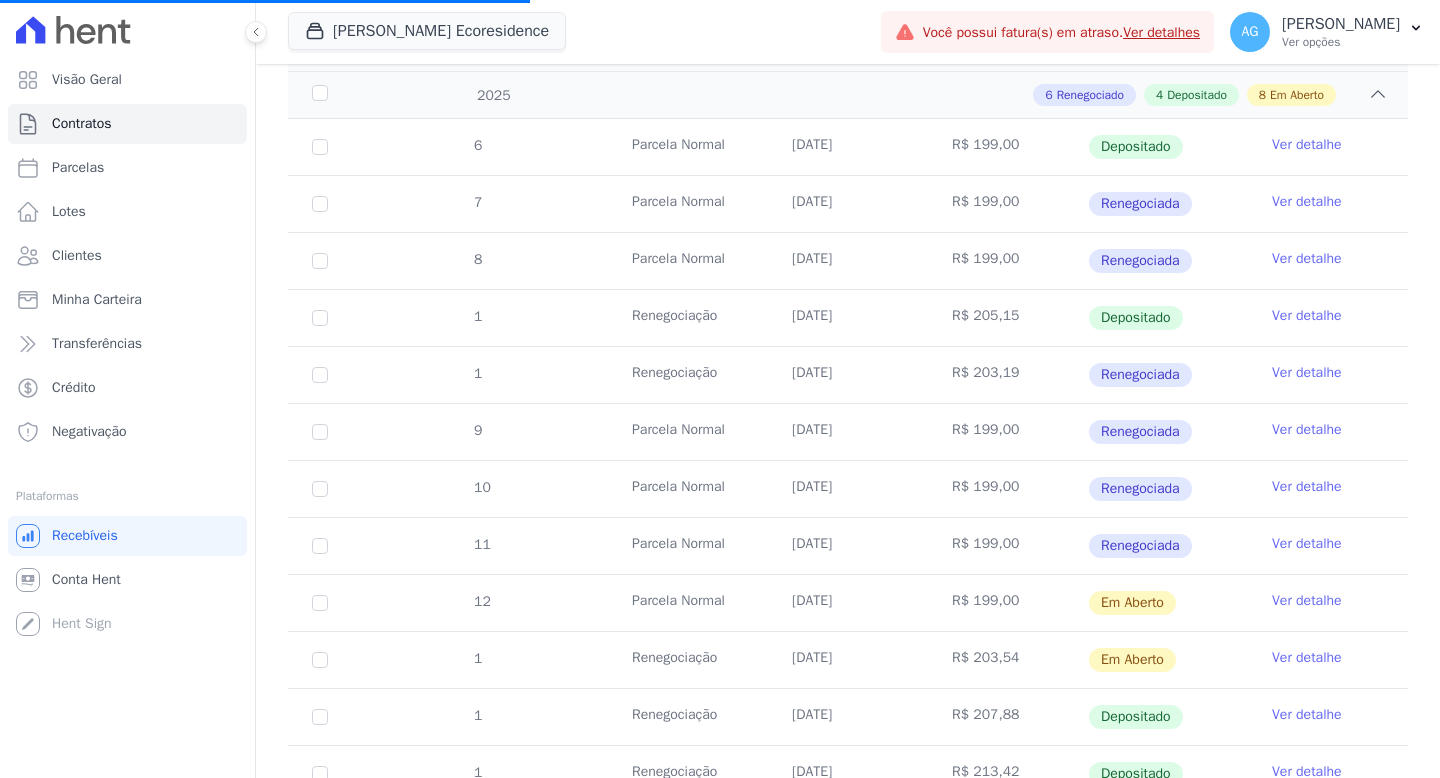 click on "8
[GEOGRAPHIC_DATA]
[DATE]
R$ 199,00
Renegociada
Ver detalhe" at bounding box center (848, 260) 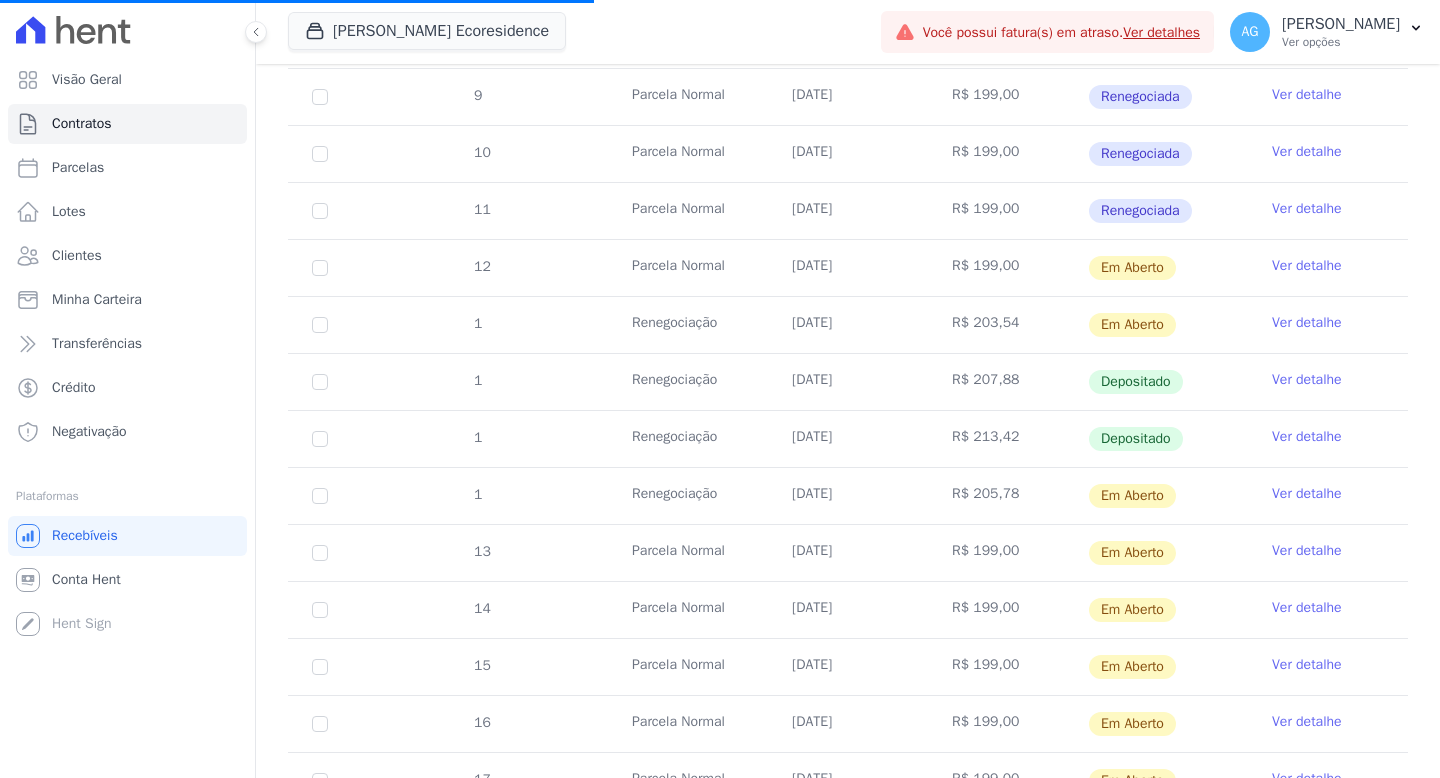 scroll, scrollTop: 729, scrollLeft: 0, axis: vertical 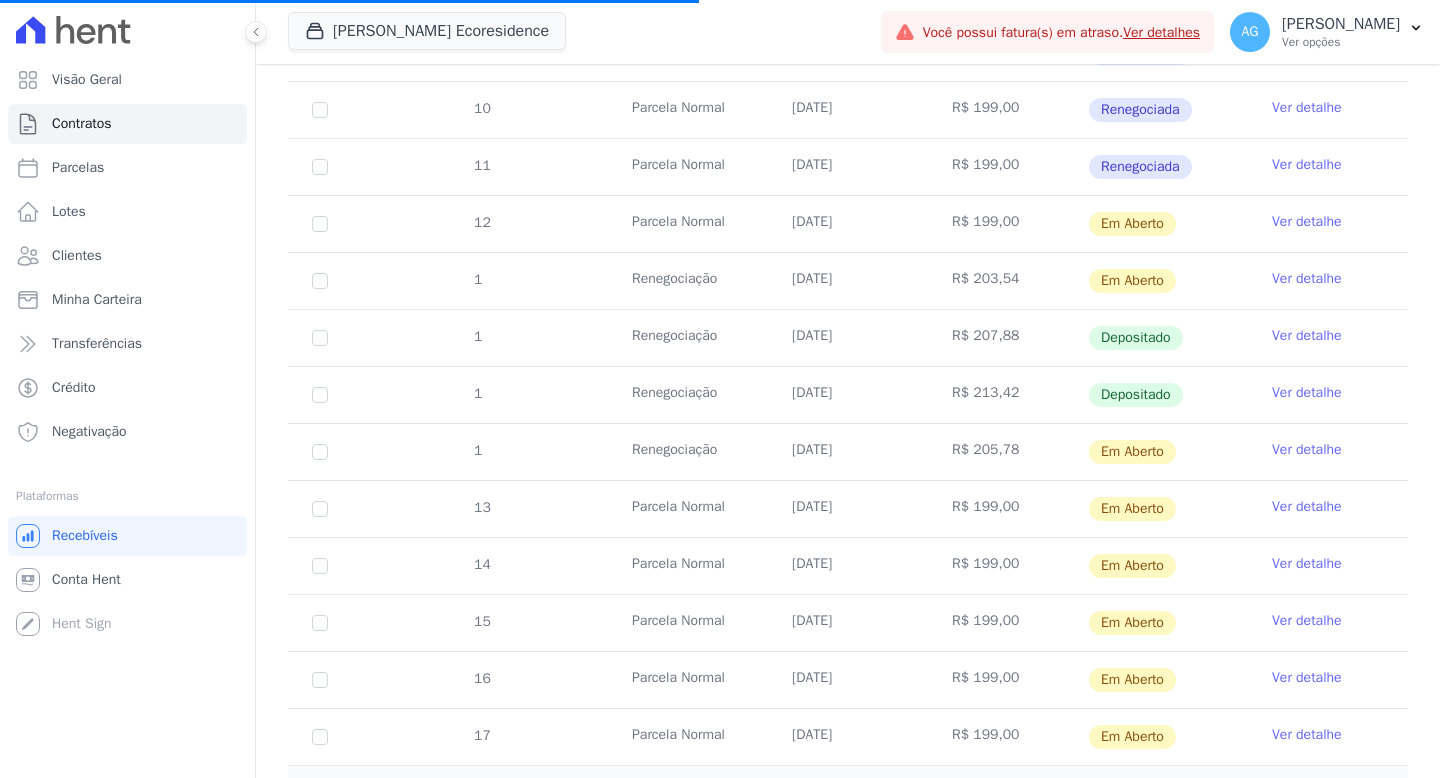 drag, startPoint x: 880, startPoint y: 446, endPoint x: 823, endPoint y: 395, distance: 76.48529 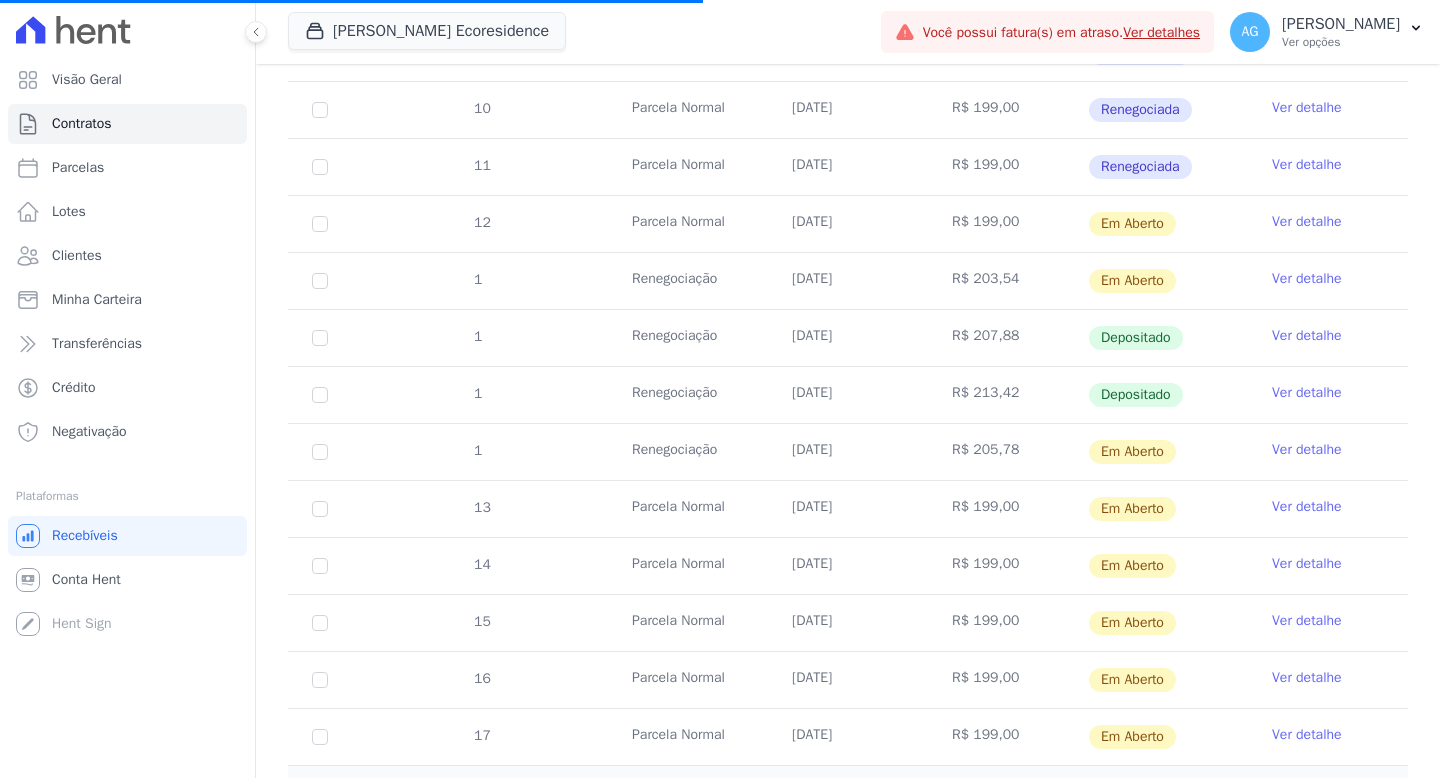 drag, startPoint x: 823, startPoint y: 395, endPoint x: 767, endPoint y: 391, distance: 56.142673 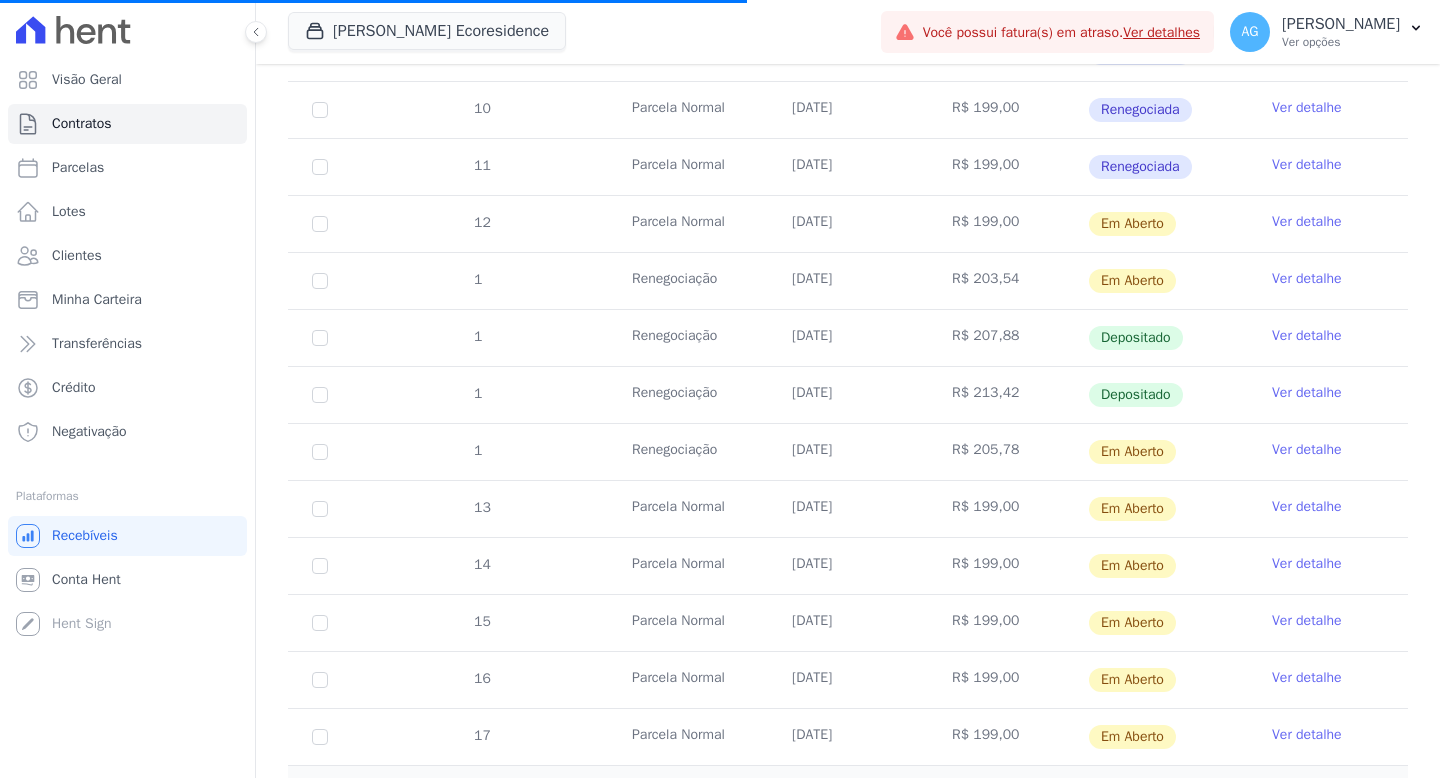 drag, startPoint x: 872, startPoint y: 327, endPoint x: 722, endPoint y: 331, distance: 150.05333 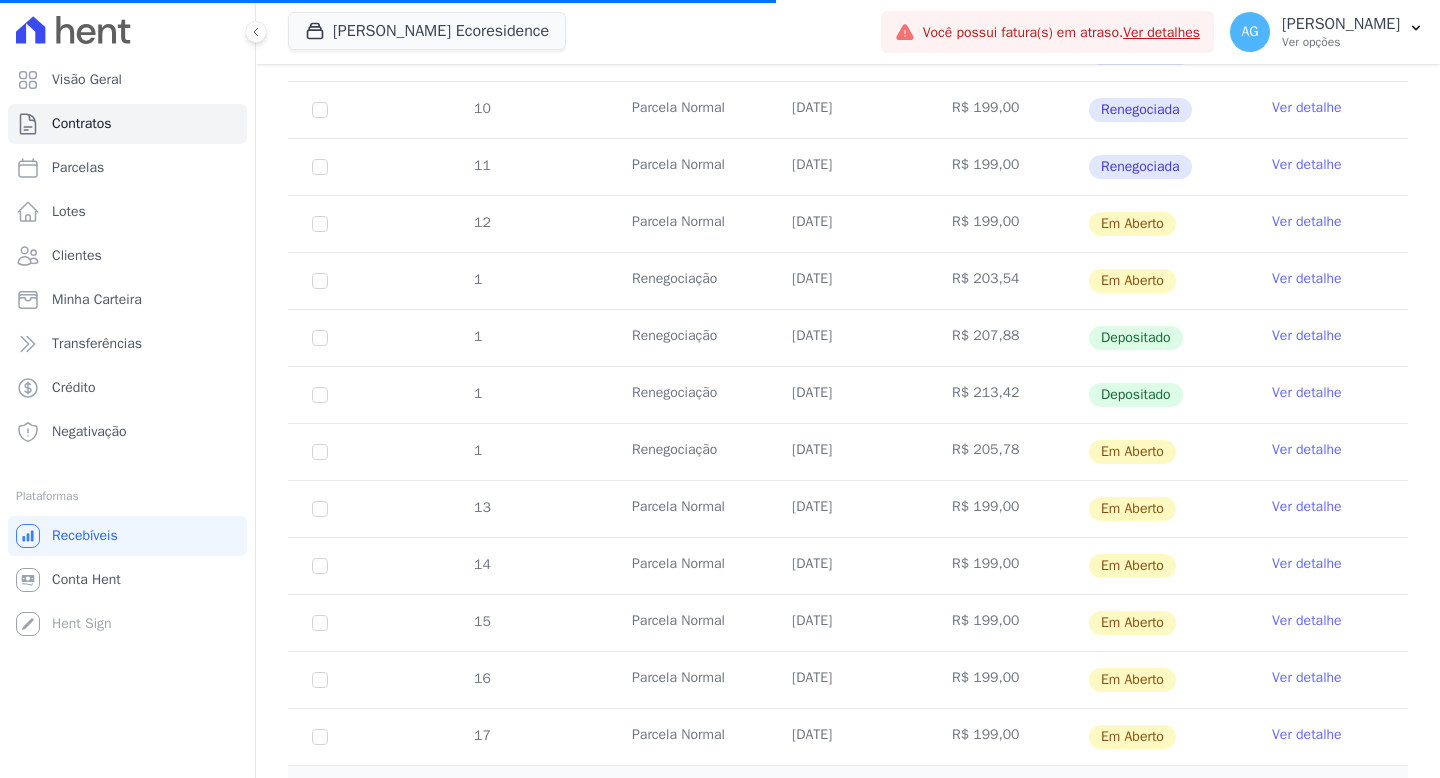 drag, startPoint x: 856, startPoint y: 283, endPoint x: 747, endPoint y: 287, distance: 109.07337 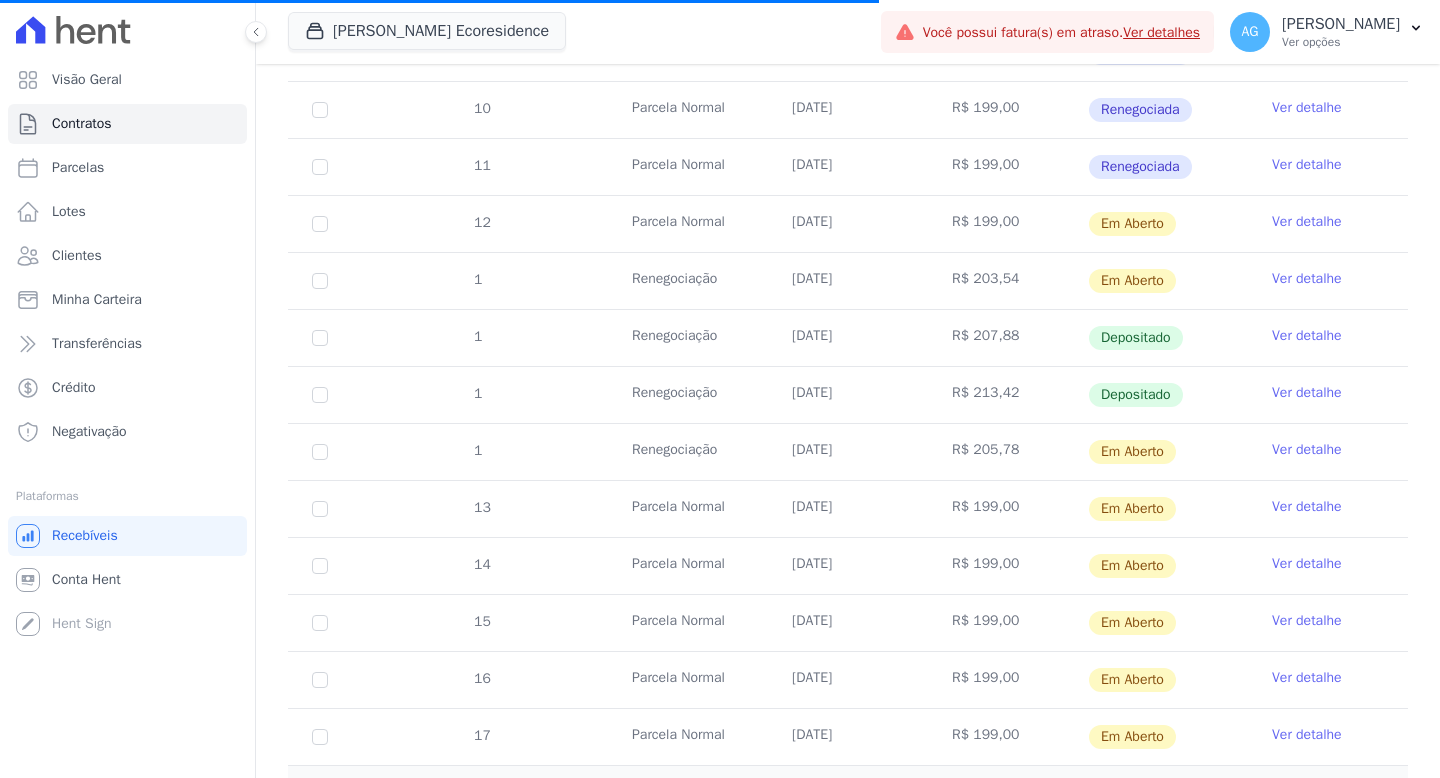 click on "Depositado" at bounding box center (1168, 338) 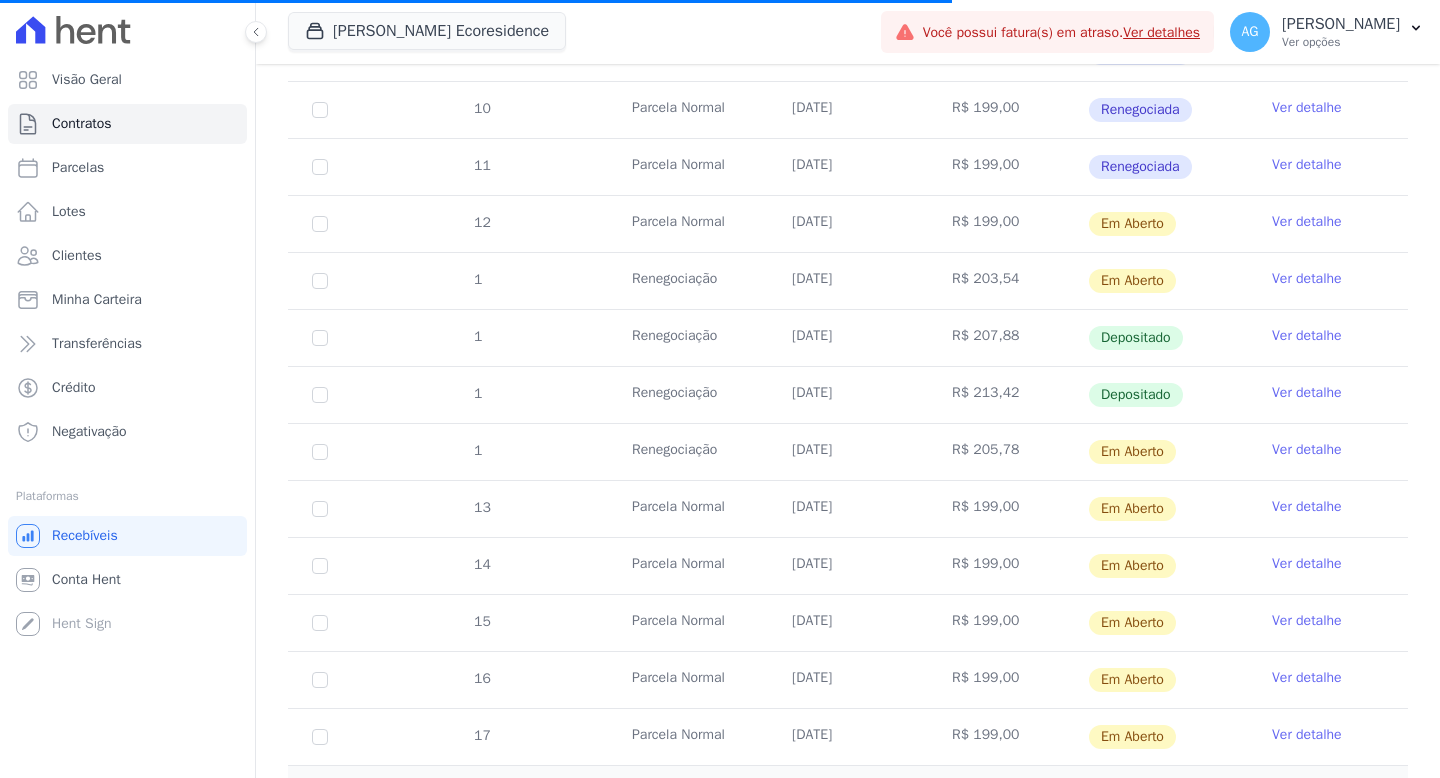 click on "Depositado" at bounding box center (1168, 395) 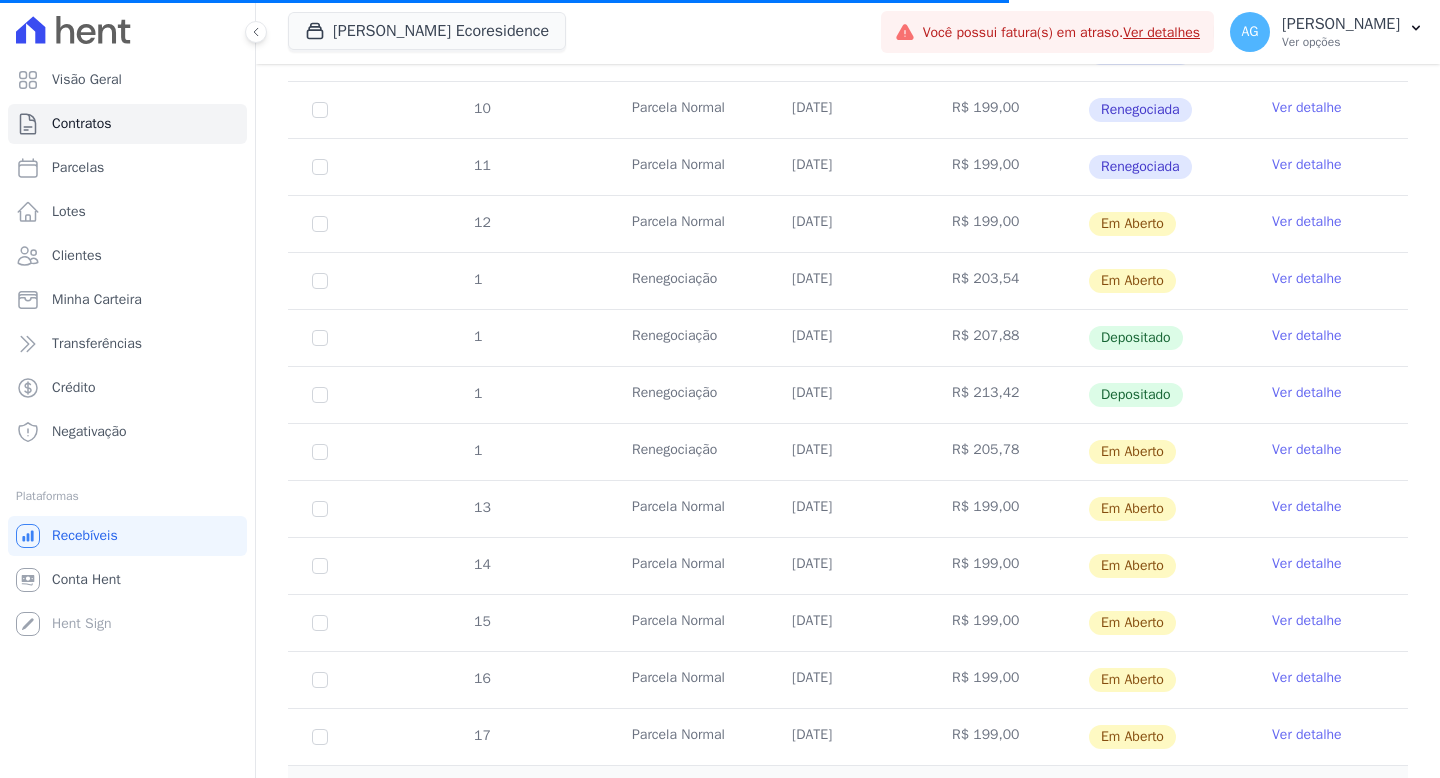 drag, startPoint x: 783, startPoint y: 448, endPoint x: 1041, endPoint y: 444, distance: 258.031 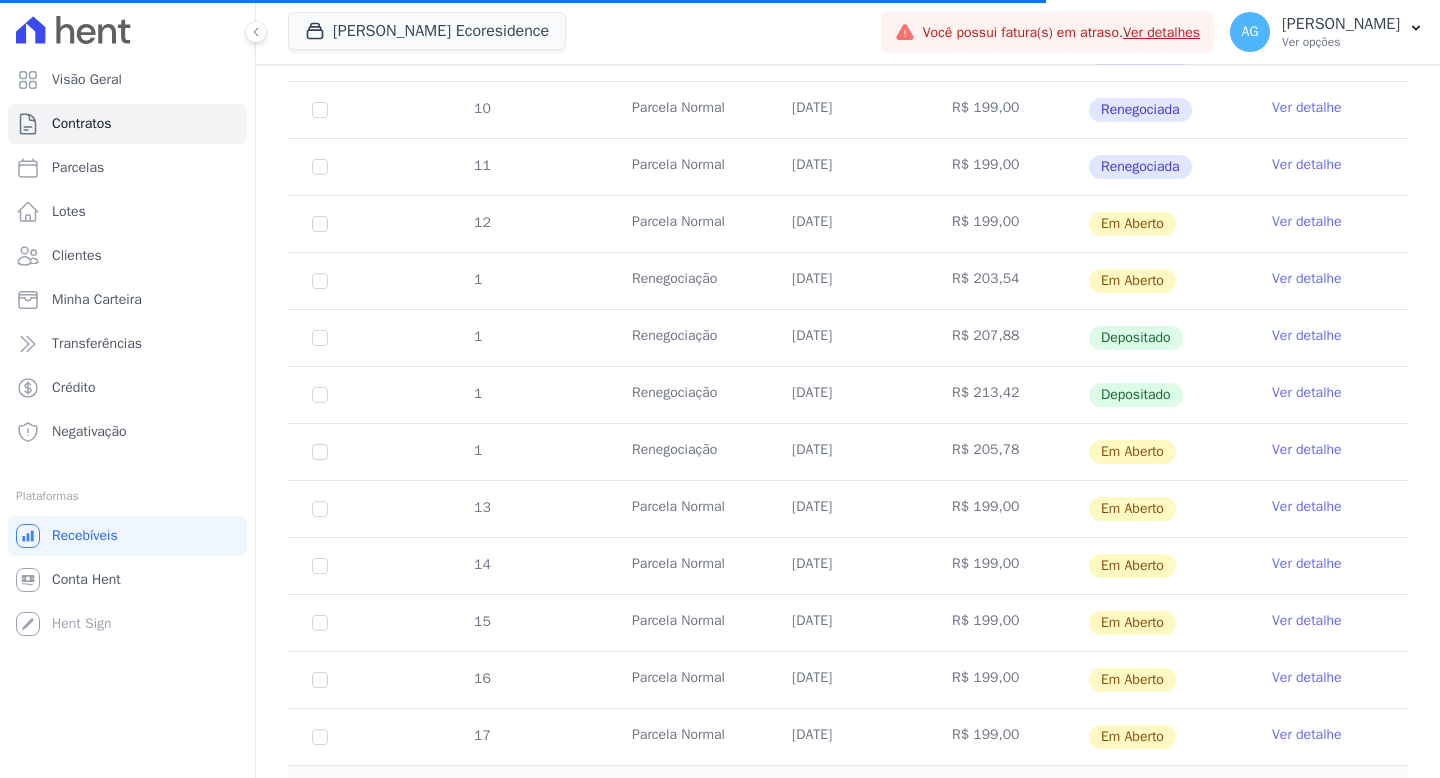 drag, startPoint x: 775, startPoint y: 277, endPoint x: 1034, endPoint y: 285, distance: 259.12354 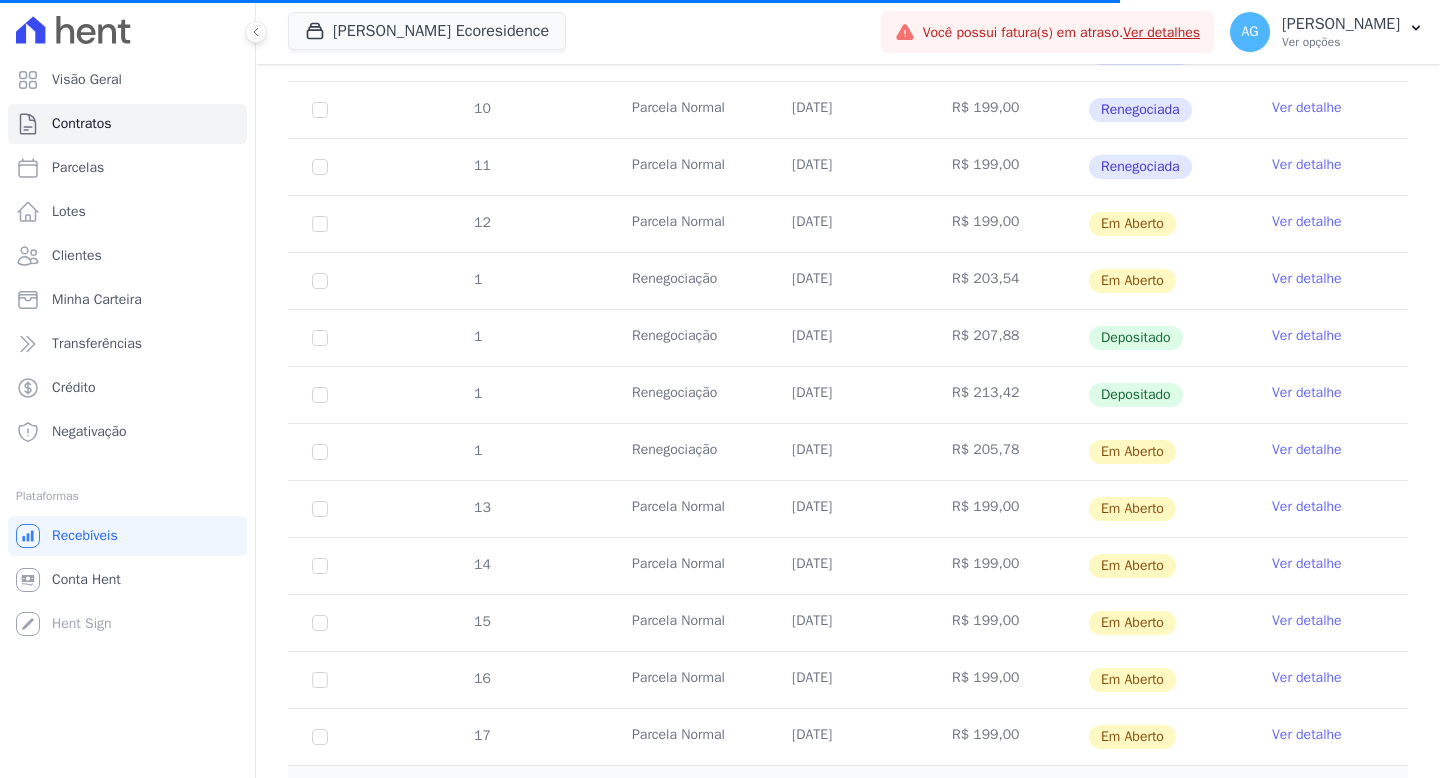 drag, startPoint x: 779, startPoint y: 221, endPoint x: 1021, endPoint y: 219, distance: 242.00827 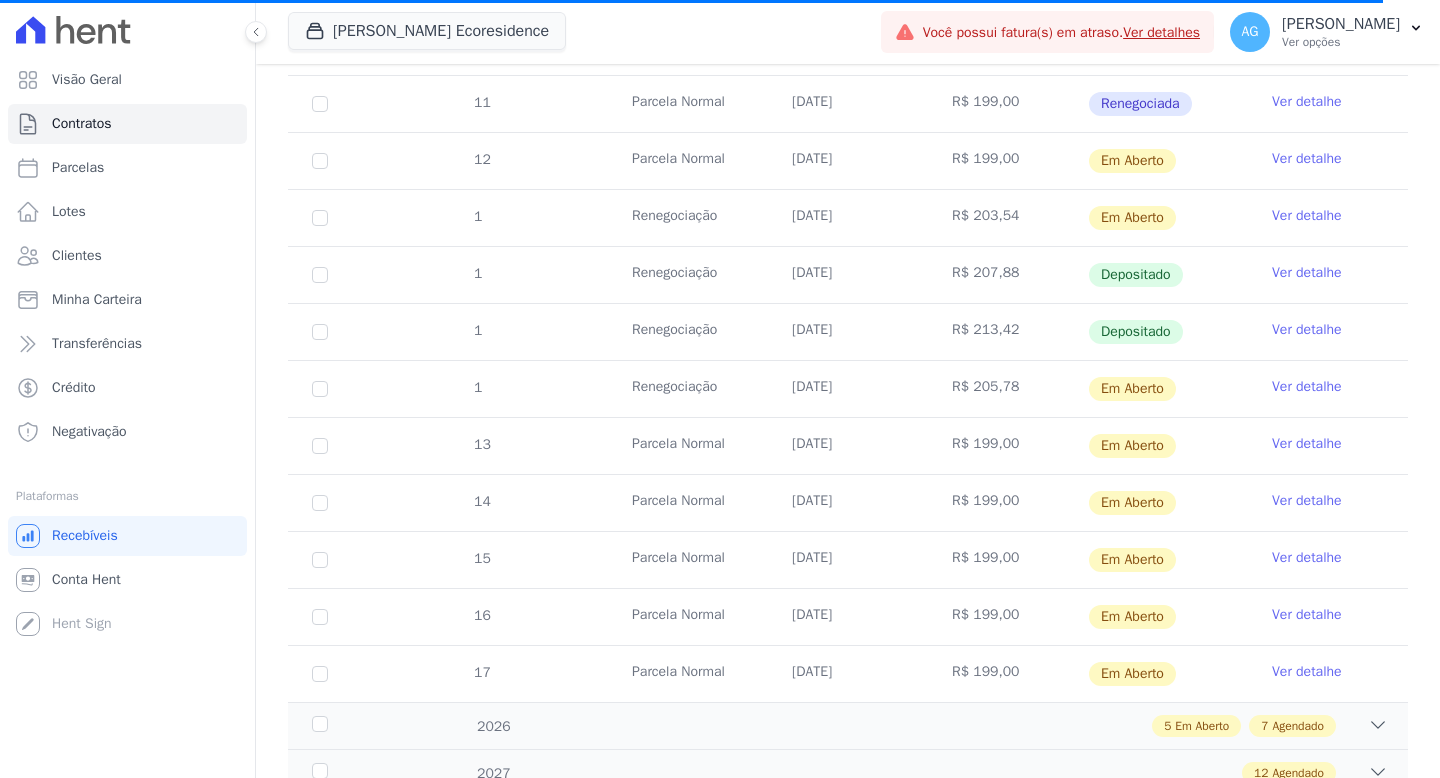 scroll, scrollTop: 790, scrollLeft: 0, axis: vertical 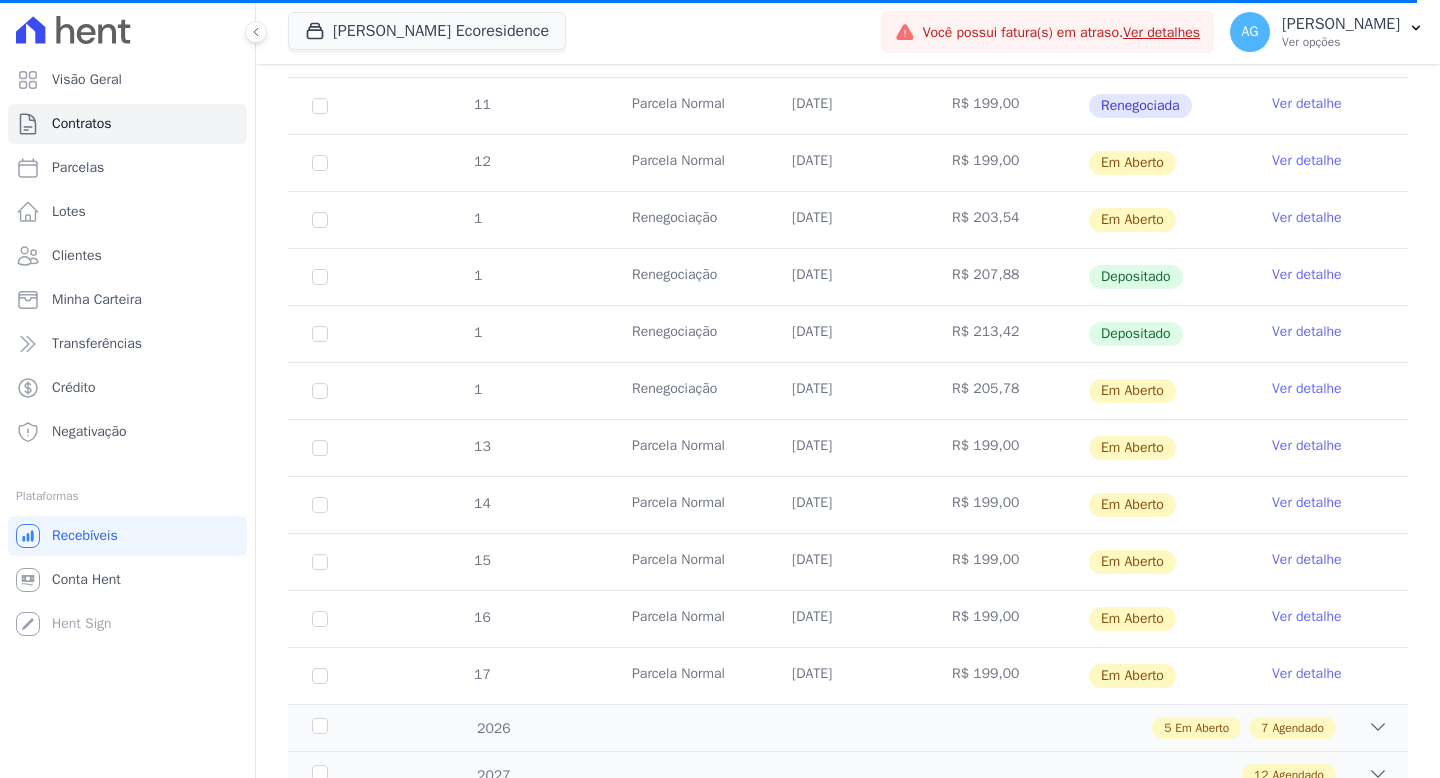 drag, startPoint x: 680, startPoint y: 386, endPoint x: 1006, endPoint y: 388, distance: 326.00613 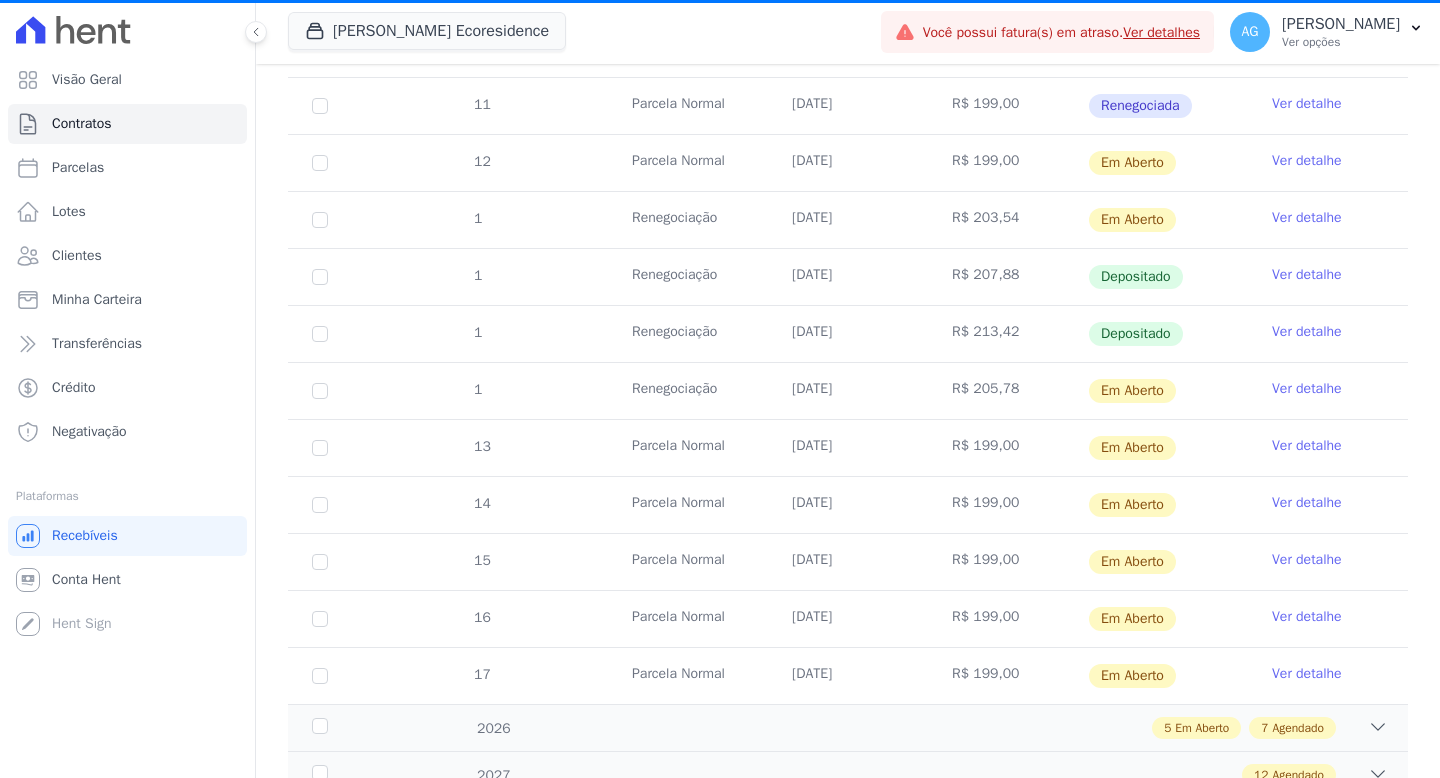 drag, startPoint x: 635, startPoint y: 221, endPoint x: 1033, endPoint y: 208, distance: 398.21225 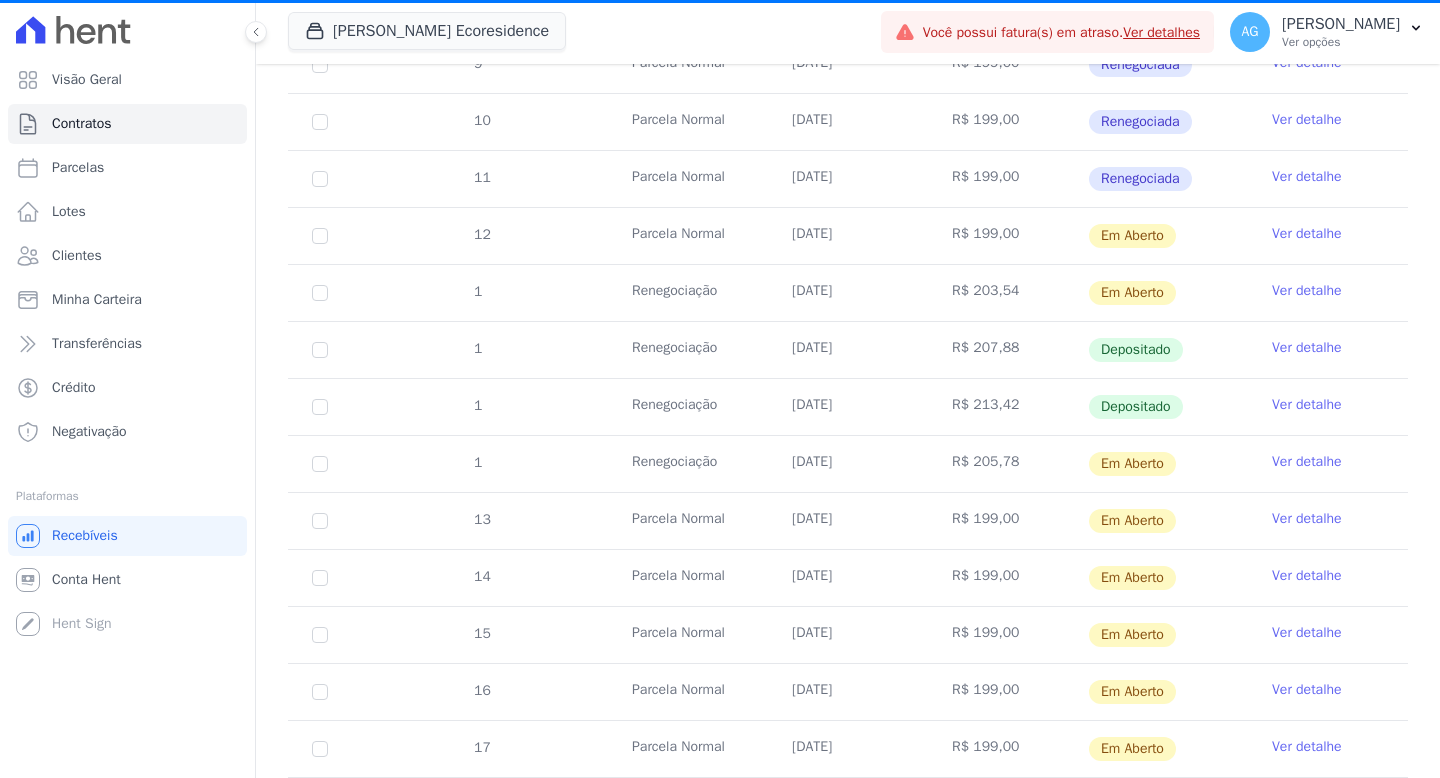 scroll, scrollTop: 718, scrollLeft: 0, axis: vertical 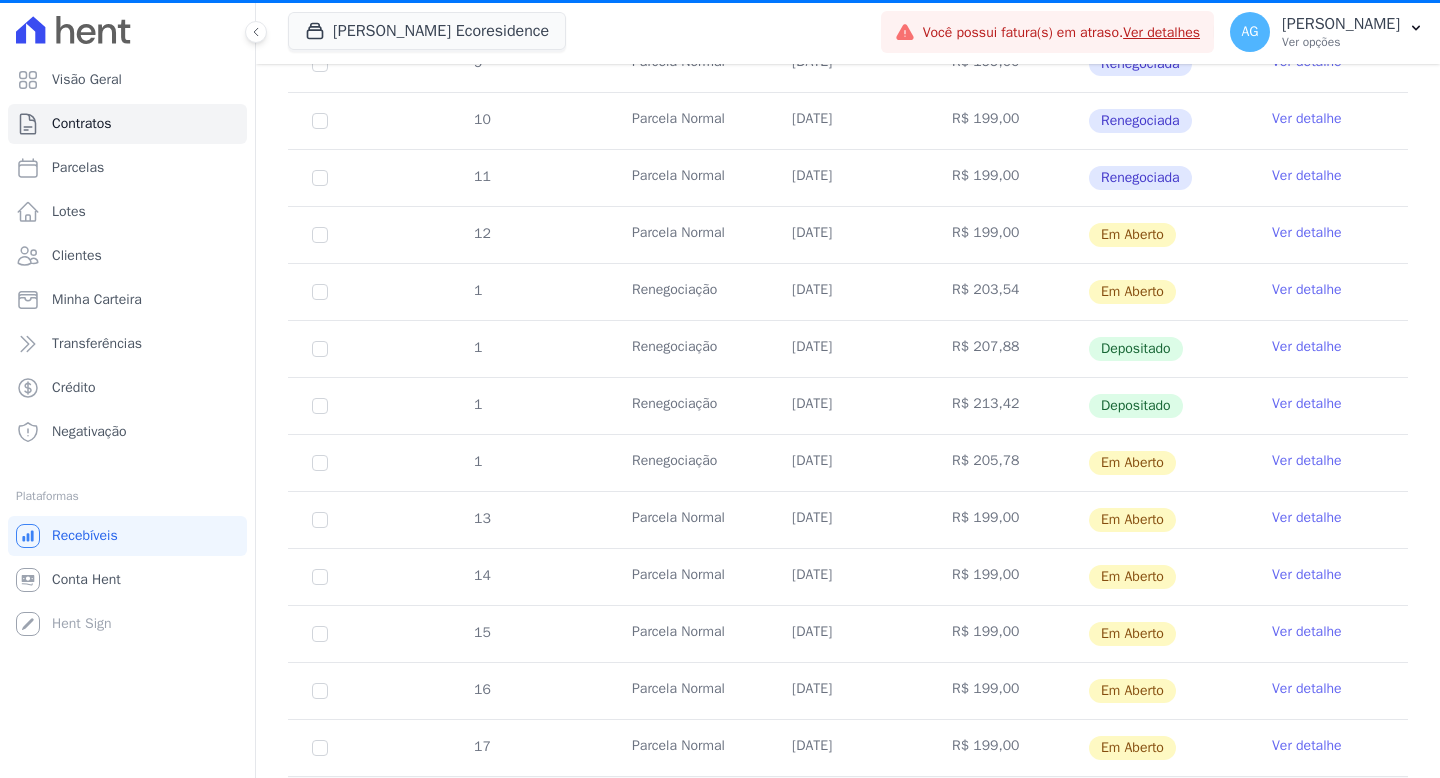 click on "R$ 205,78" at bounding box center [1008, 463] 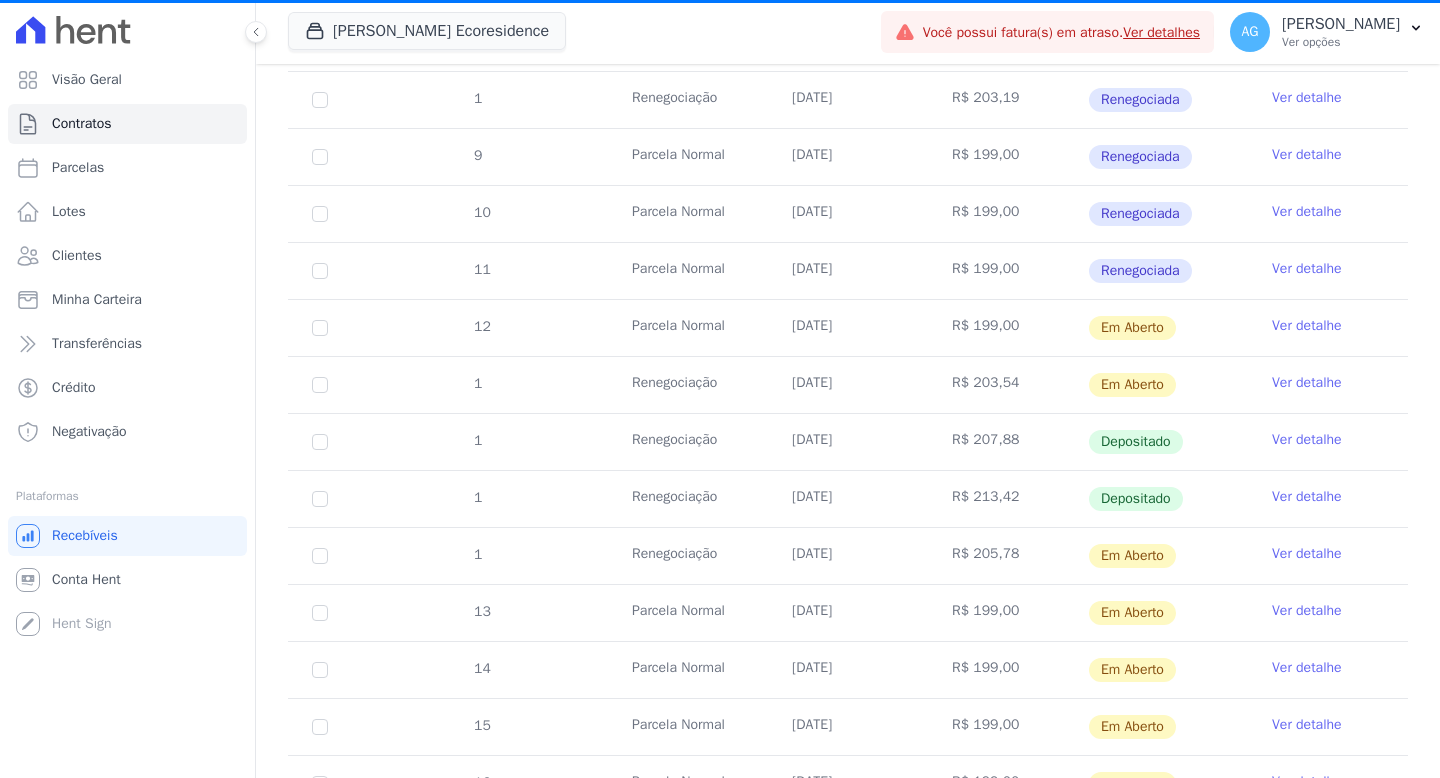 scroll, scrollTop: 624, scrollLeft: 0, axis: vertical 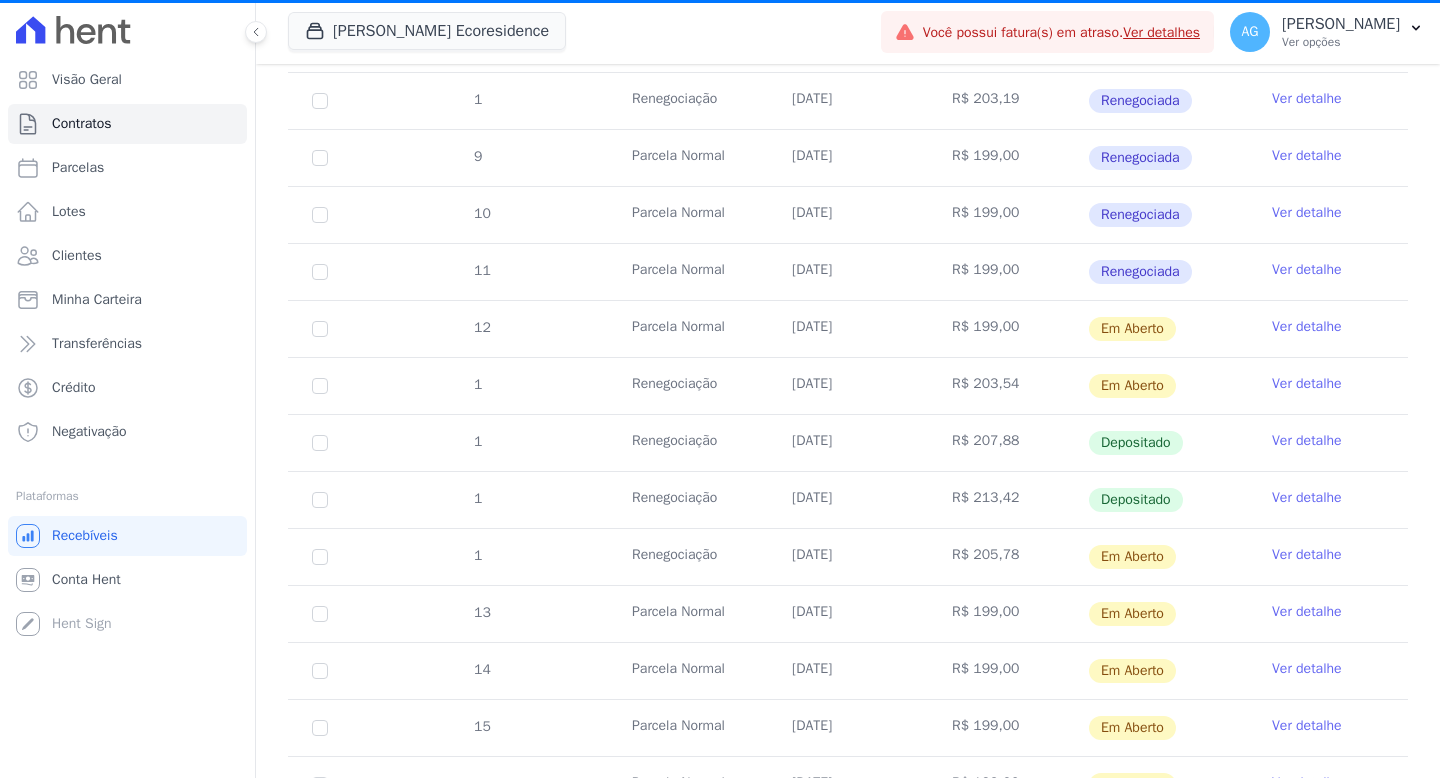 drag, startPoint x: 1181, startPoint y: 270, endPoint x: 1044, endPoint y: 275, distance: 137.09122 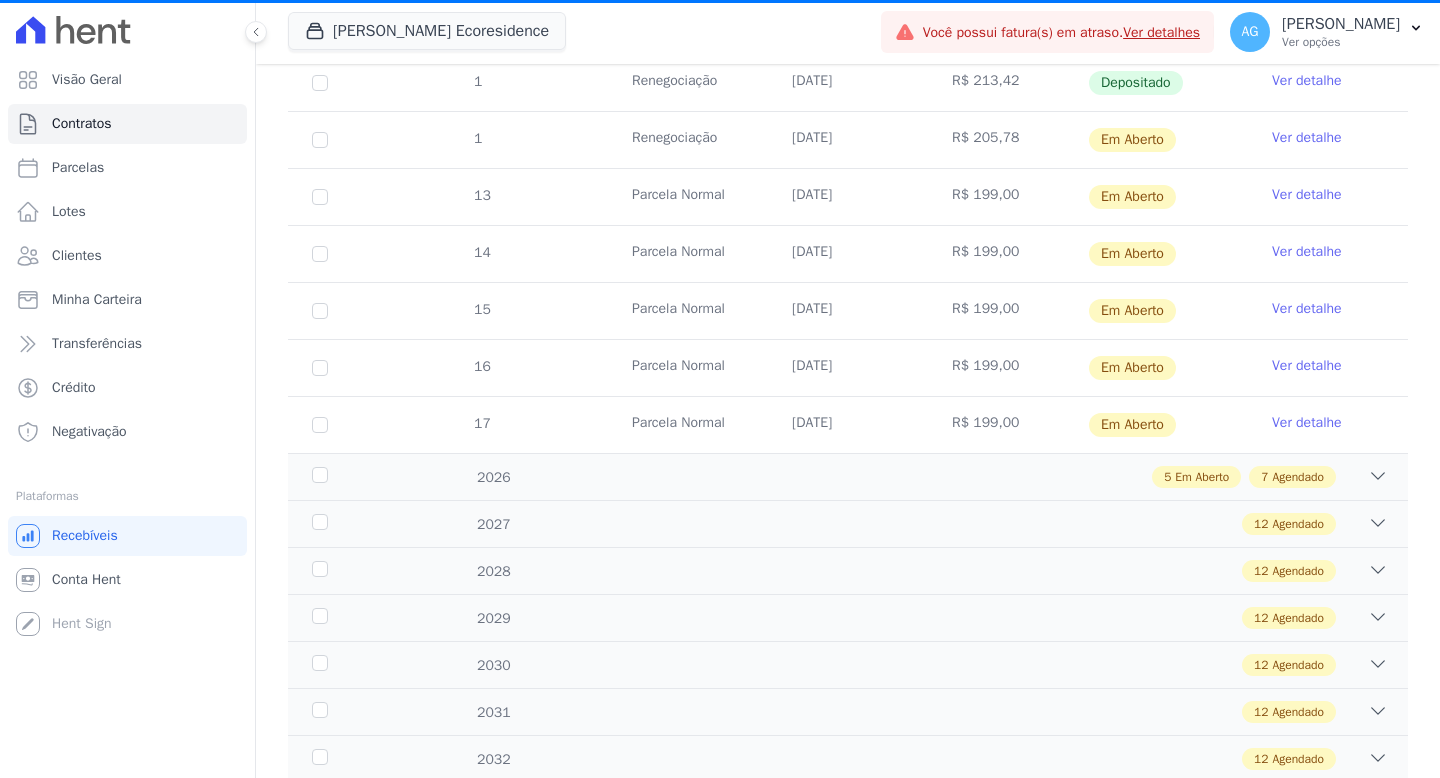 scroll, scrollTop: 1065, scrollLeft: 0, axis: vertical 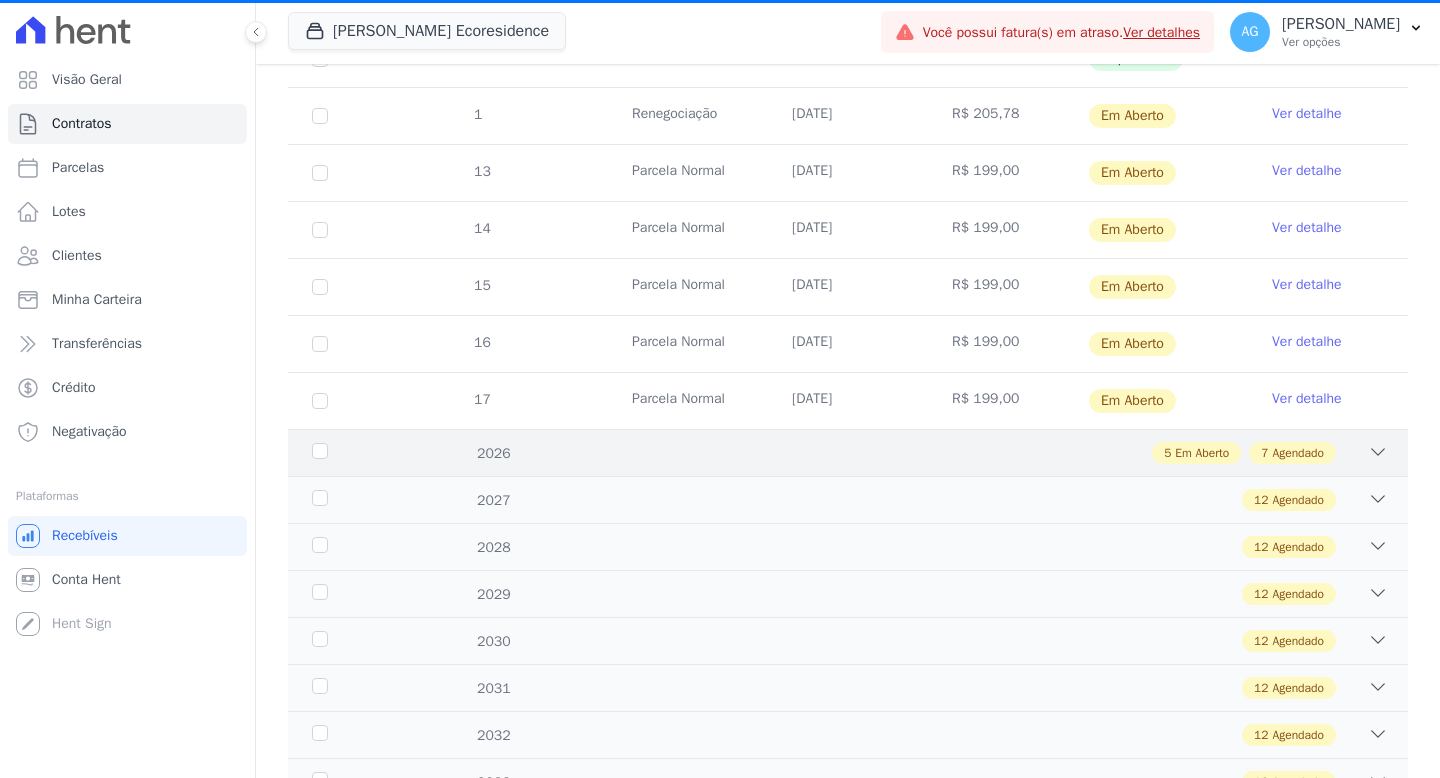 click 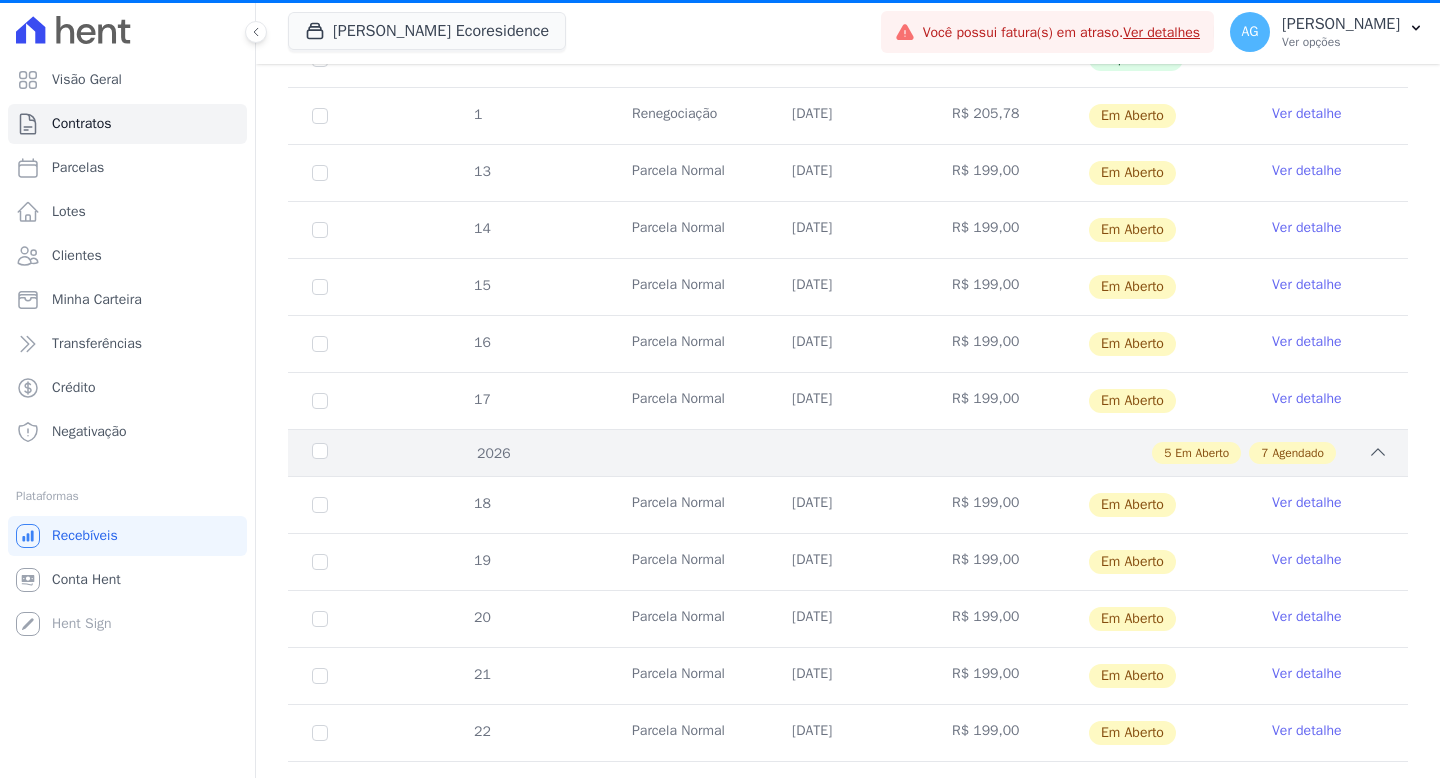 click 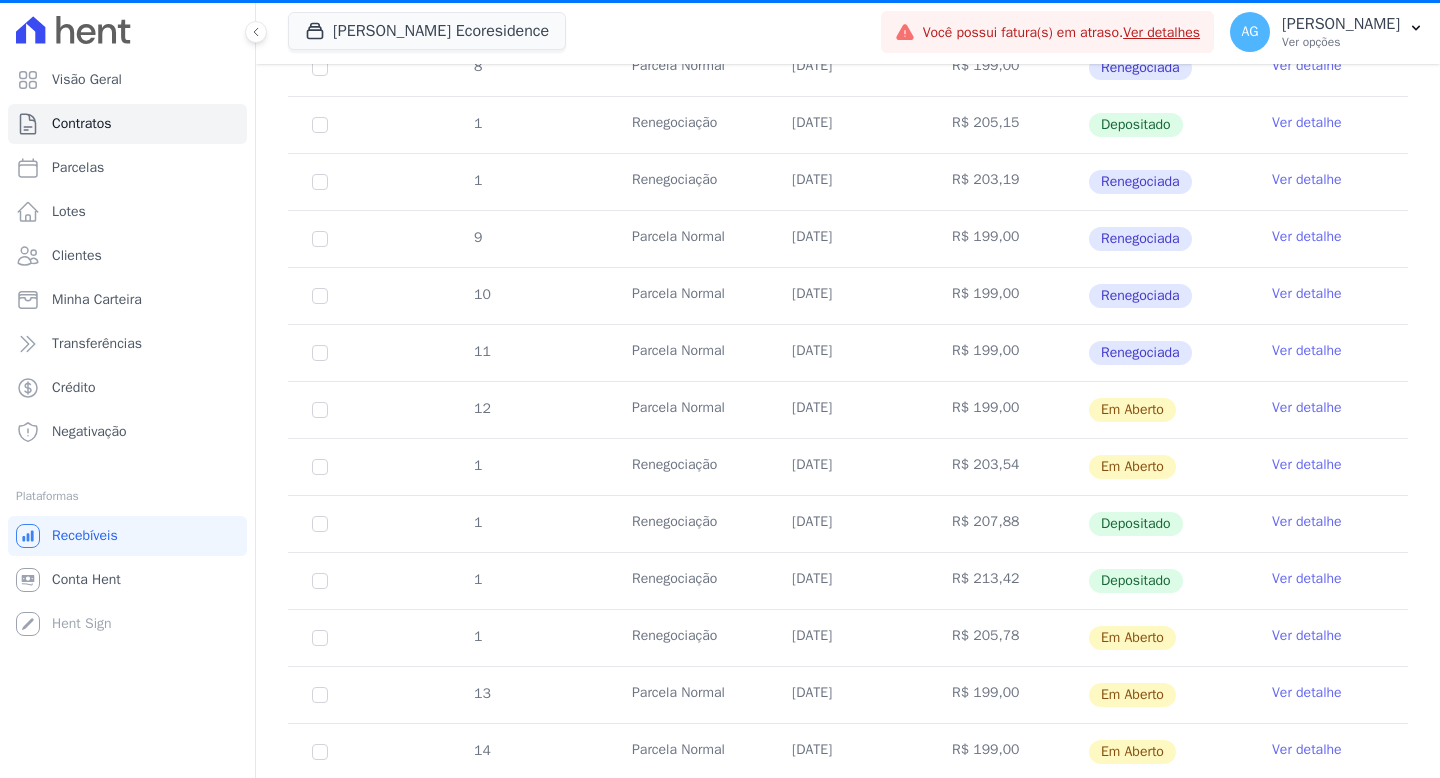 scroll, scrollTop: 569, scrollLeft: 0, axis: vertical 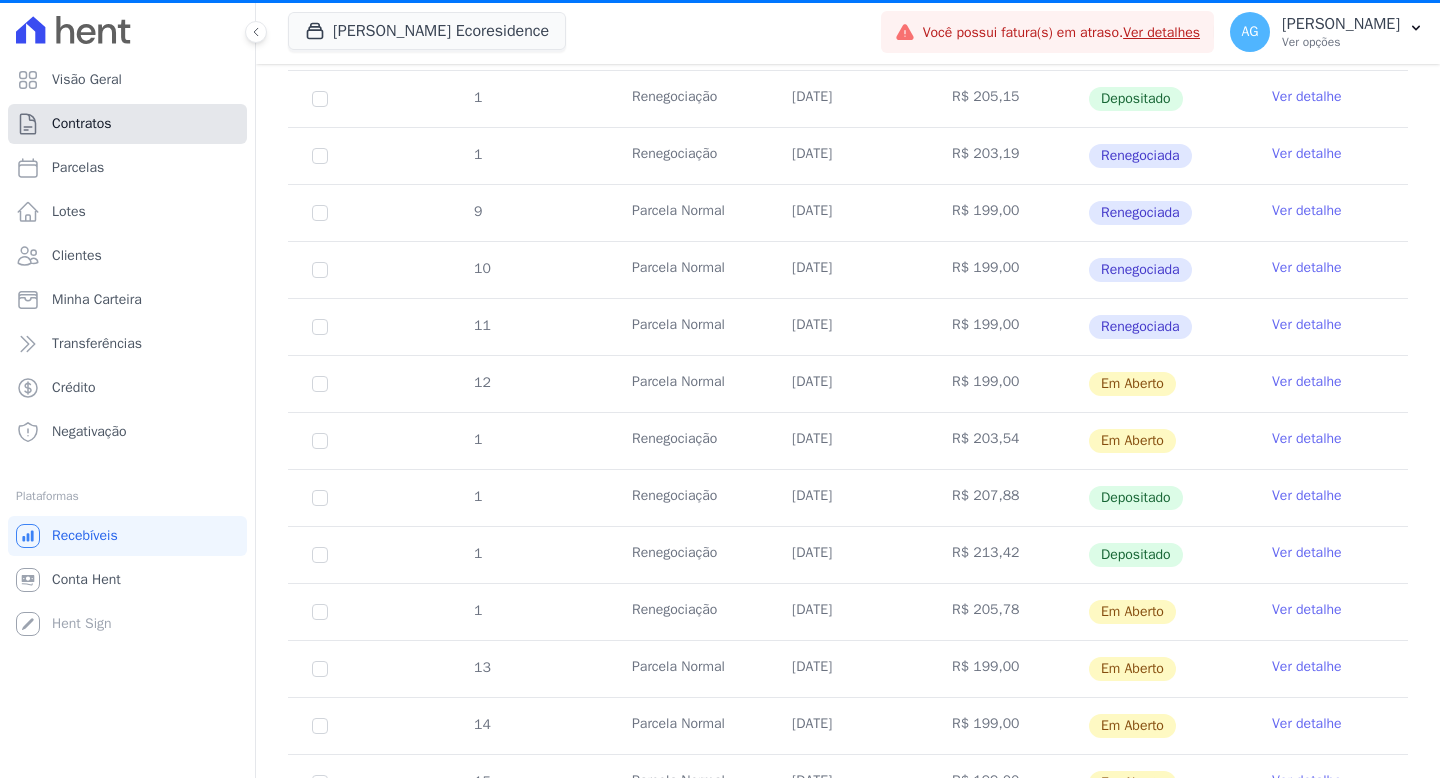 click on "Contratos" at bounding box center [82, 124] 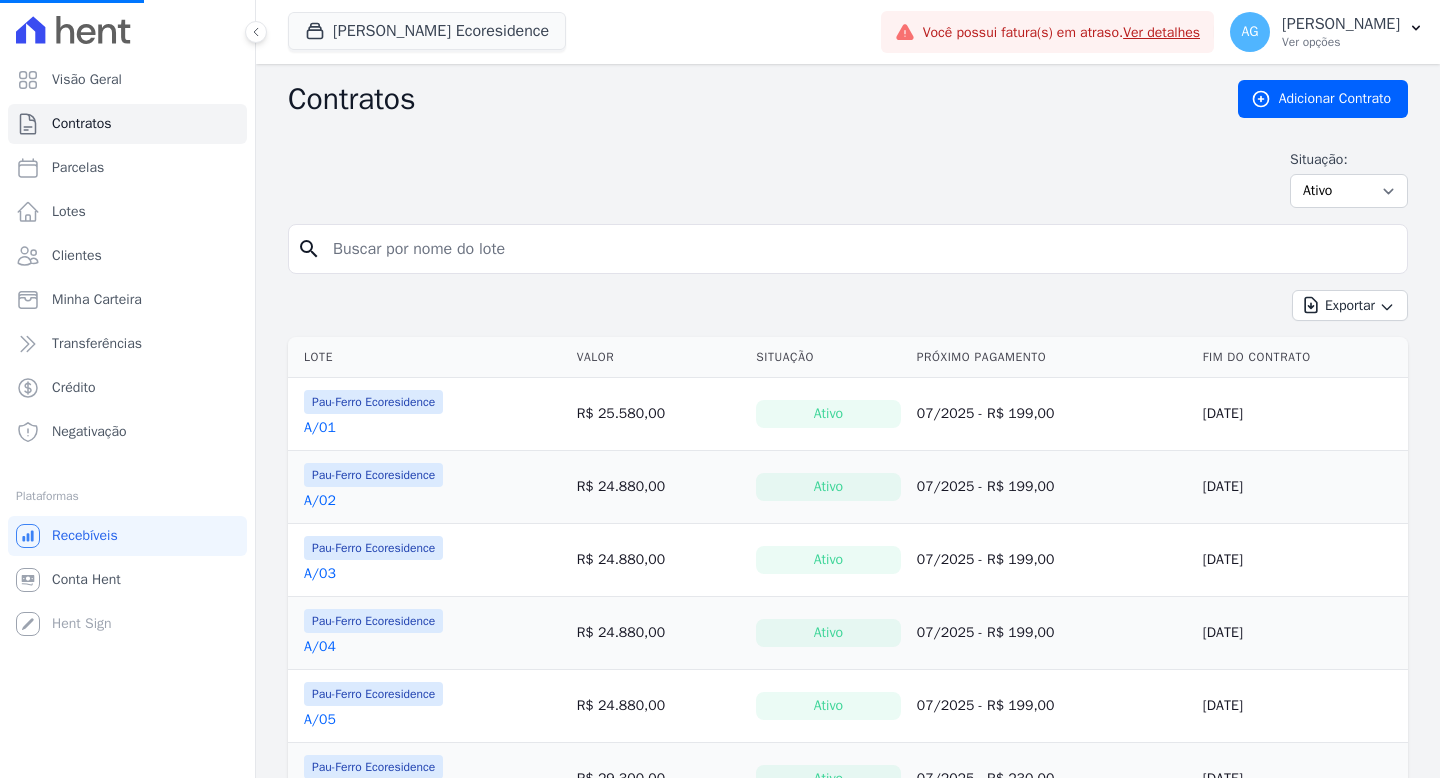 click on "Exportar
Exportar PDF
Exportar CSV
Exportar Fichas" at bounding box center (848, 313) 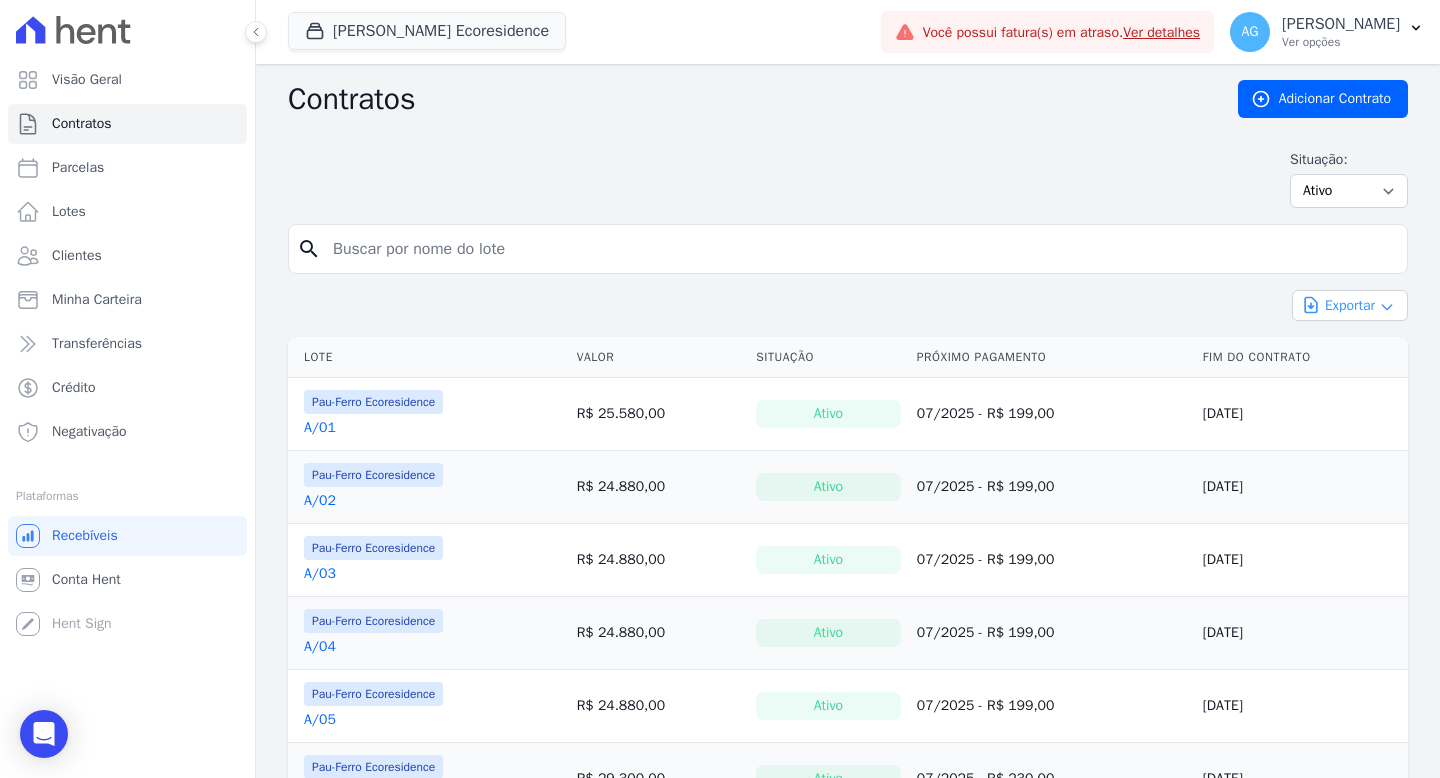 click 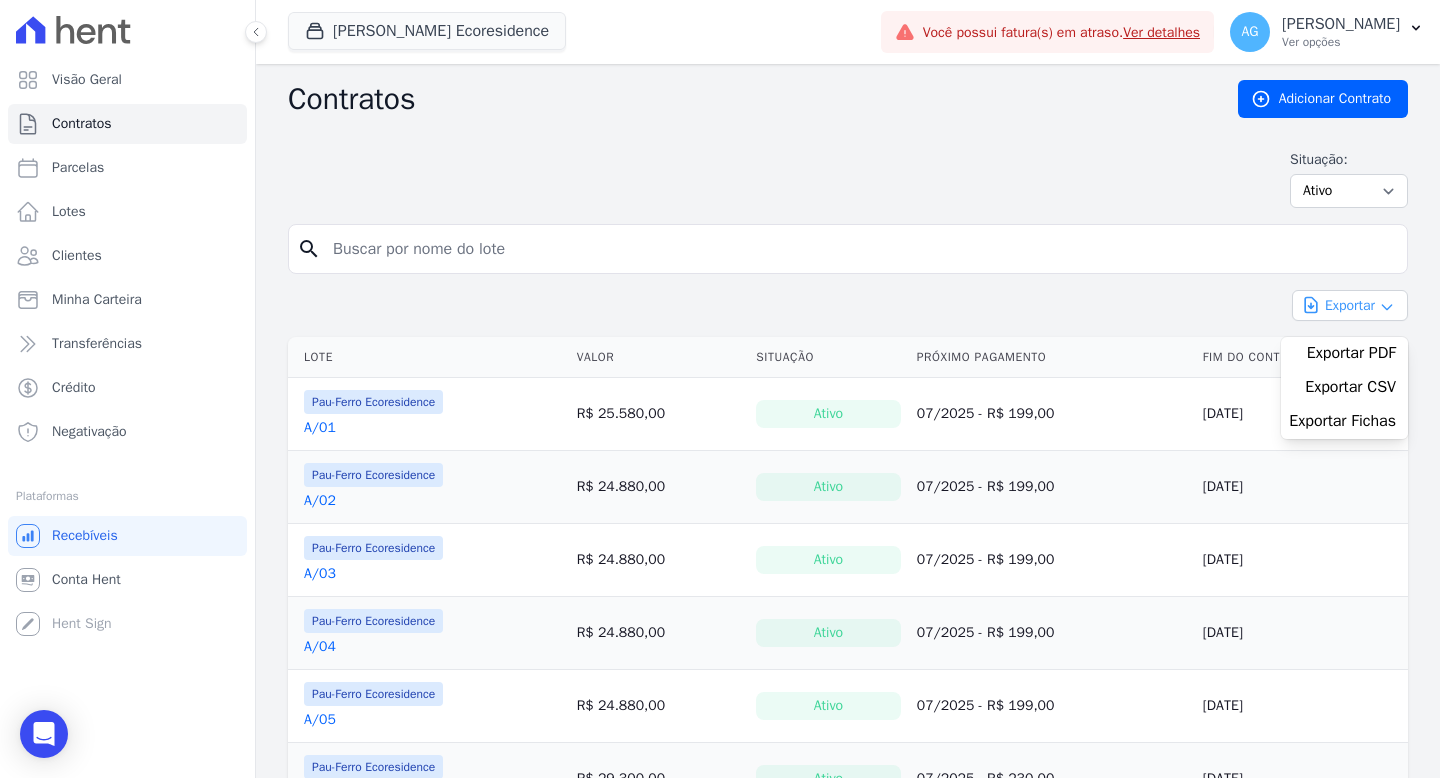 click 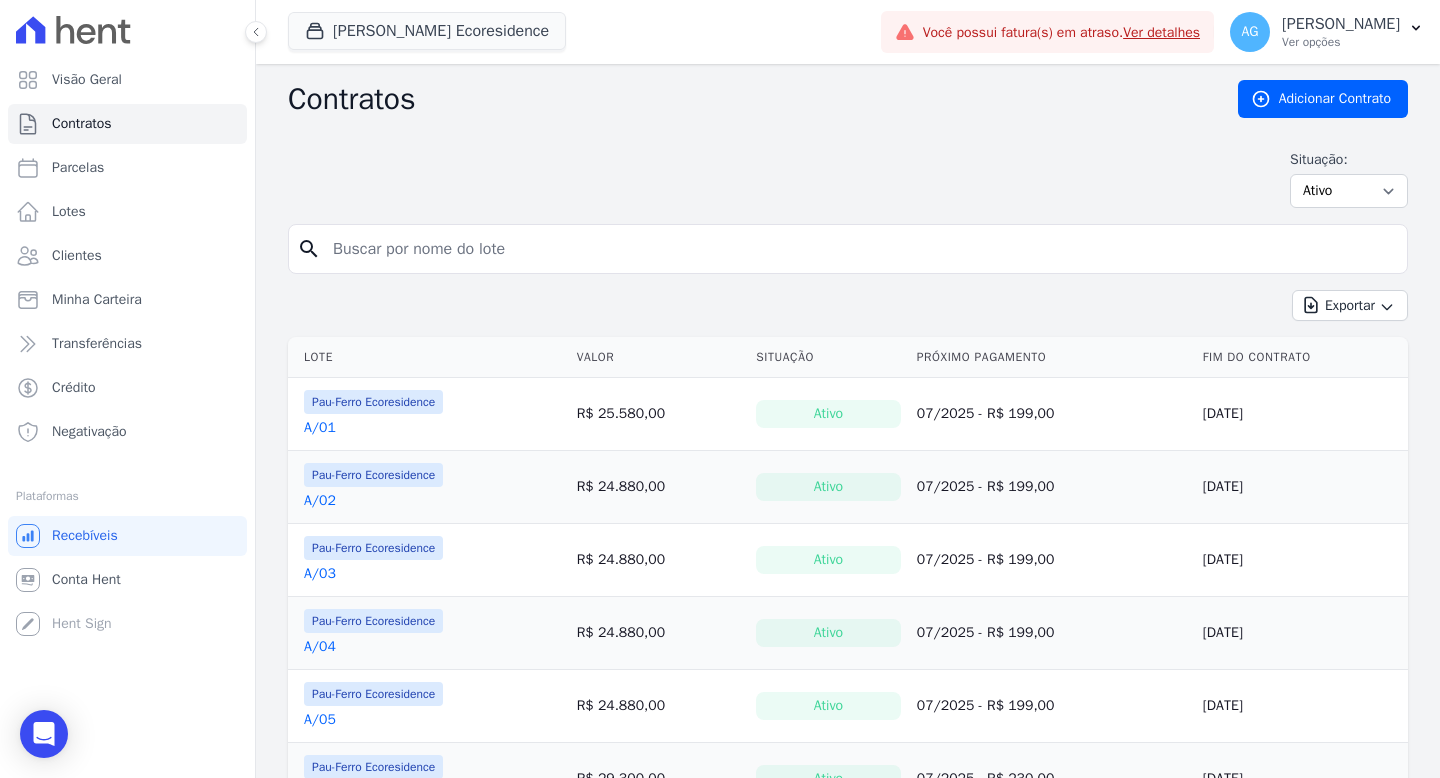 click on "Exportar
Exportar PDF
Exportar CSV
Exportar Fichas" at bounding box center [848, 313] 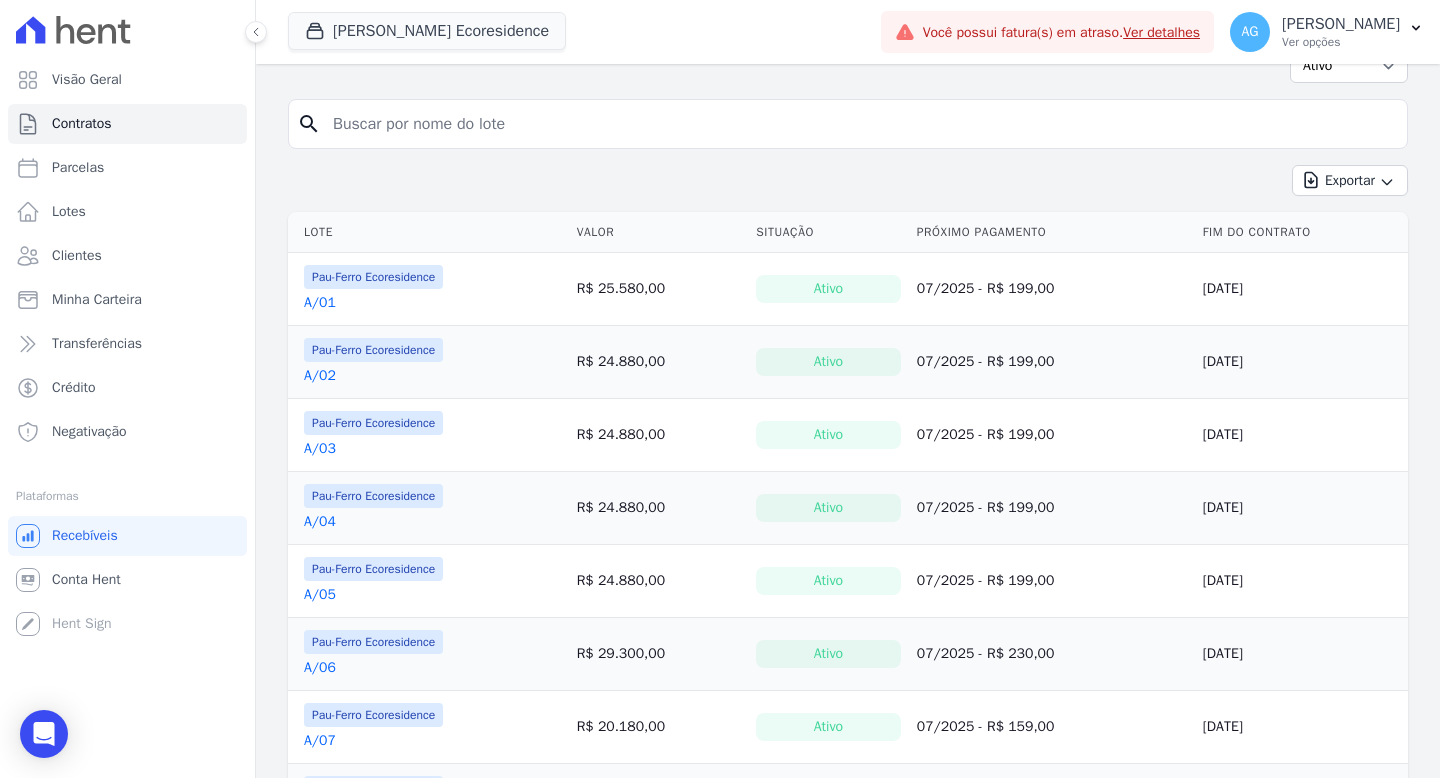 click on "A/01" at bounding box center (320, 303) 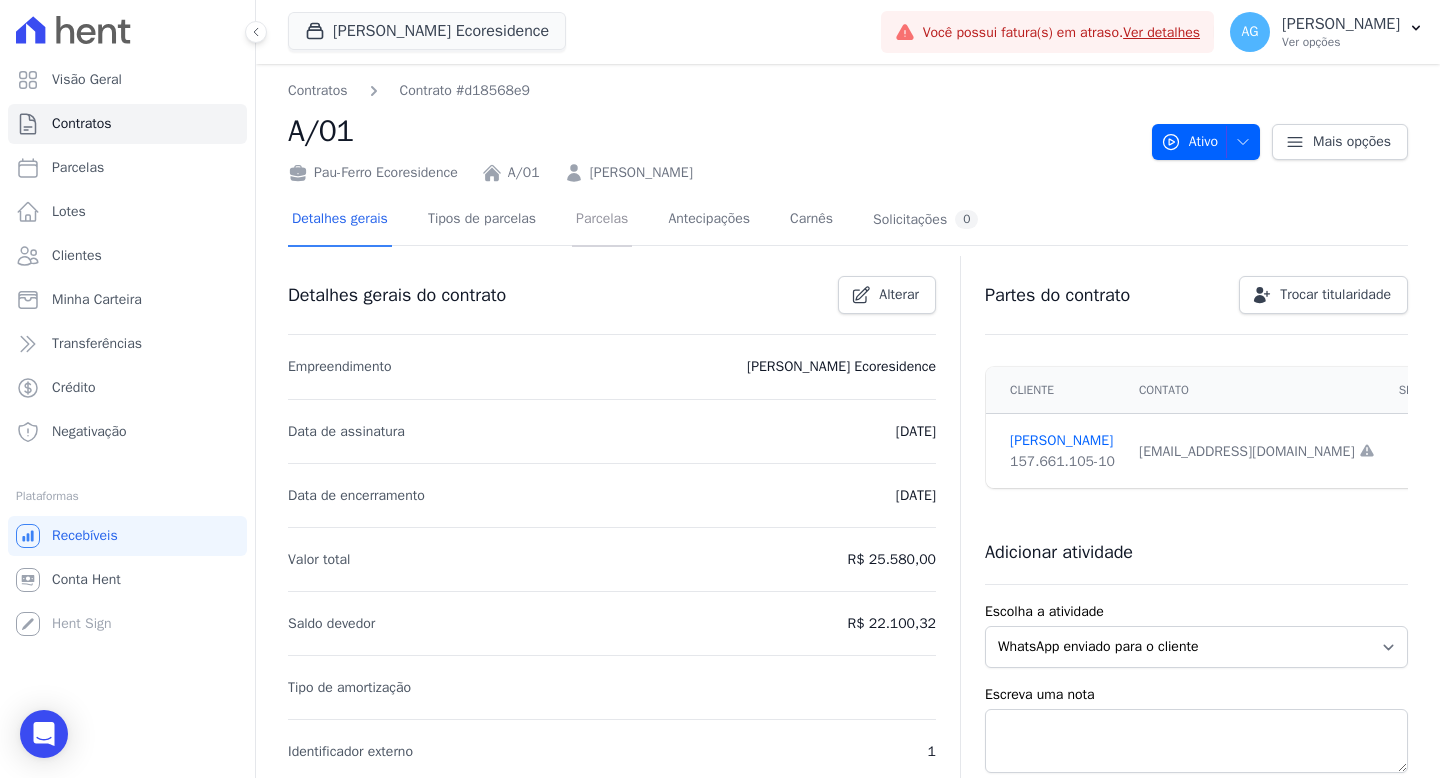 click on "Parcelas" at bounding box center [602, 220] 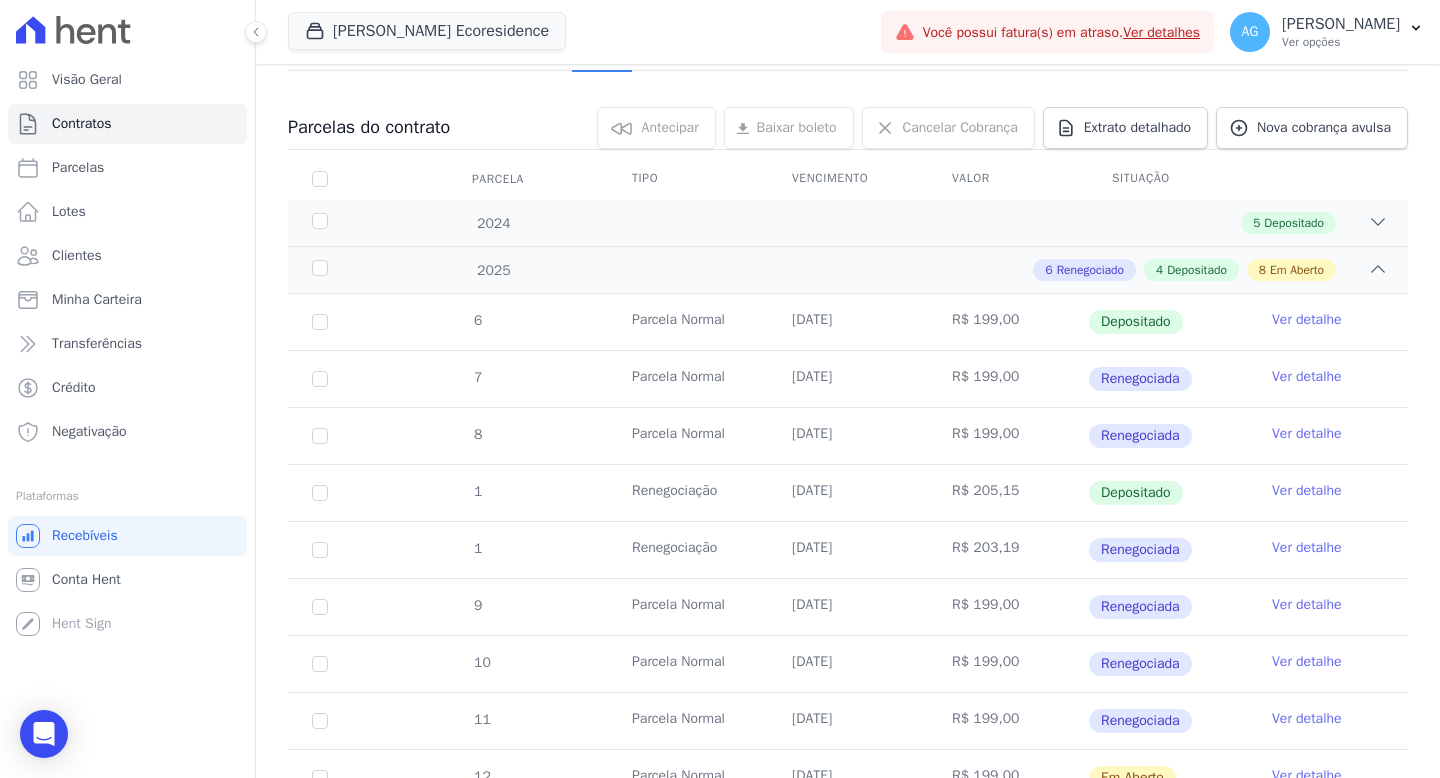 scroll, scrollTop: 195, scrollLeft: 0, axis: vertical 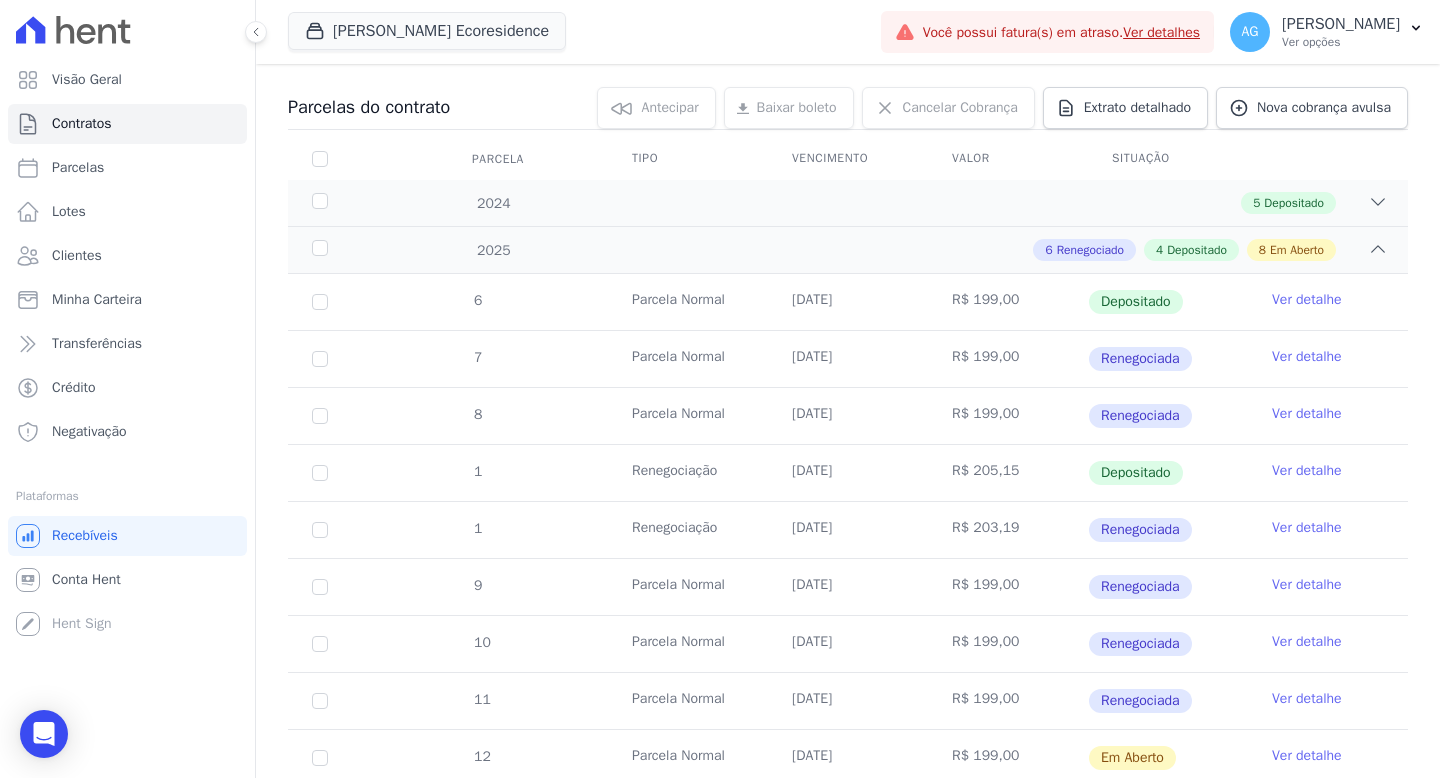 click on "Ver detalhe" at bounding box center (1307, 699) 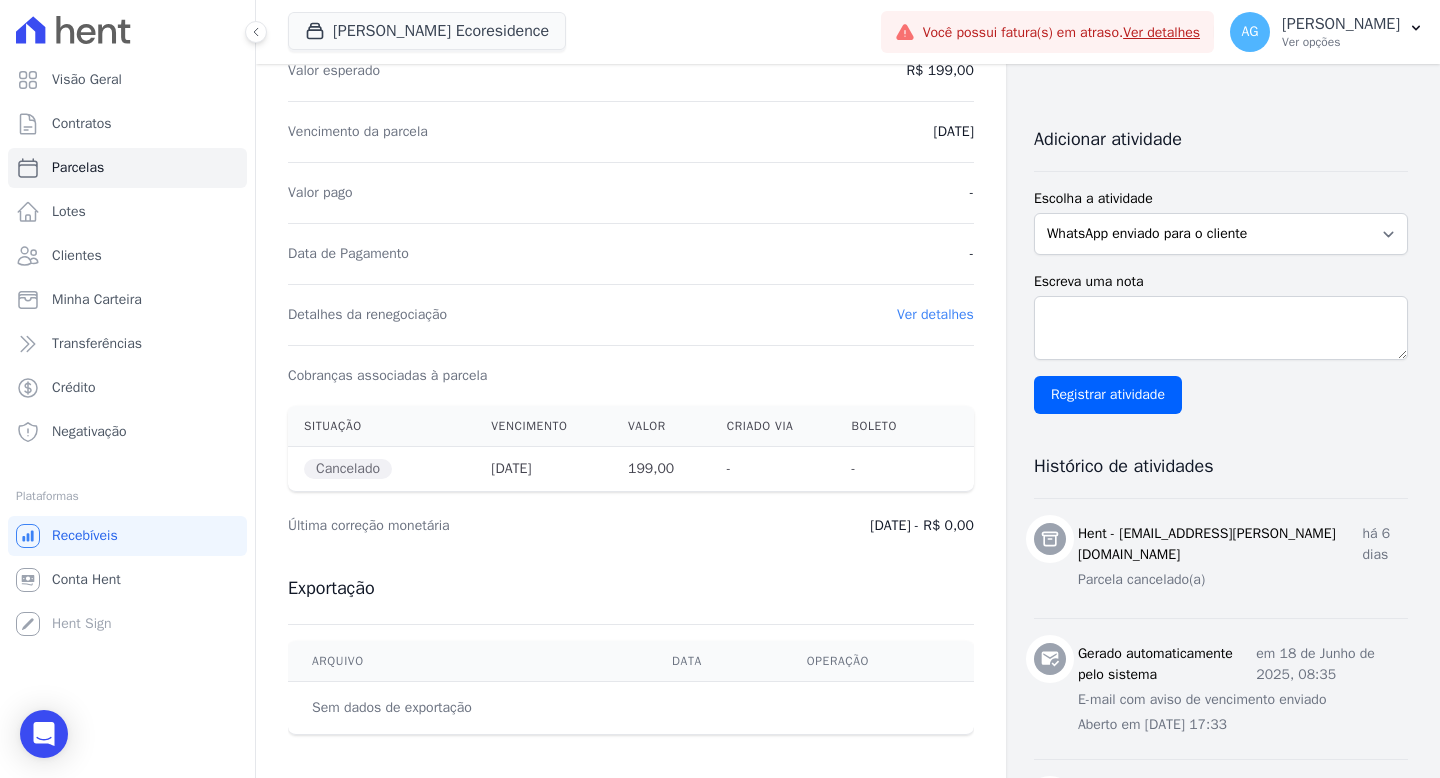 scroll, scrollTop: 382, scrollLeft: 0, axis: vertical 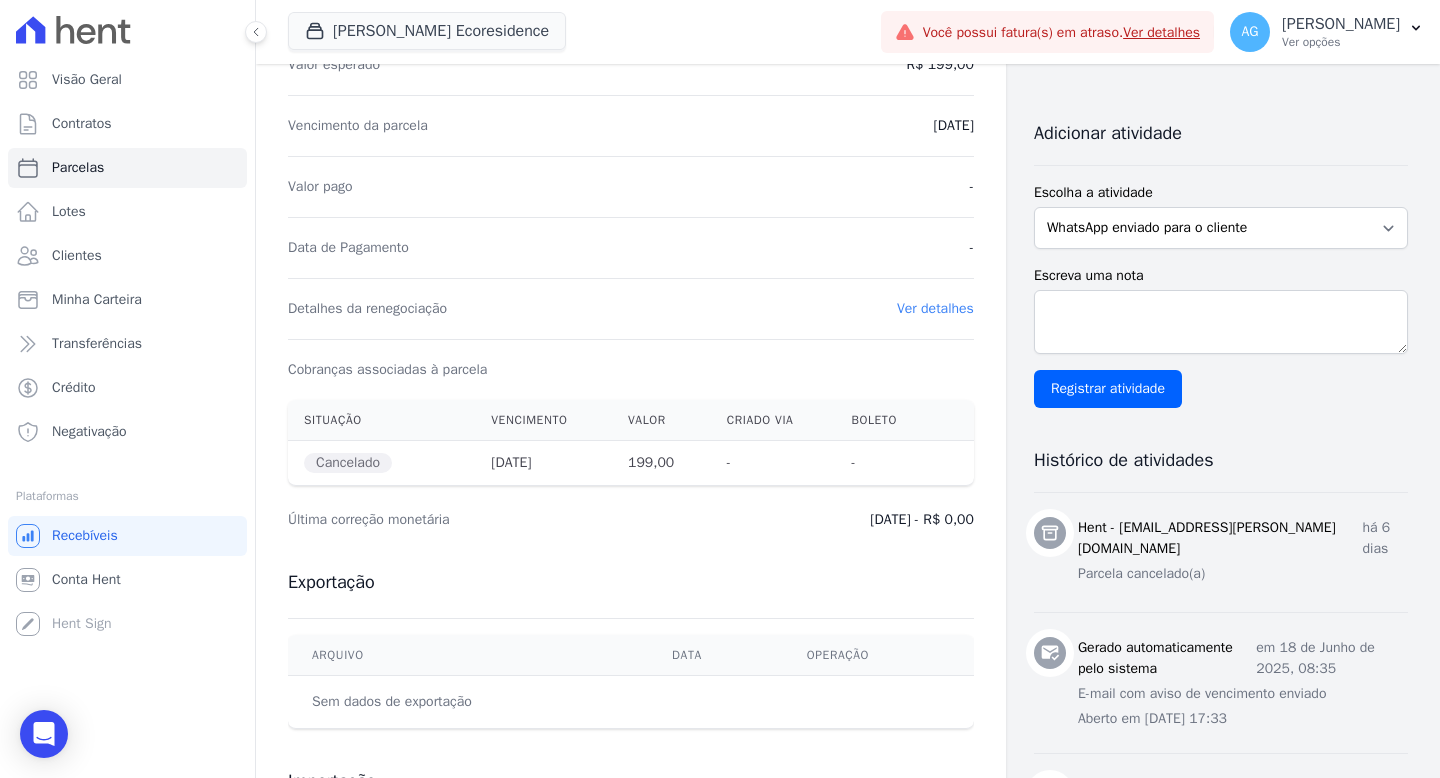 click on "Ver detalhes" at bounding box center [935, 308] 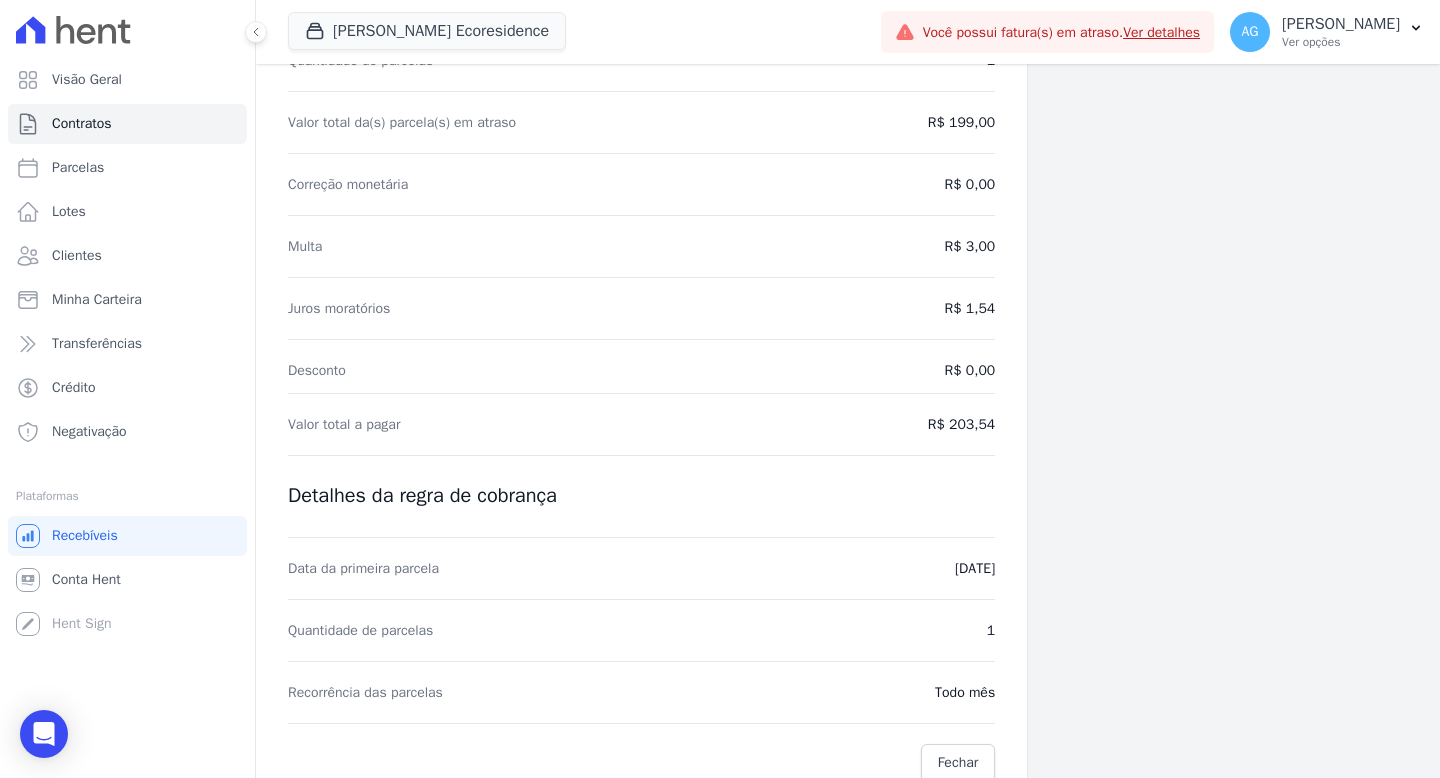 scroll, scrollTop: 213, scrollLeft: 0, axis: vertical 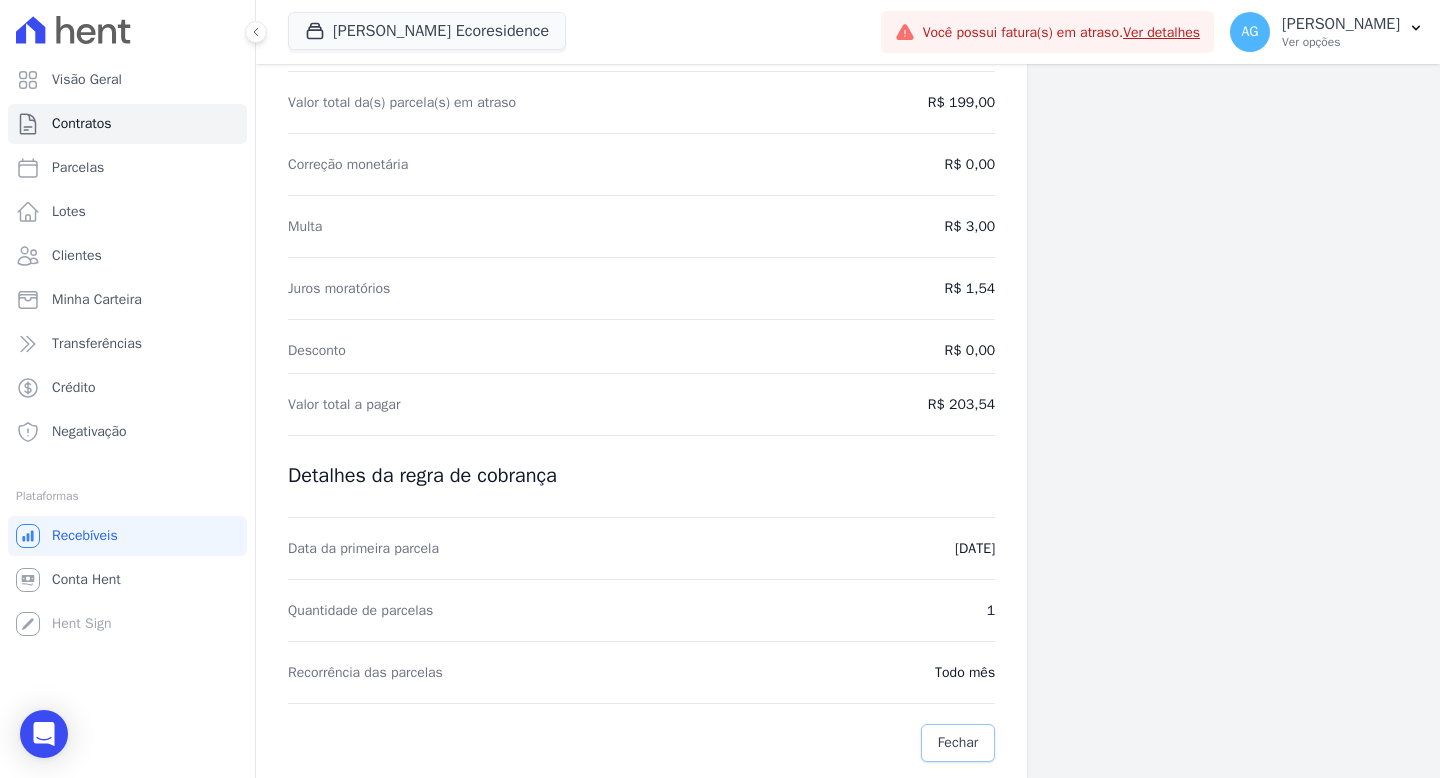 click on "Fechar" at bounding box center (958, 743) 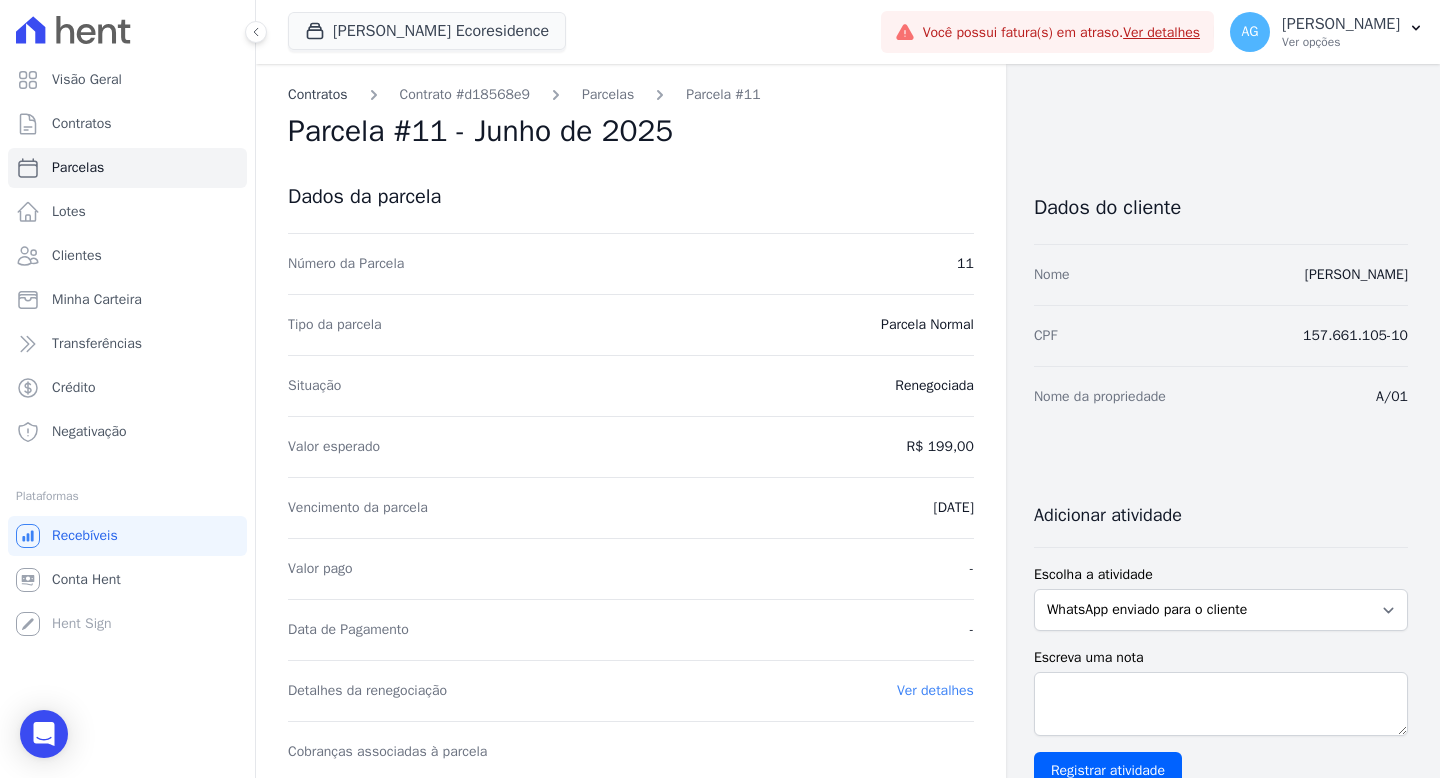 click on "Contratos" at bounding box center (318, 94) 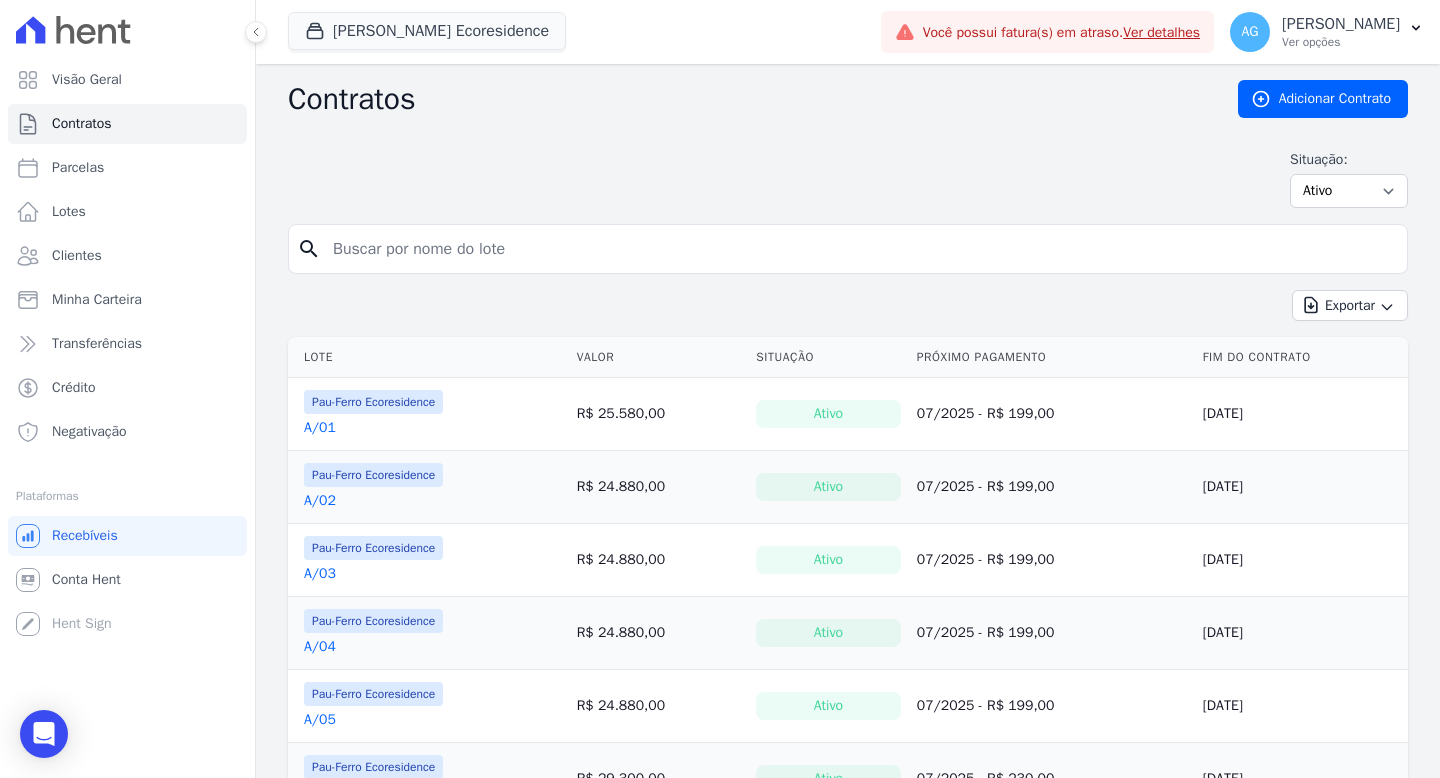 click on "A/02" at bounding box center (320, 501) 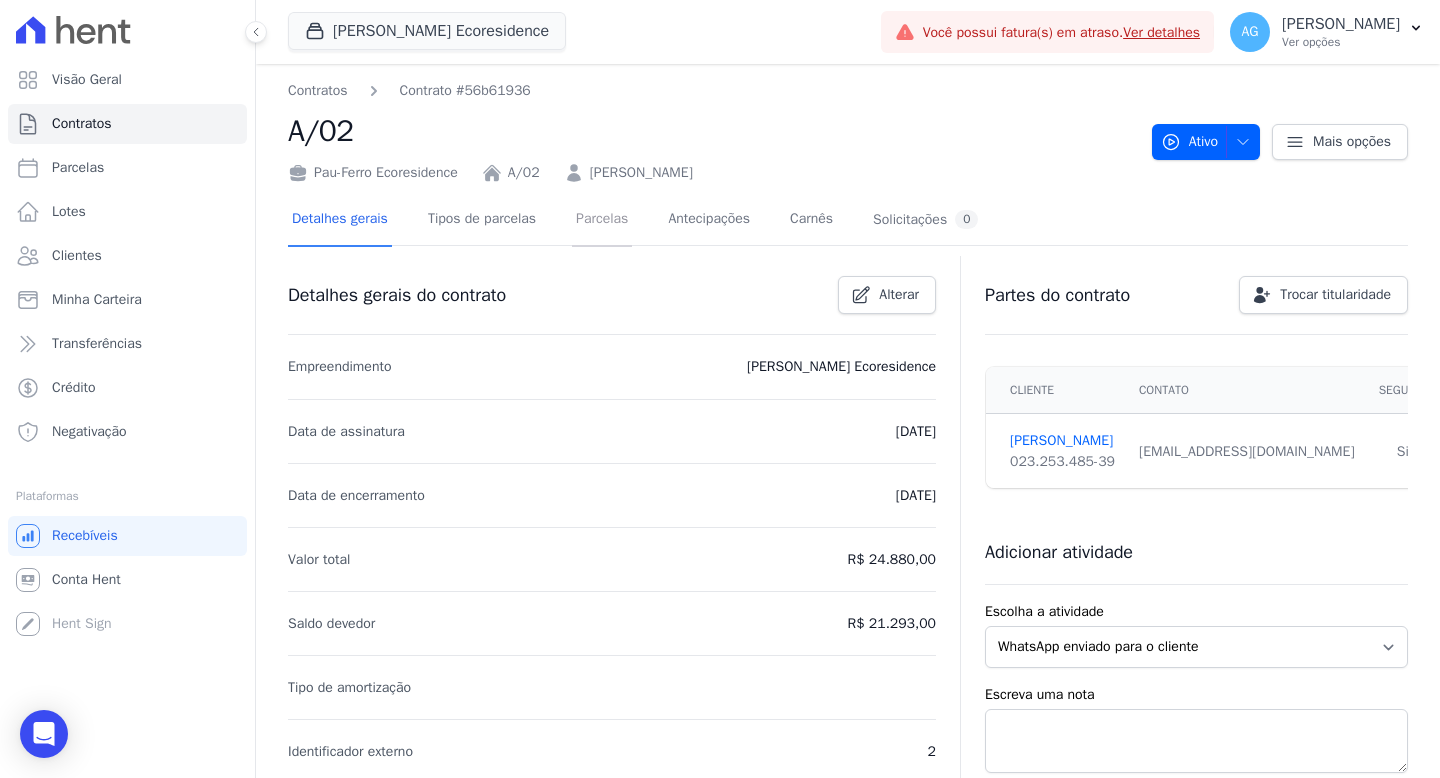 click on "Parcelas" at bounding box center (602, 220) 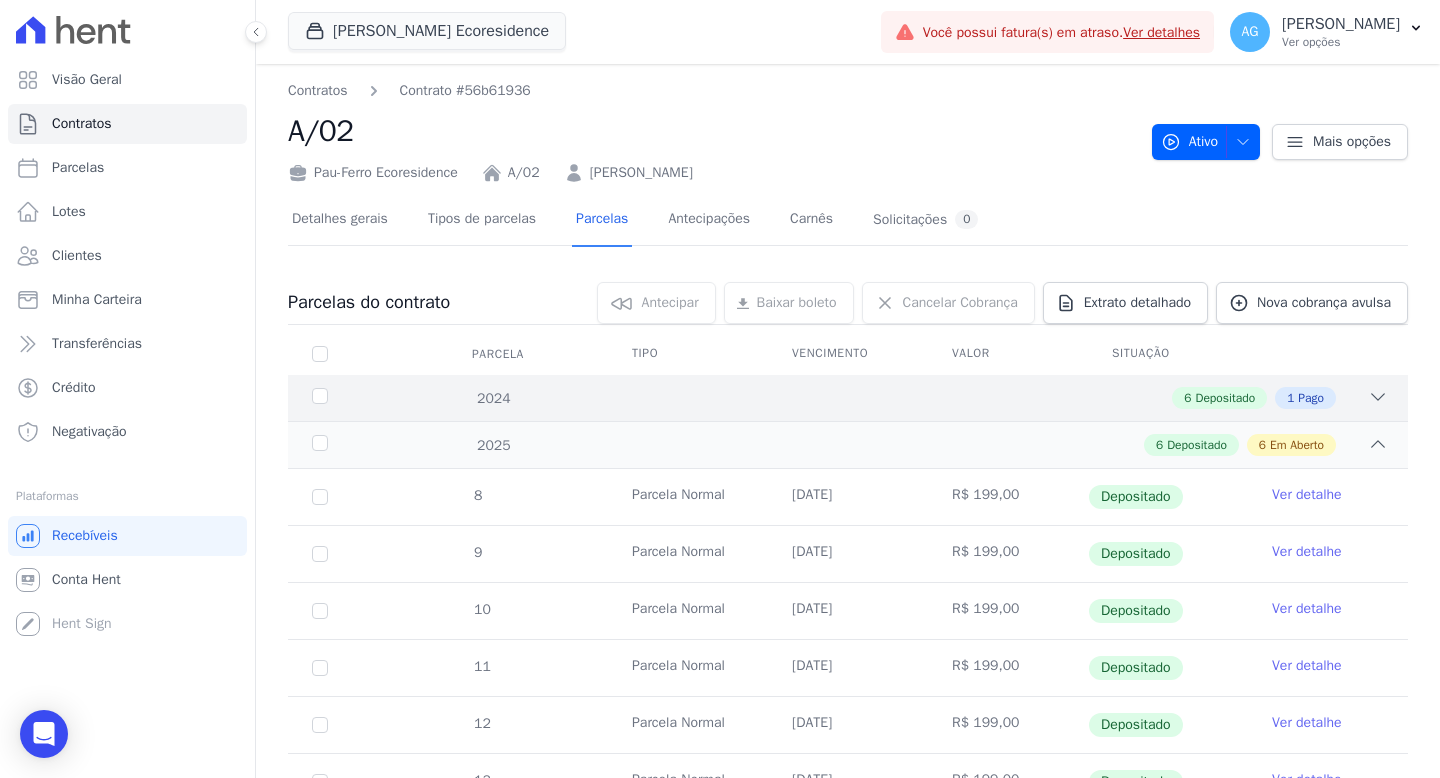 click 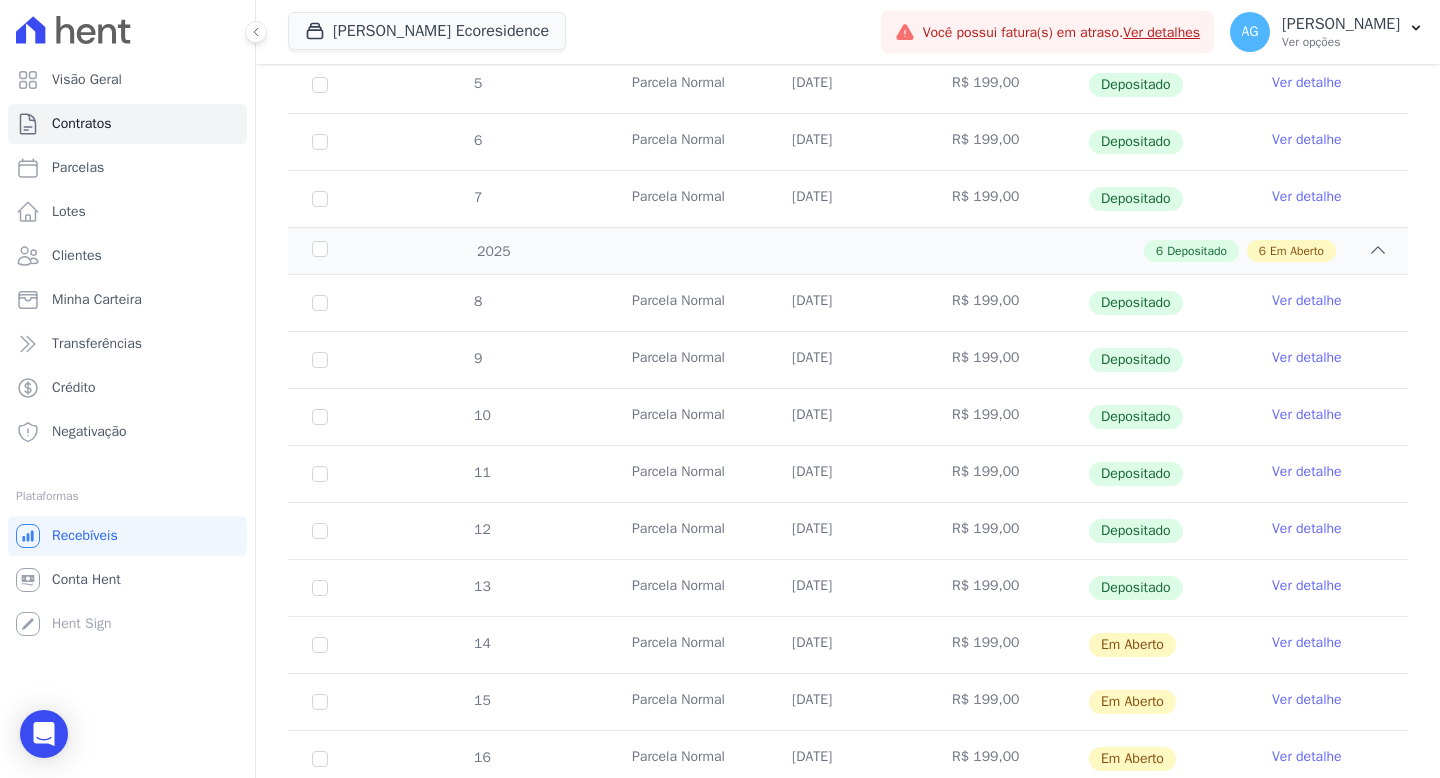 scroll, scrollTop: 609, scrollLeft: 0, axis: vertical 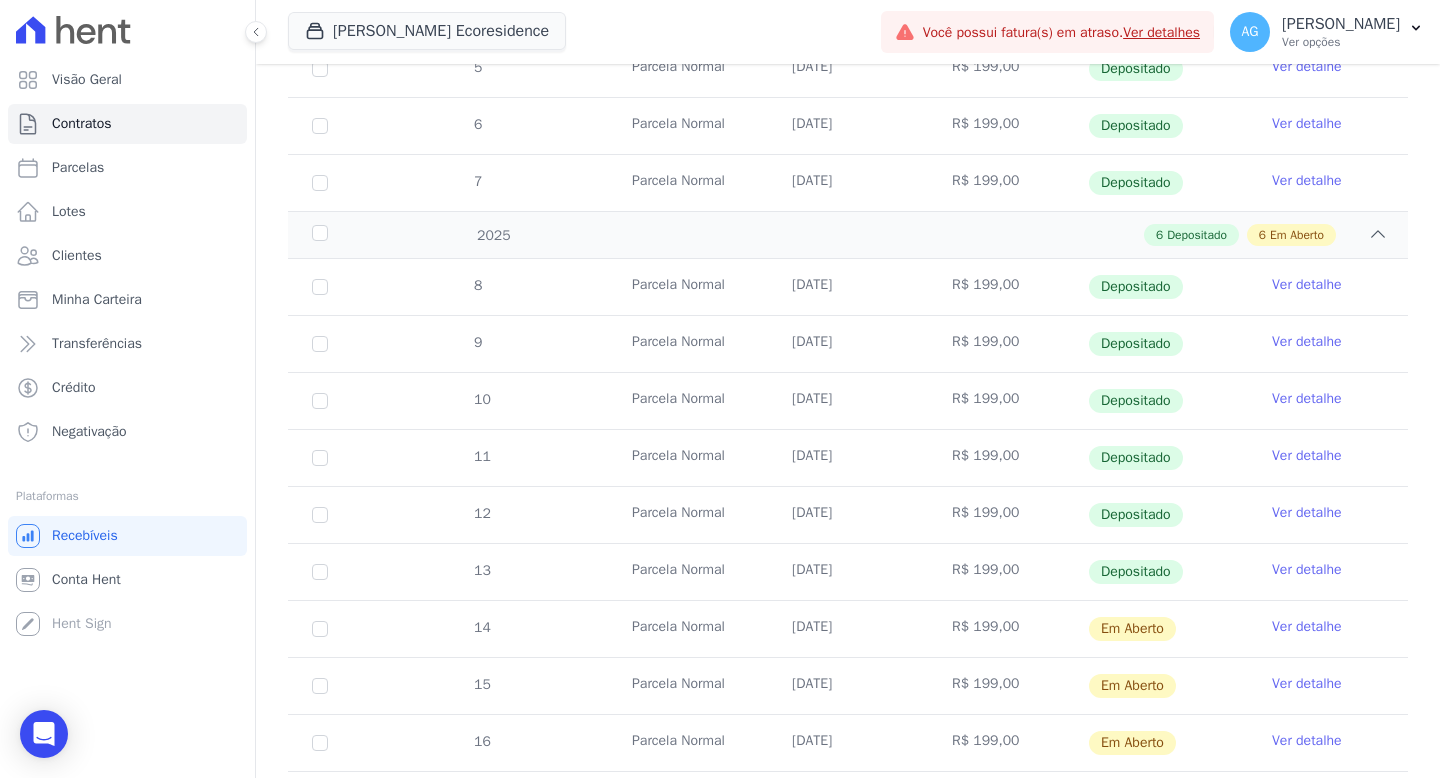 drag, startPoint x: 731, startPoint y: 622, endPoint x: 926, endPoint y: 618, distance: 195.04102 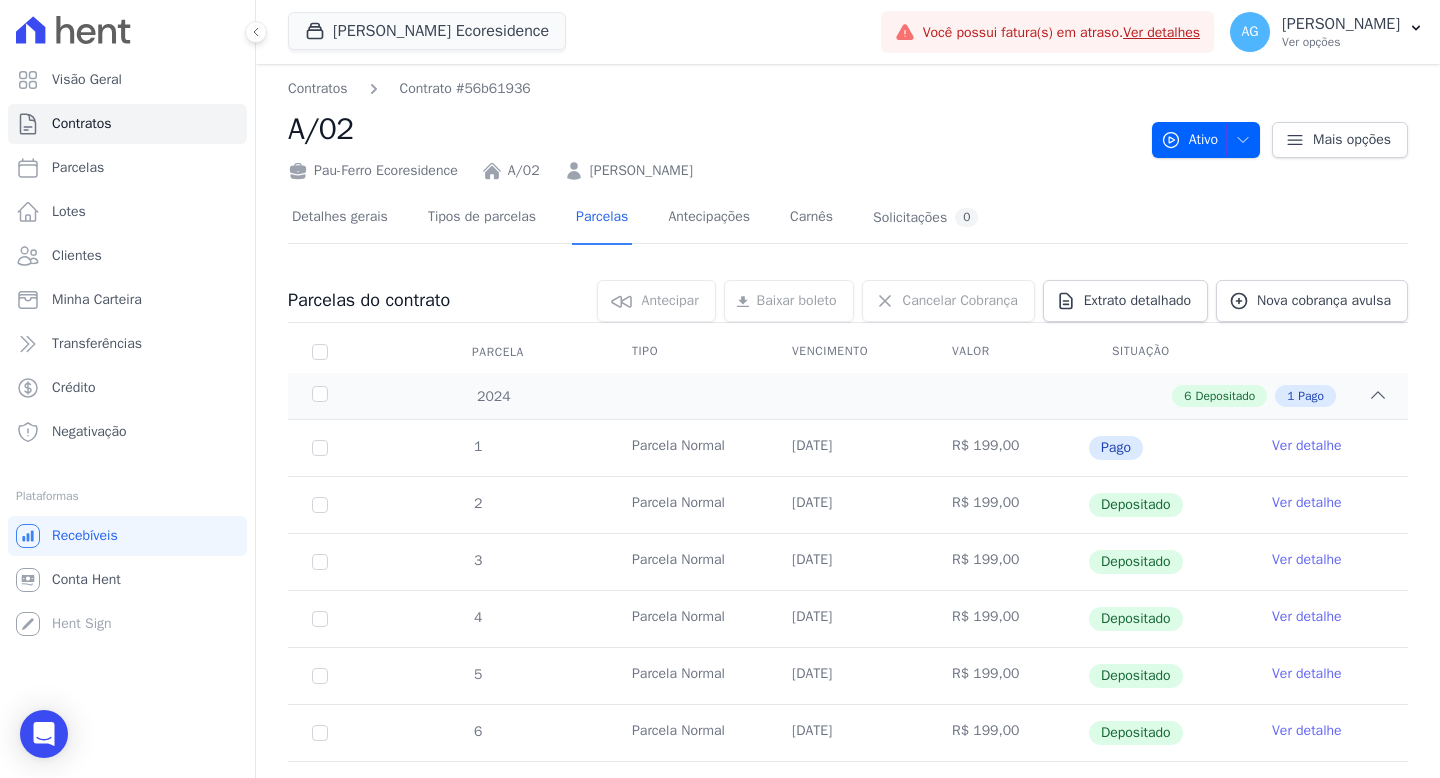 scroll, scrollTop: 0, scrollLeft: 0, axis: both 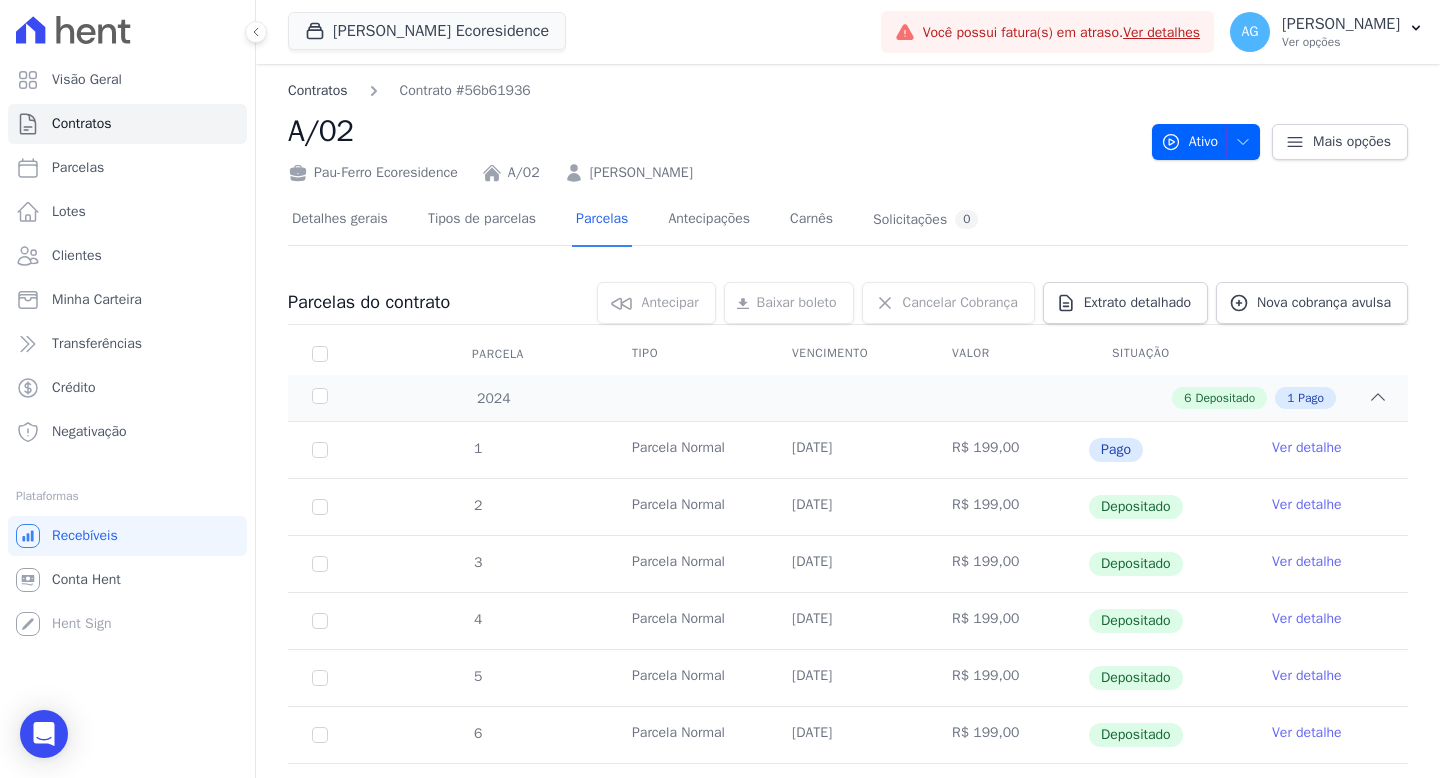 click on "Contratos" at bounding box center [318, 90] 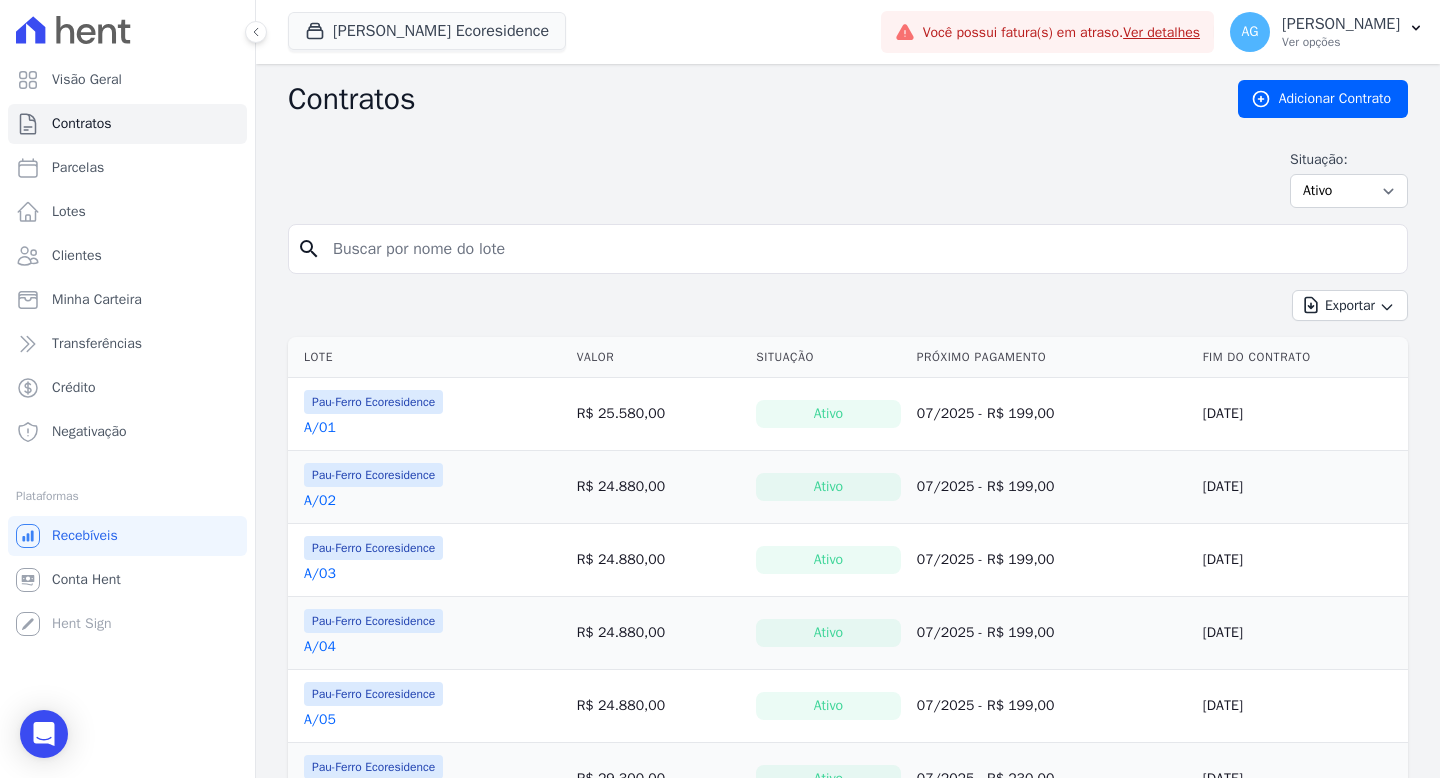 click on "A/01" at bounding box center (320, 428) 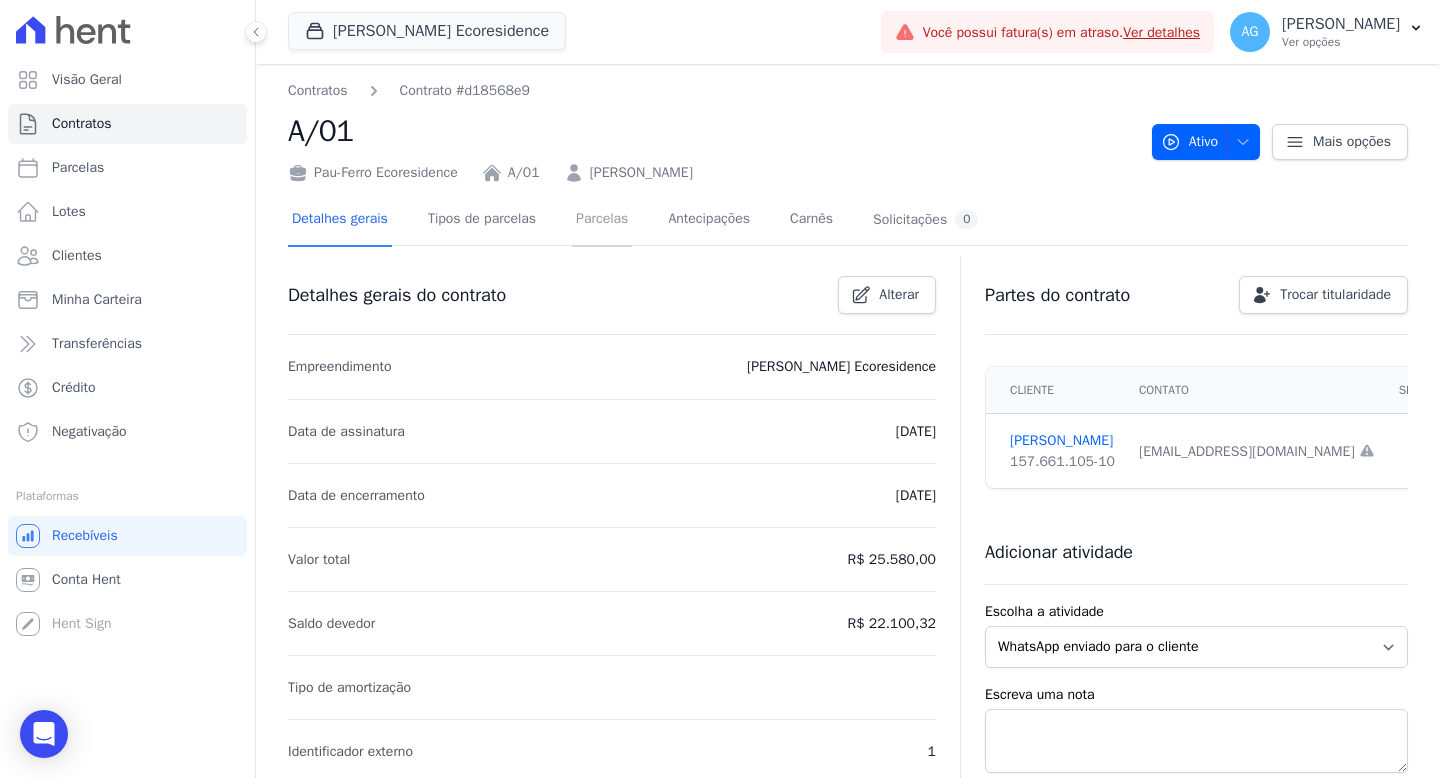 click on "Parcelas" at bounding box center (602, 220) 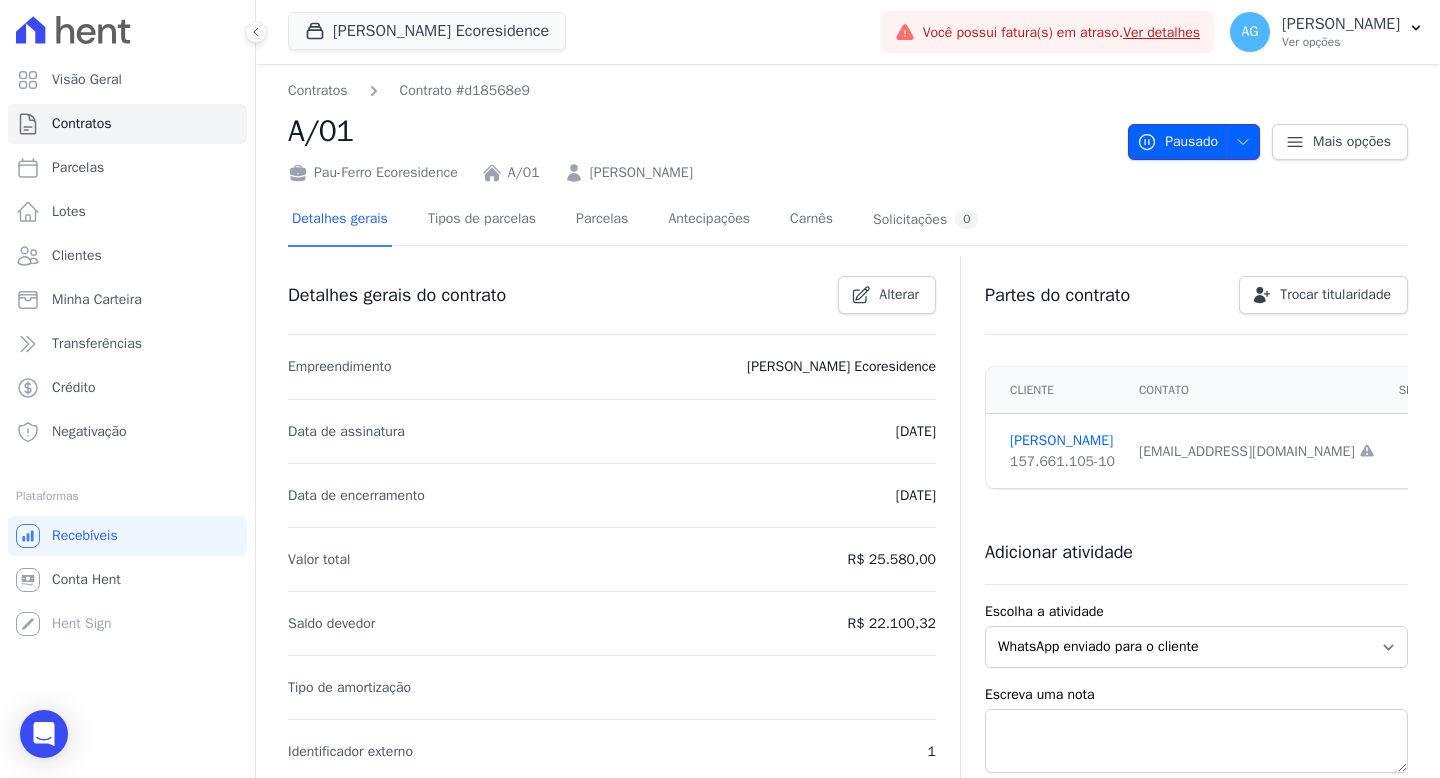 click 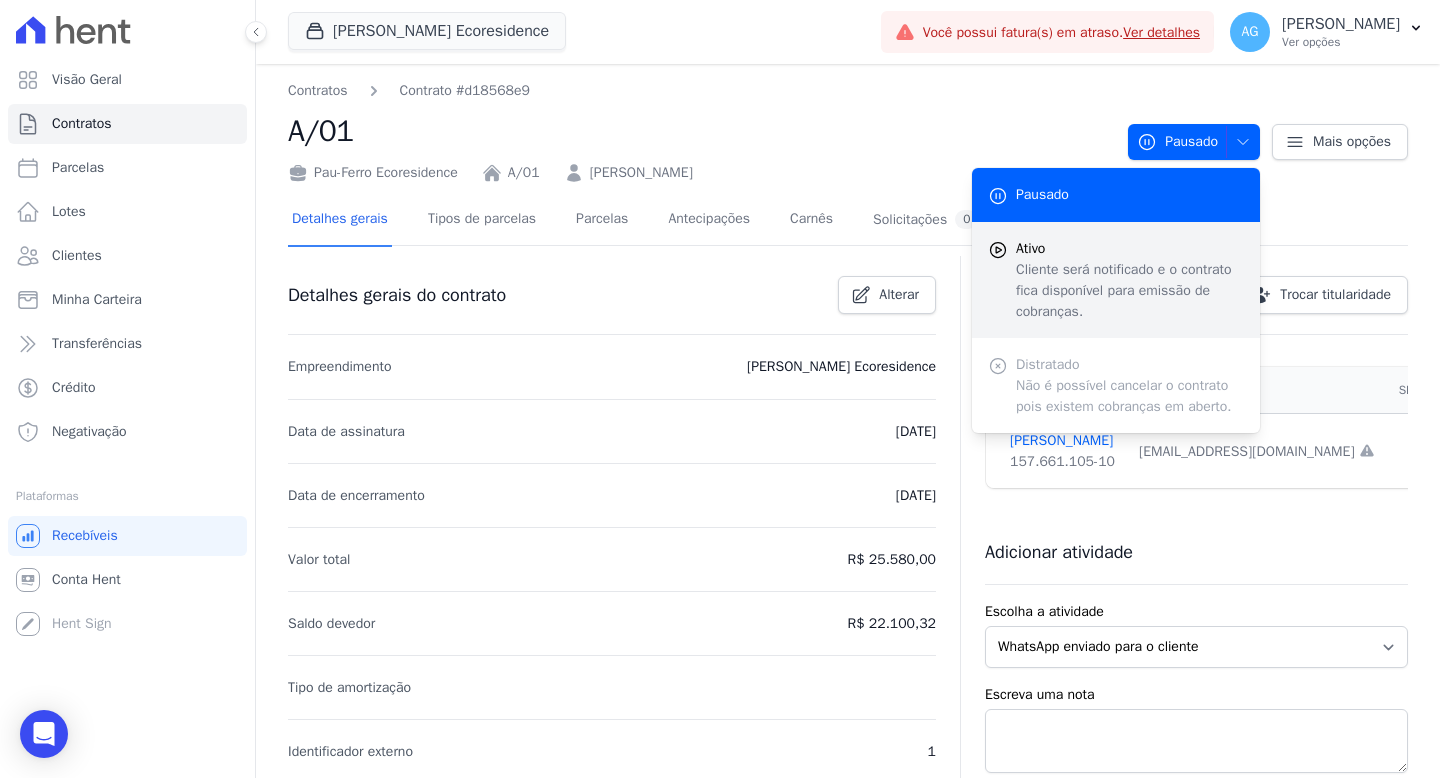 click on "Cliente será notificado e o contrato fica disponível para emissão de cobranças." at bounding box center (1130, 290) 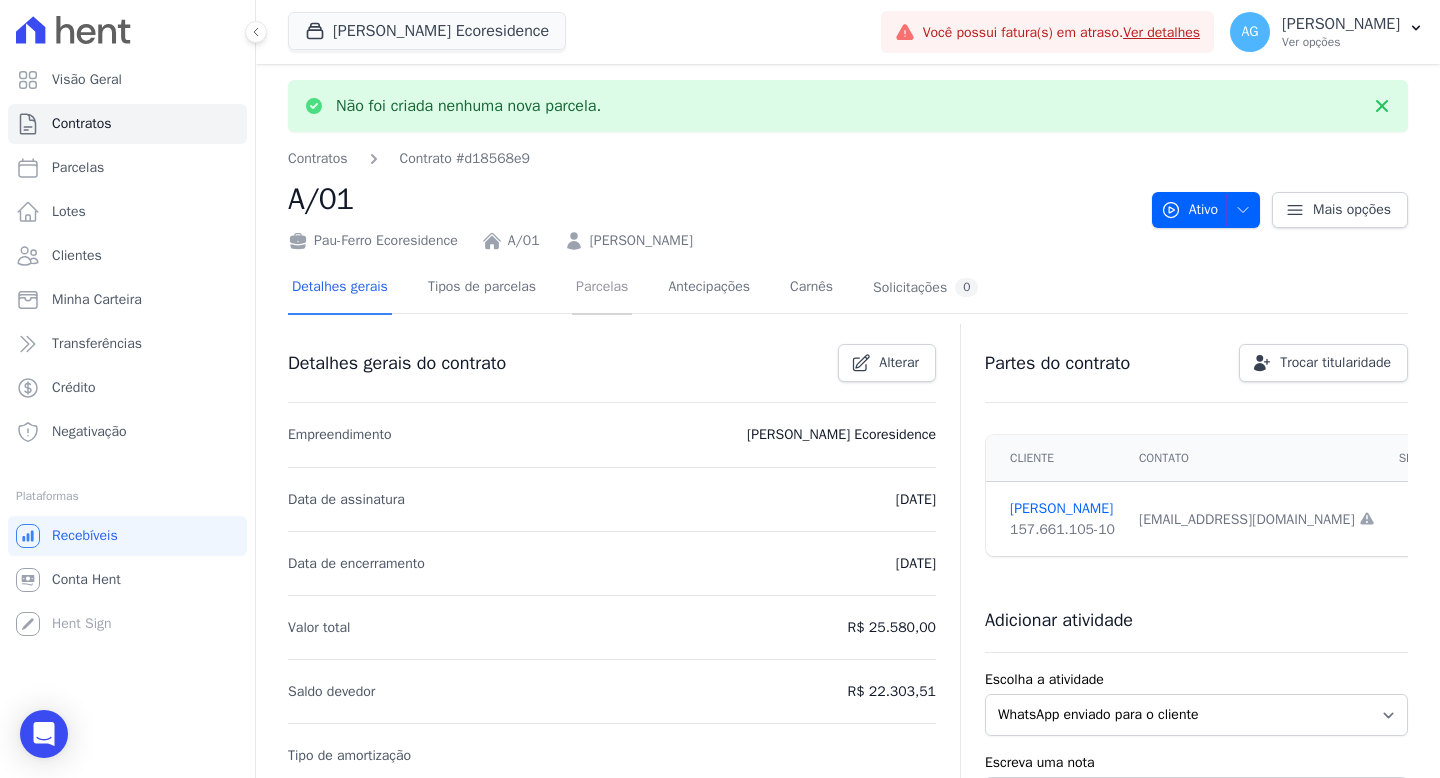 click on "Parcelas" at bounding box center [602, 288] 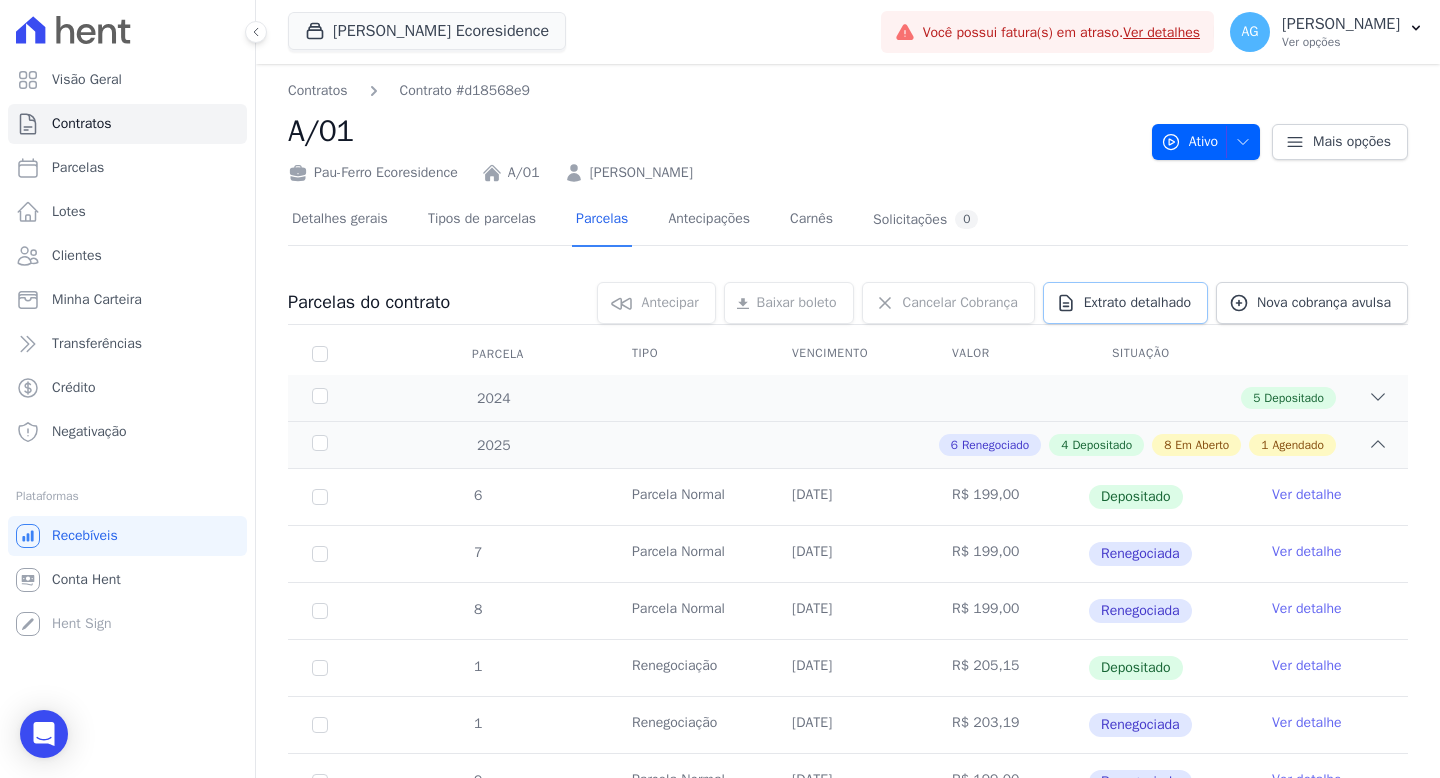 click on "Extrato detalhado" at bounding box center (1137, 303) 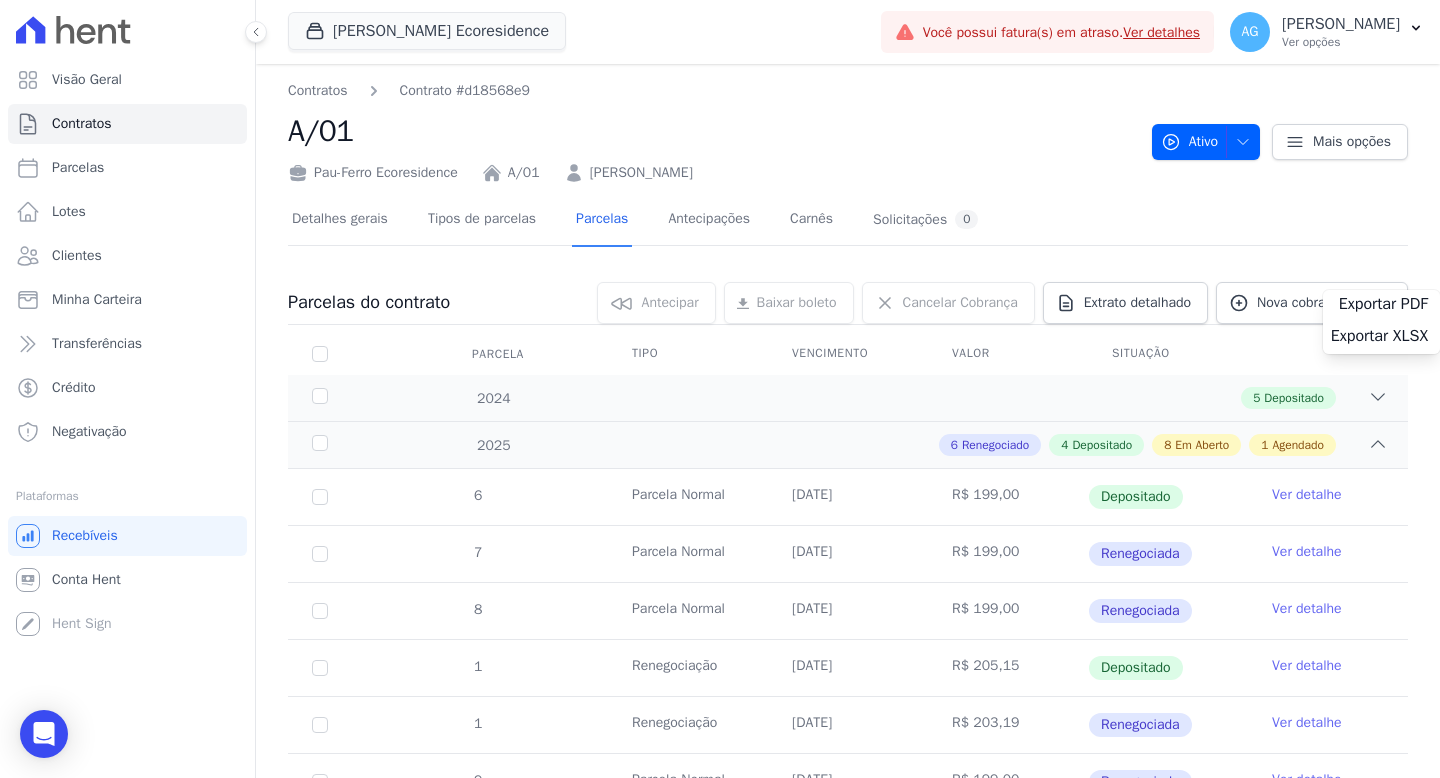 click on "Detalhes gerais
Tipos de parcelas
[GEOGRAPHIC_DATA]
Antecipações
[PERSON_NAME]
Solicitações
0" at bounding box center (848, 220) 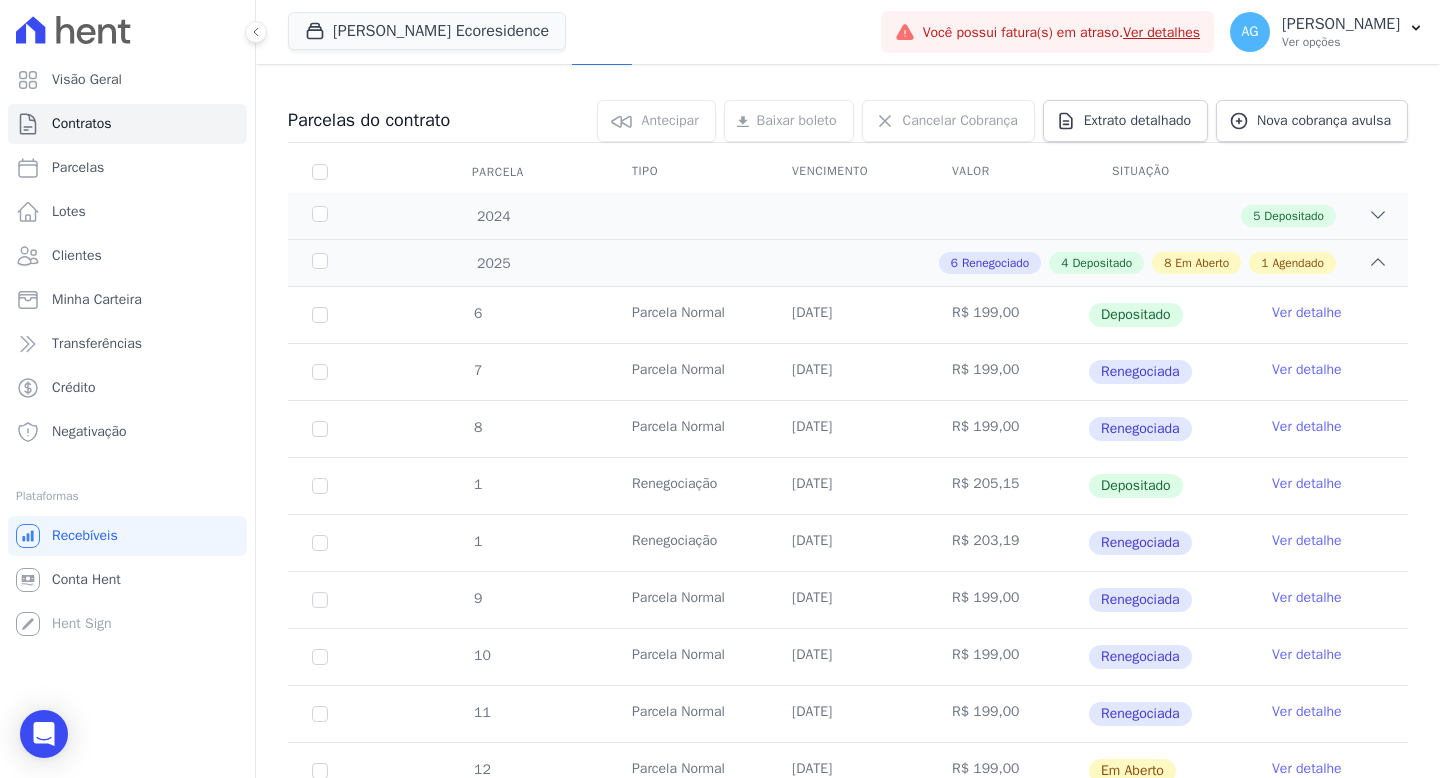 scroll, scrollTop: 66, scrollLeft: 0, axis: vertical 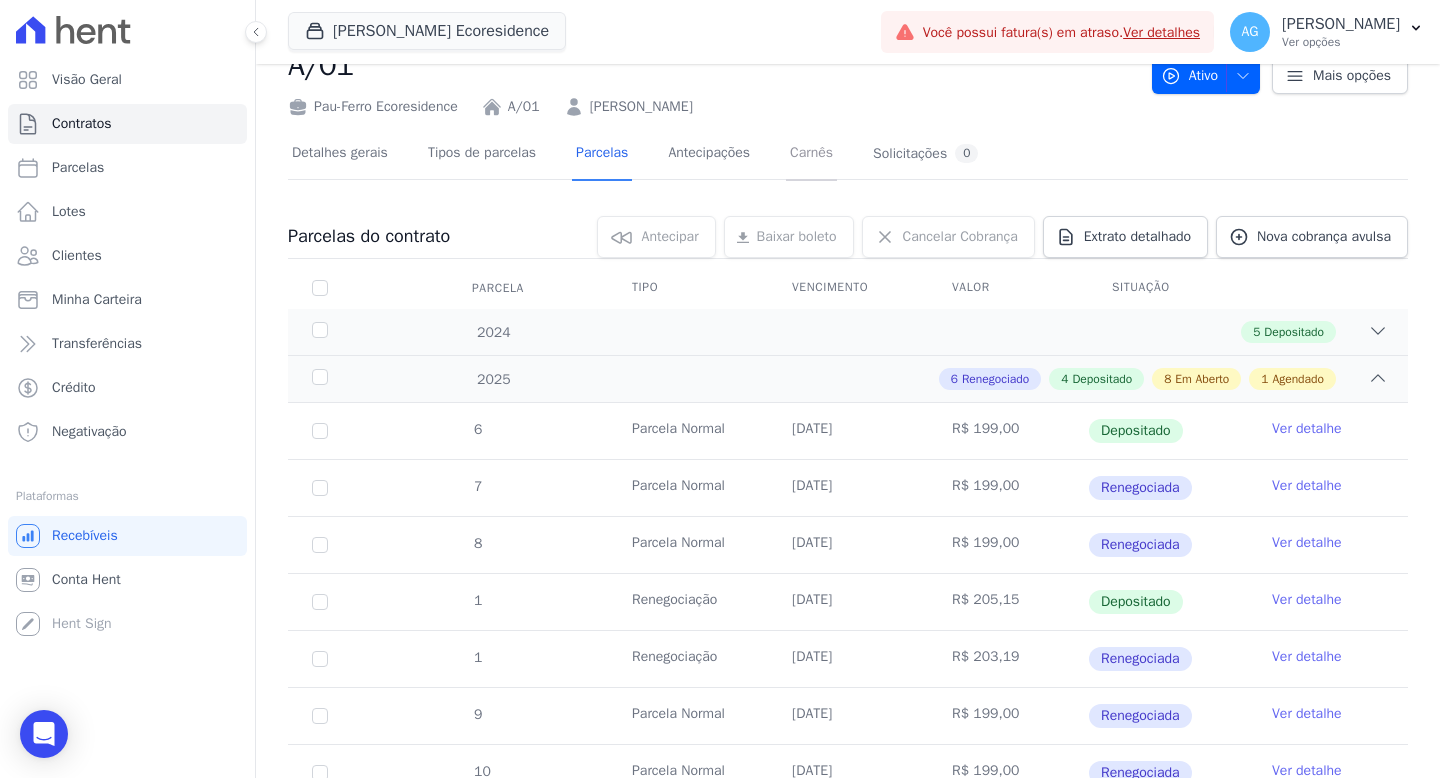click on "Carnês" at bounding box center (811, 154) 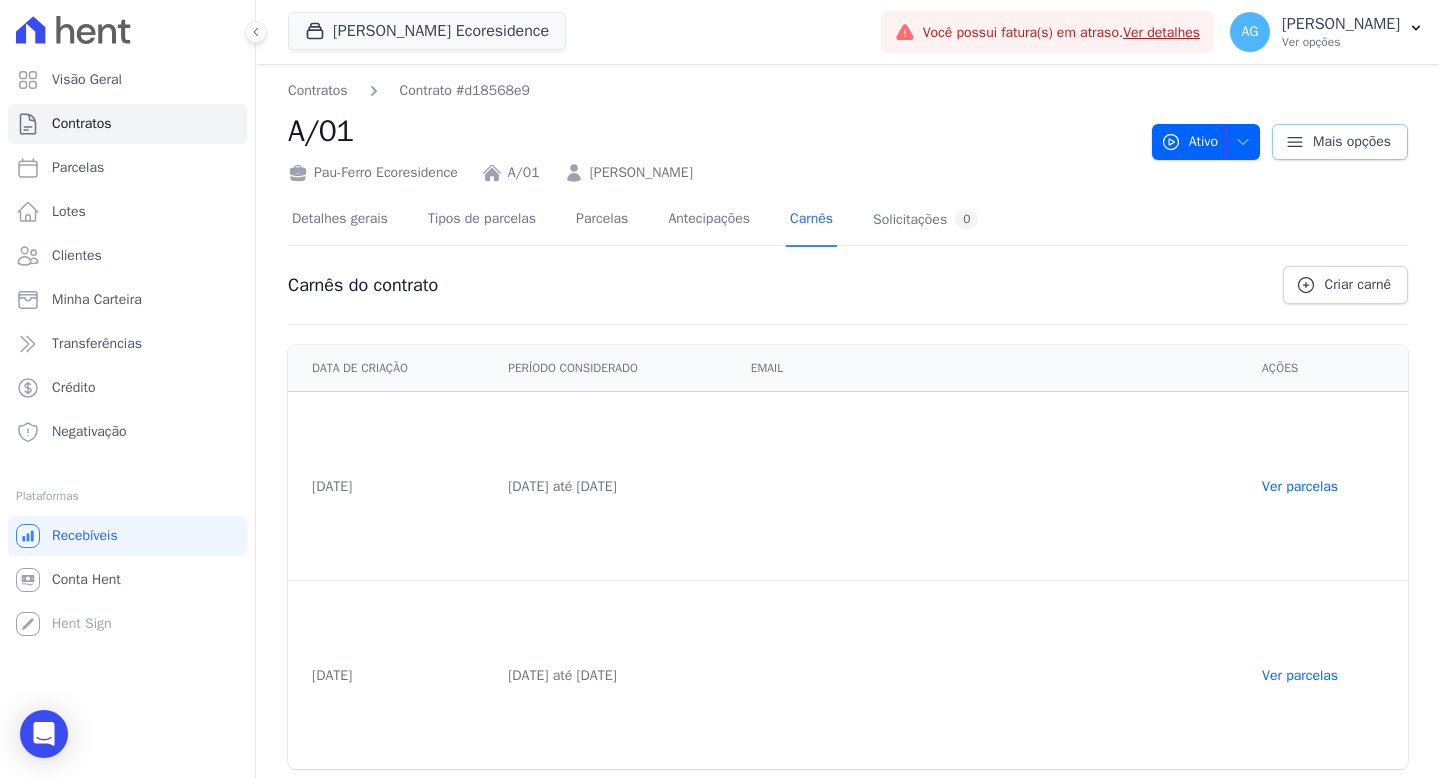 click 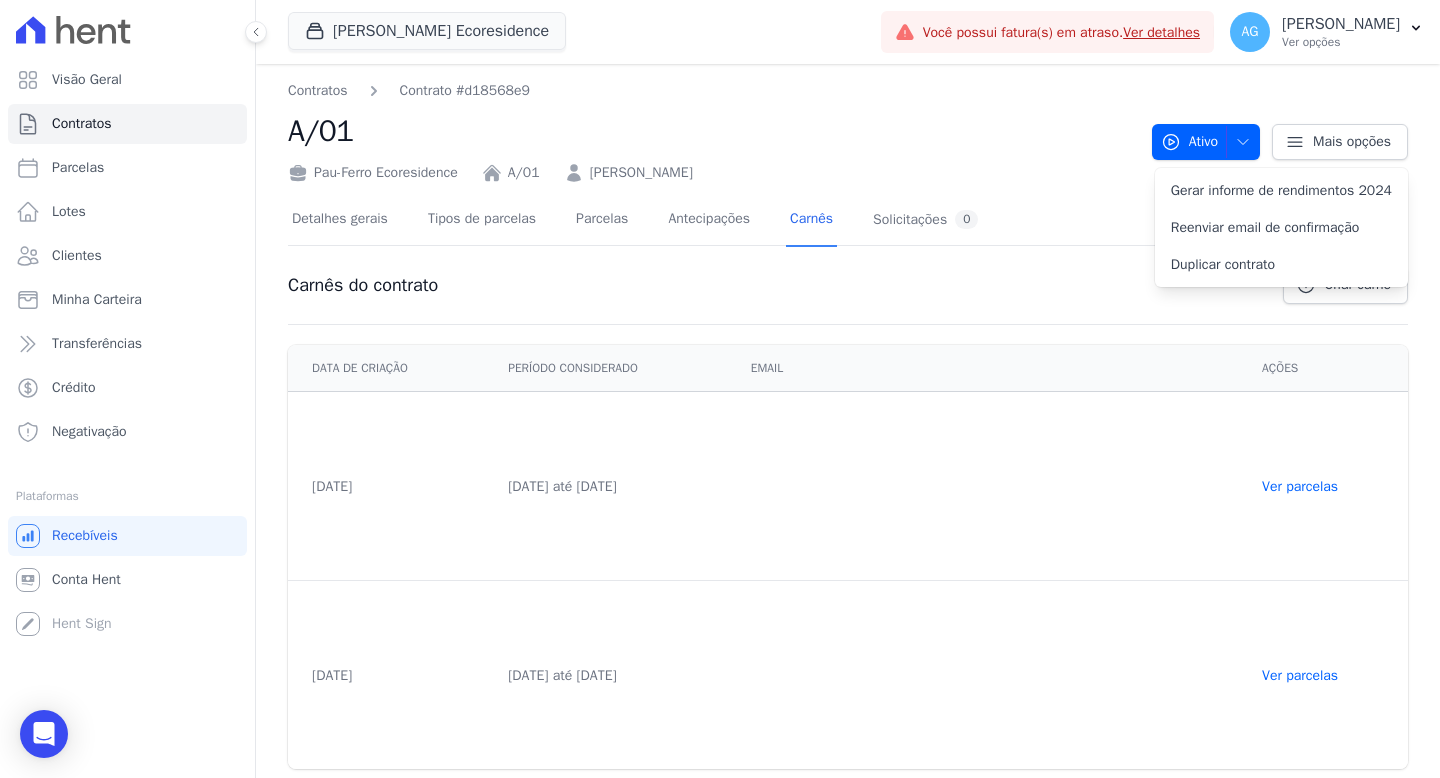 click on "A/01" at bounding box center [712, 131] 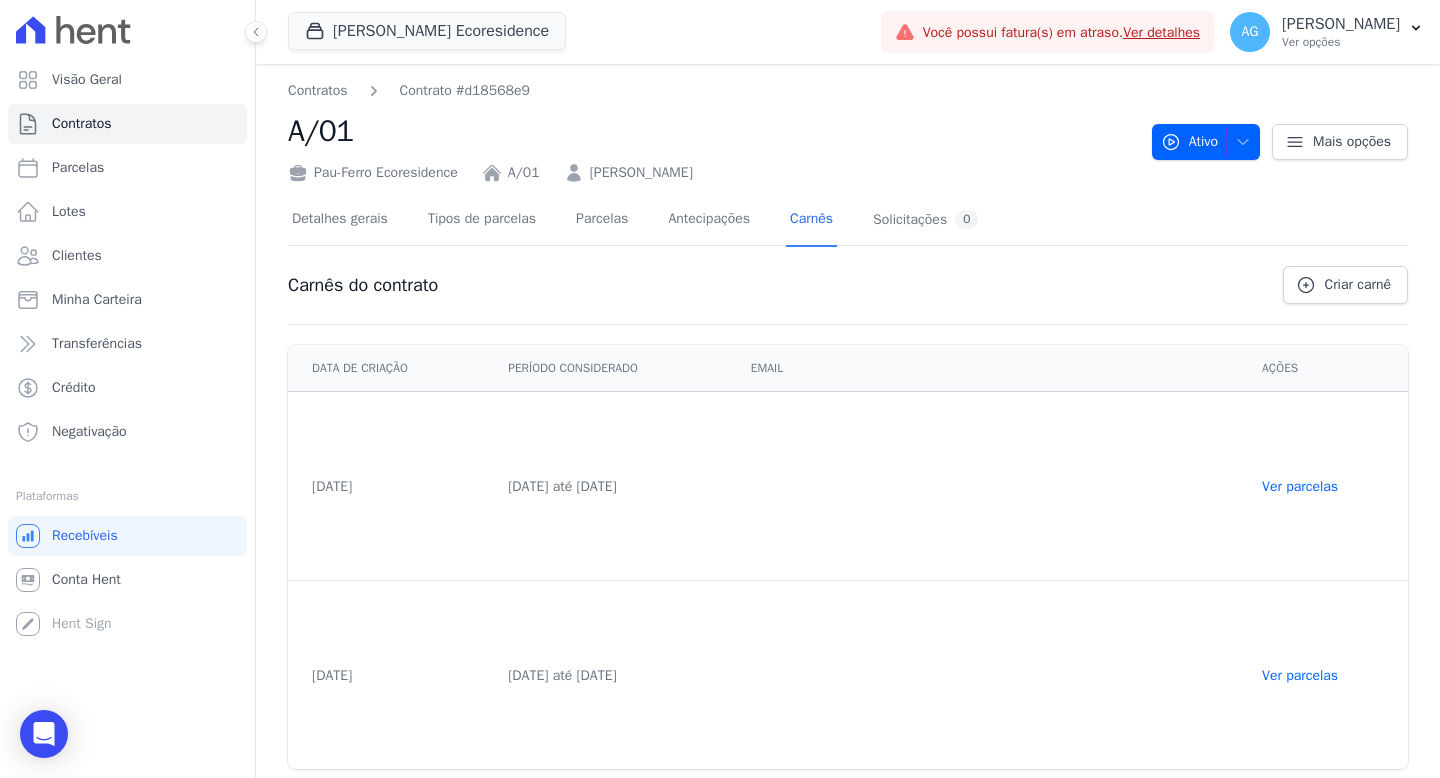 scroll, scrollTop: 5, scrollLeft: 0, axis: vertical 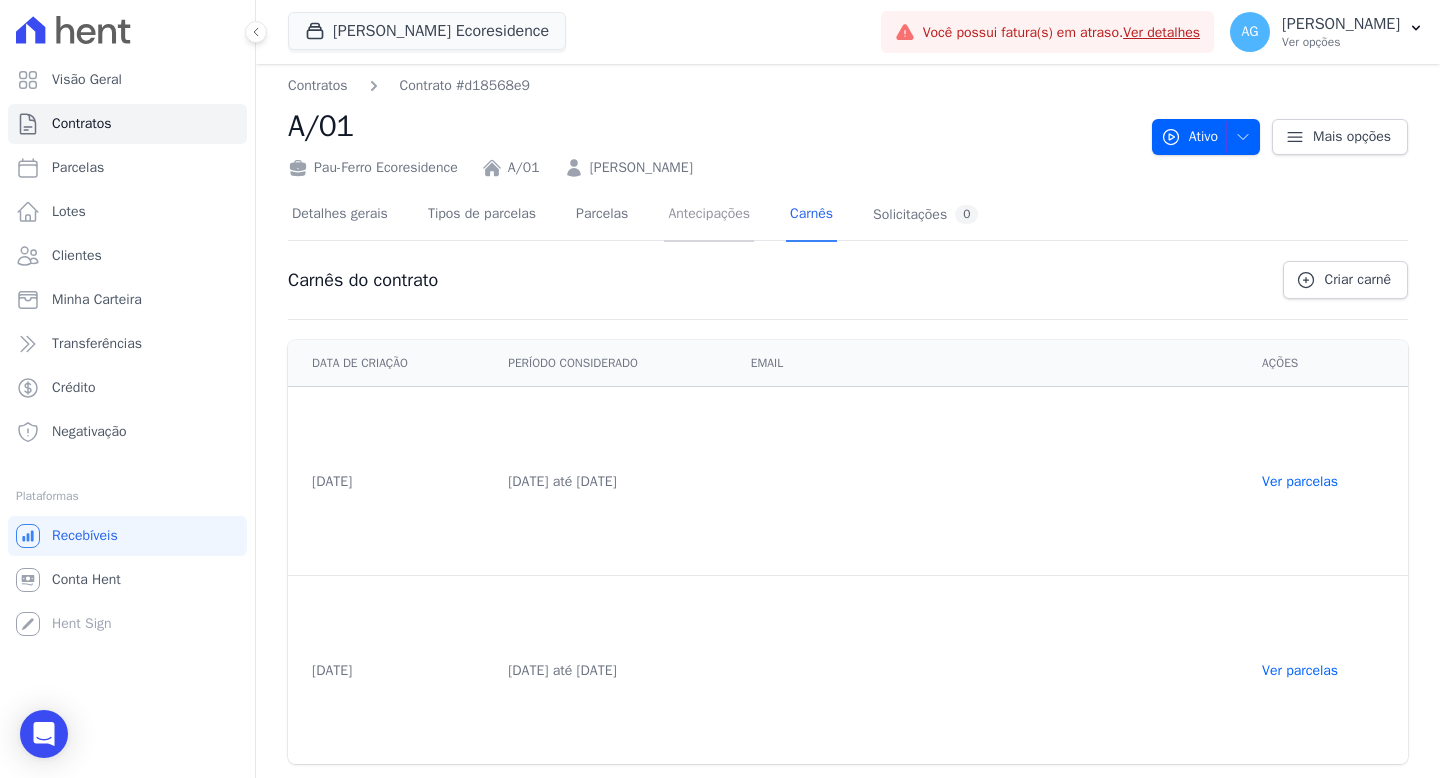 click on "Antecipações" at bounding box center (709, 215) 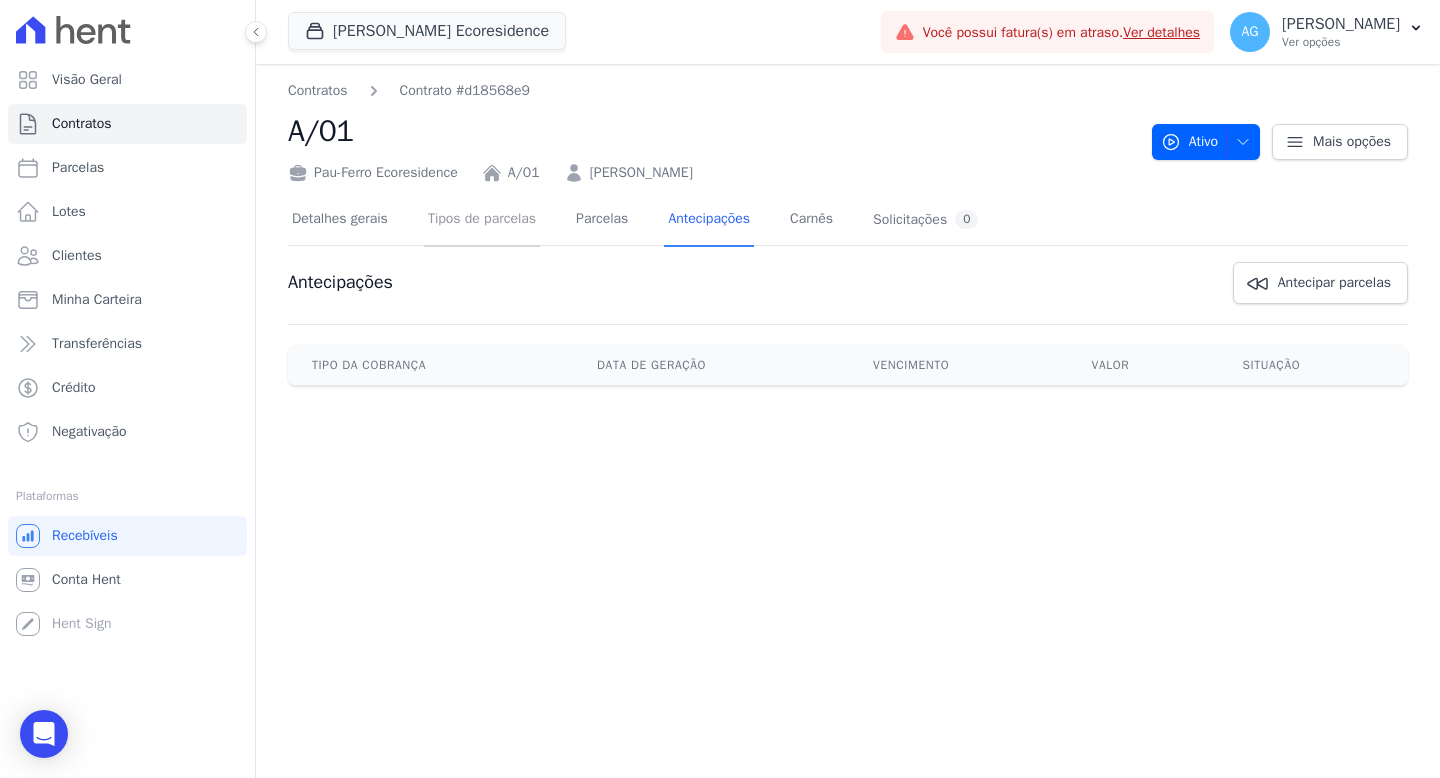 click on "Tipos de parcelas" at bounding box center [482, 220] 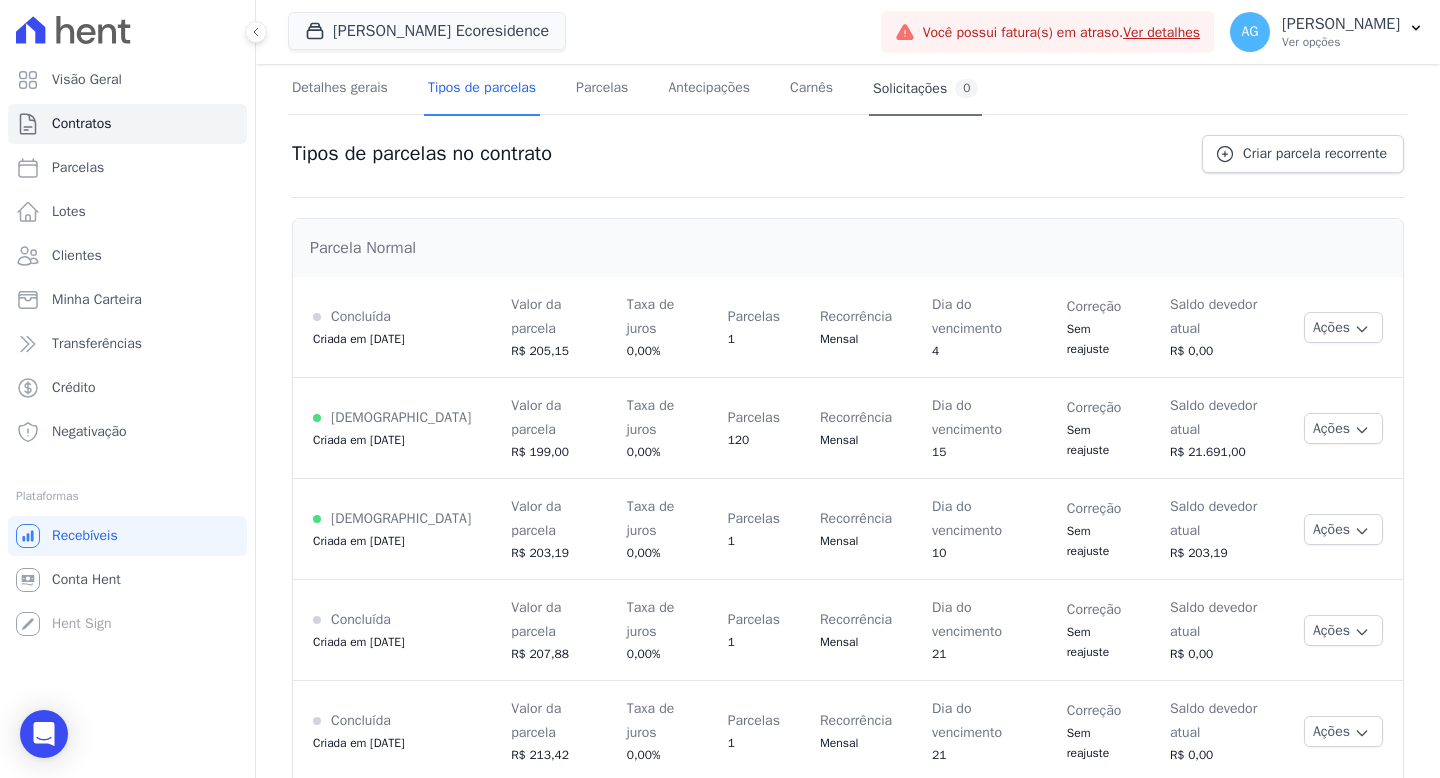 scroll, scrollTop: 0, scrollLeft: 0, axis: both 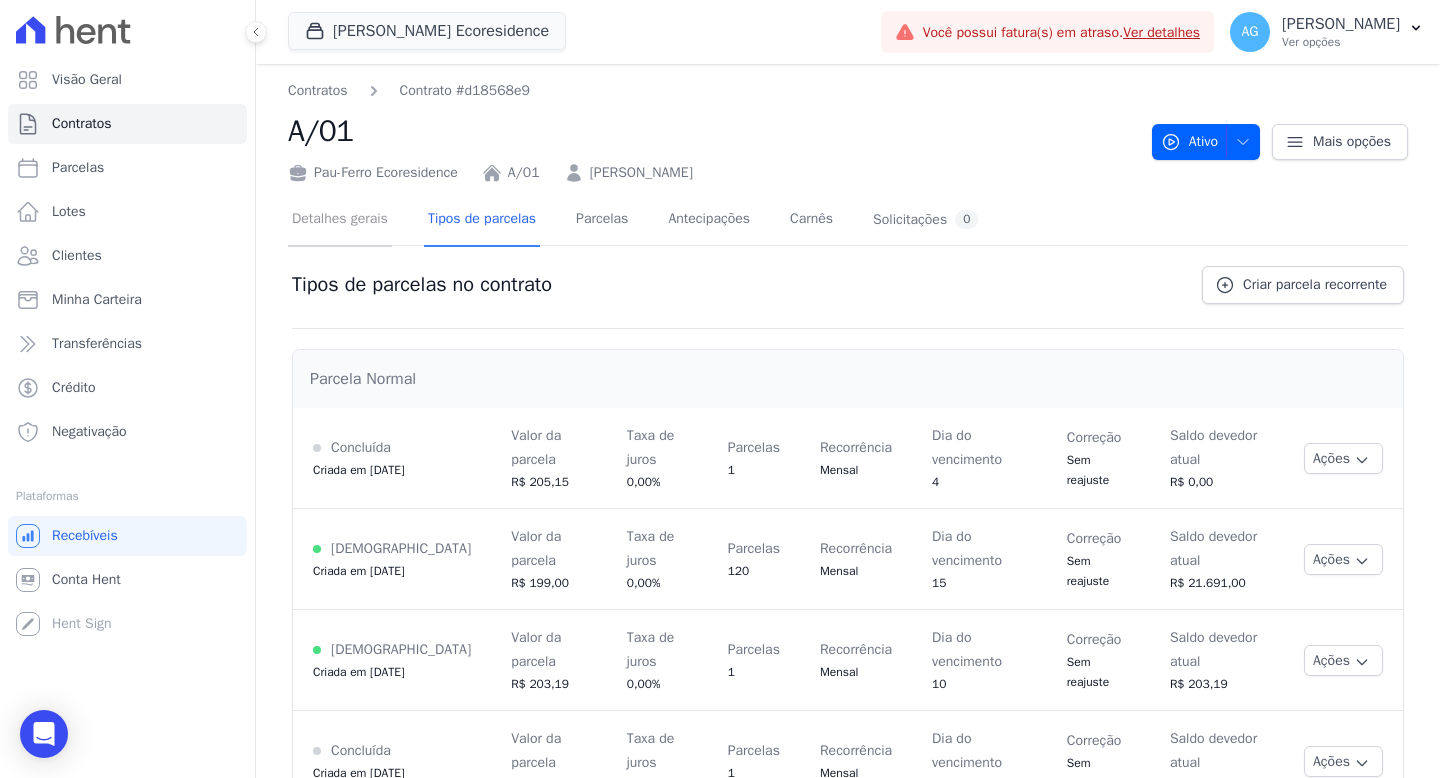 click on "Detalhes gerais" at bounding box center (340, 220) 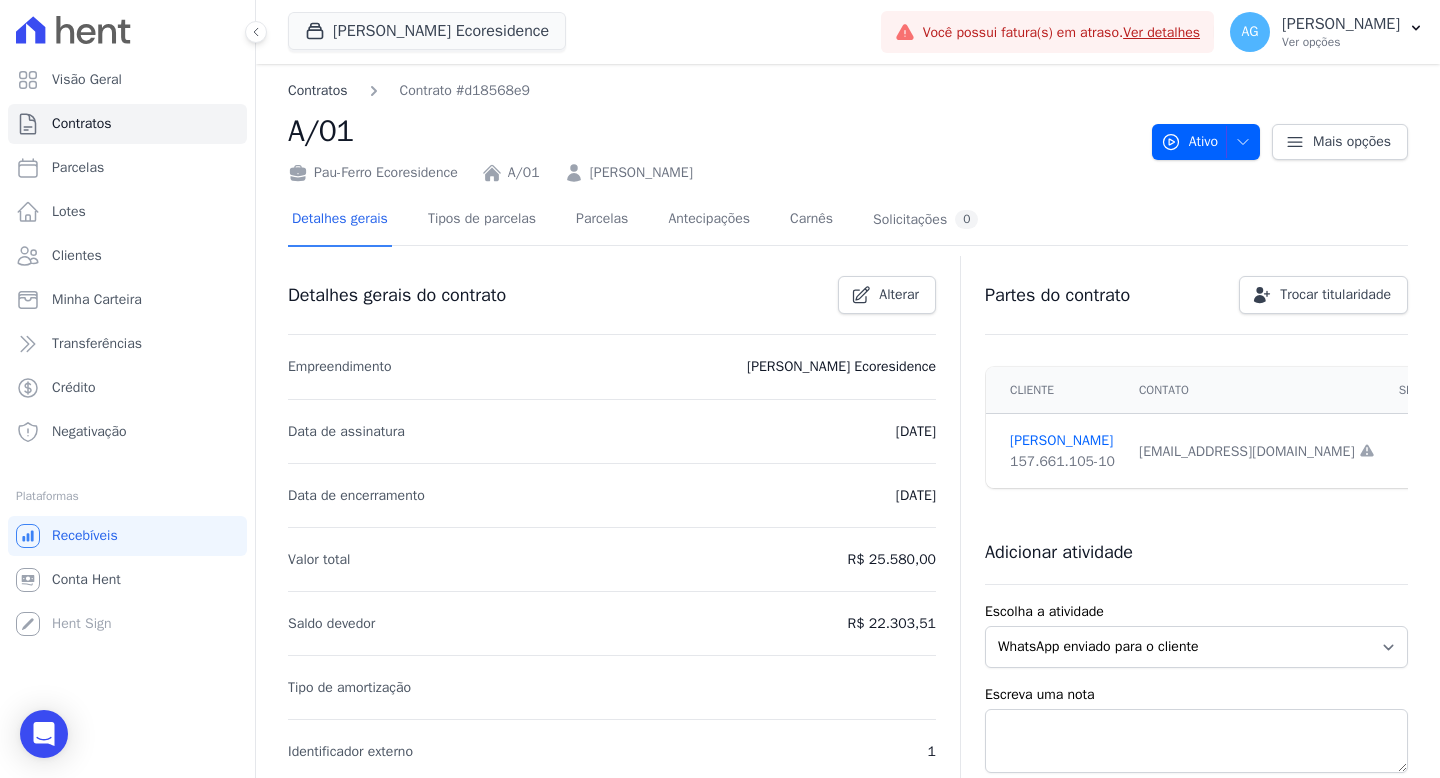 click on "Contratos" at bounding box center (318, 90) 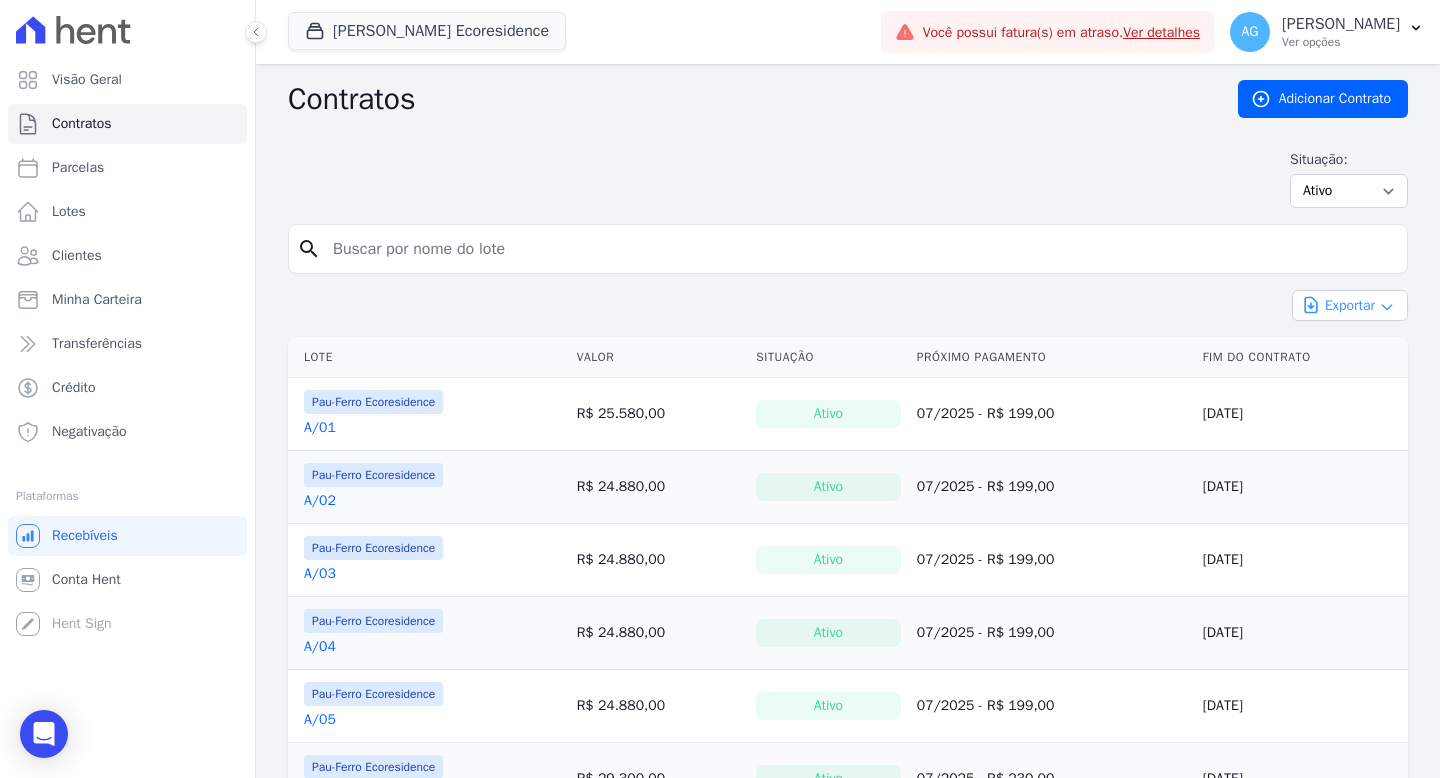 click 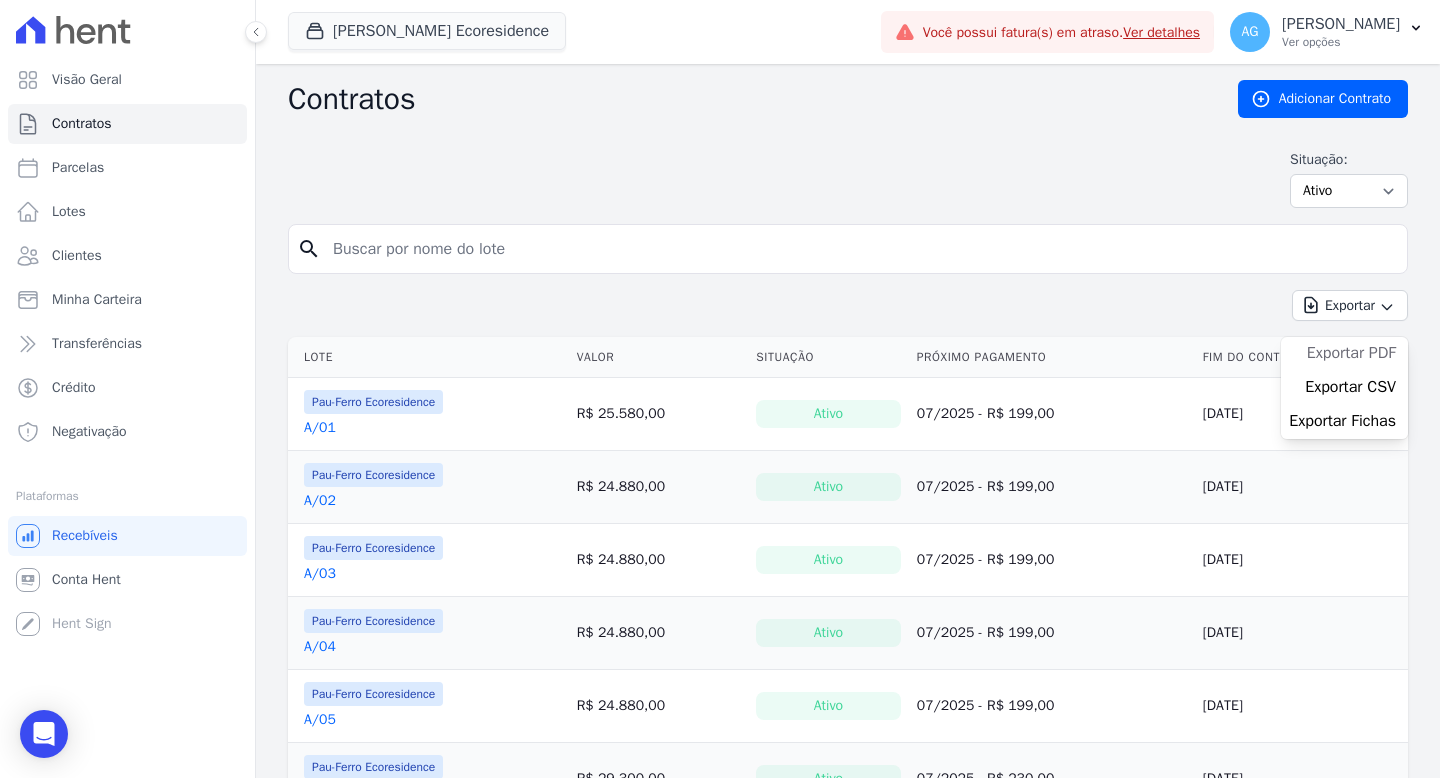 click on "Exportar PDF" at bounding box center [1351, 353] 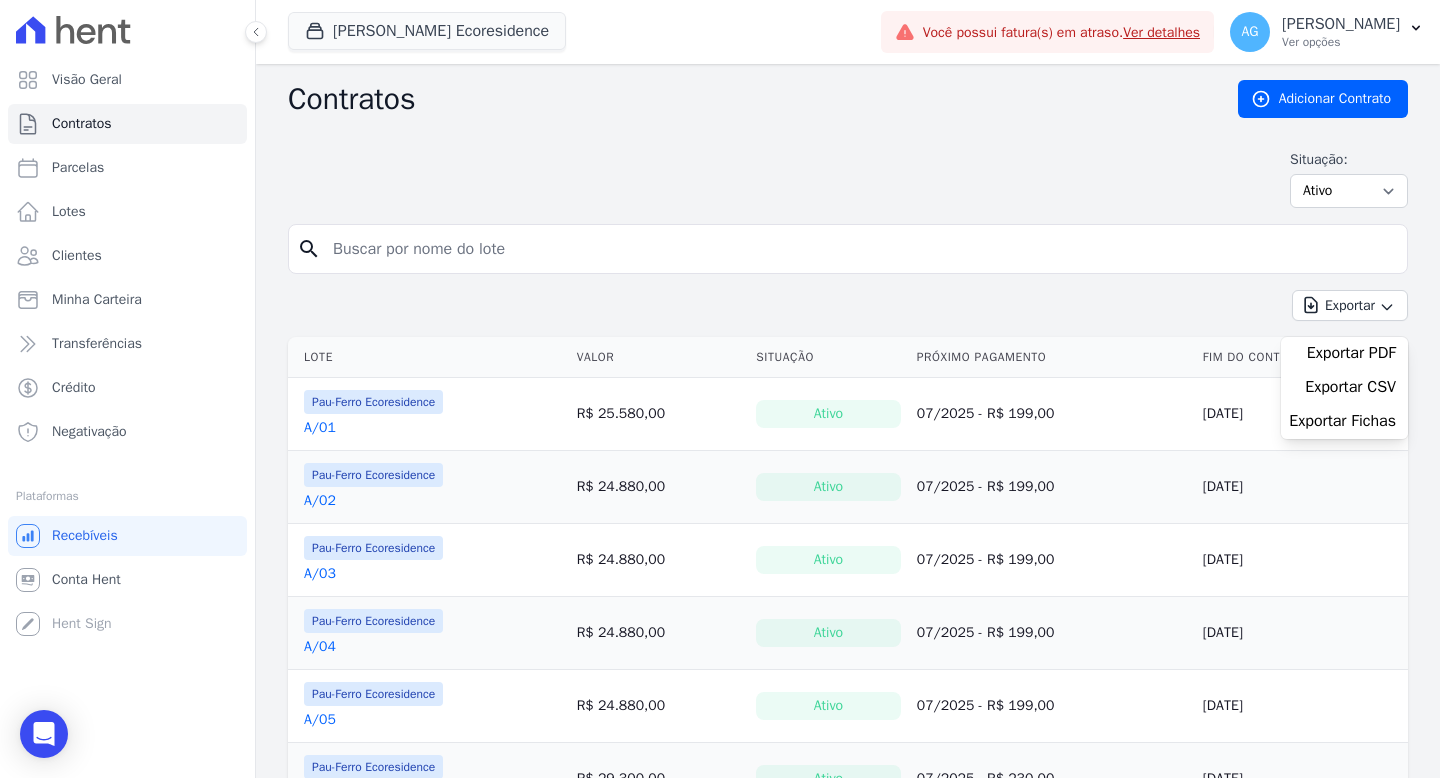 click on "Situação:
Ativo
Todos
Pausado
Distratado
Rascunho
Expirado
Encerrado" at bounding box center (848, 179) 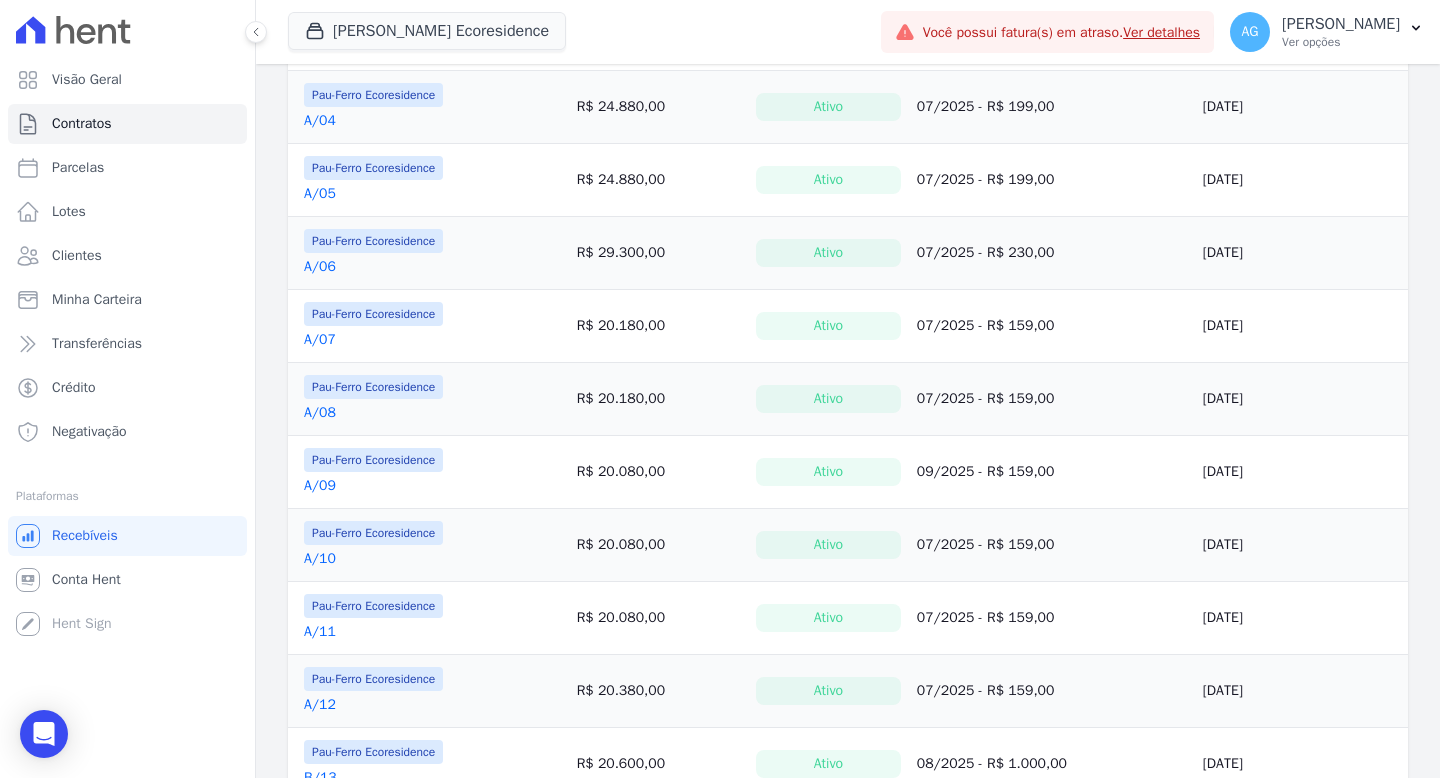 scroll, scrollTop: 0, scrollLeft: 0, axis: both 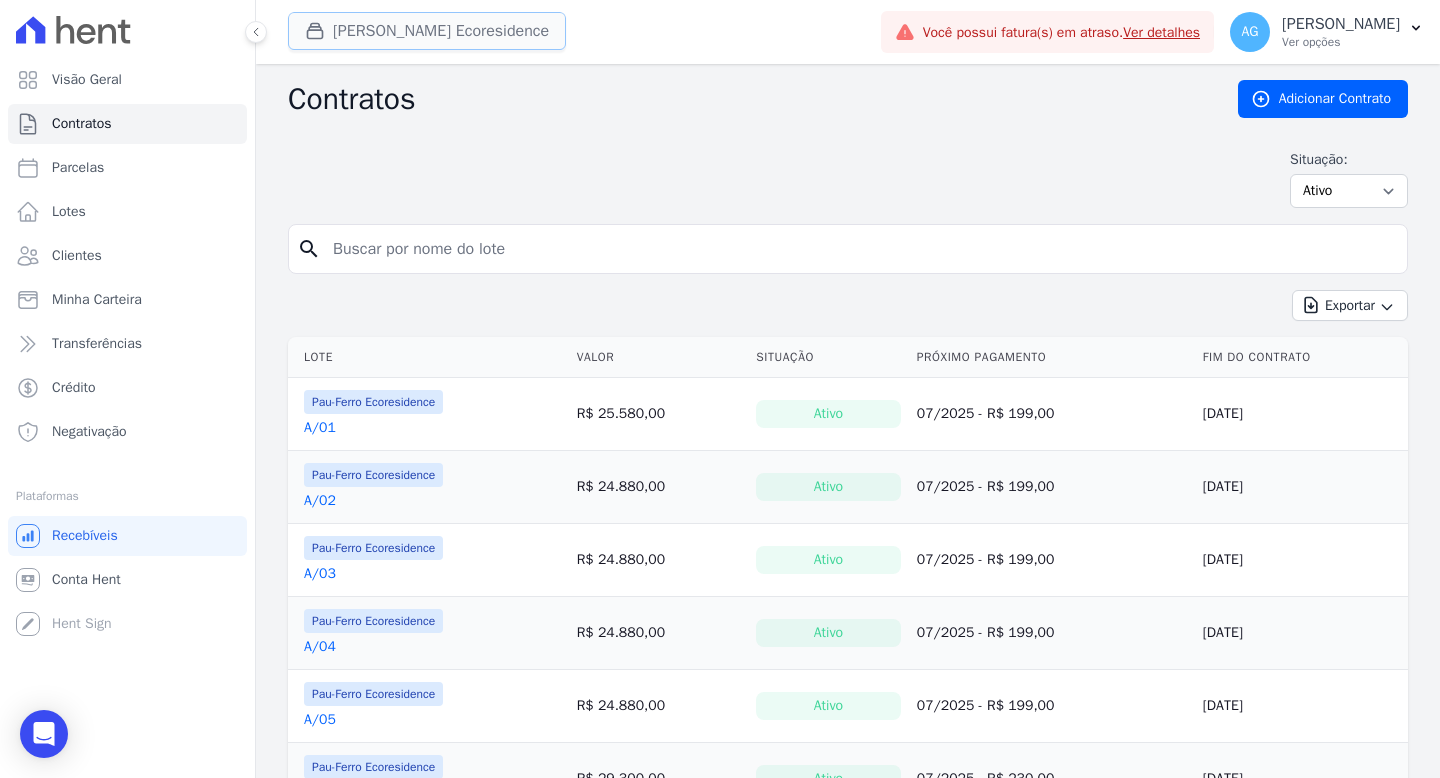 click on "[PERSON_NAME] Ecoresidence" at bounding box center [427, 31] 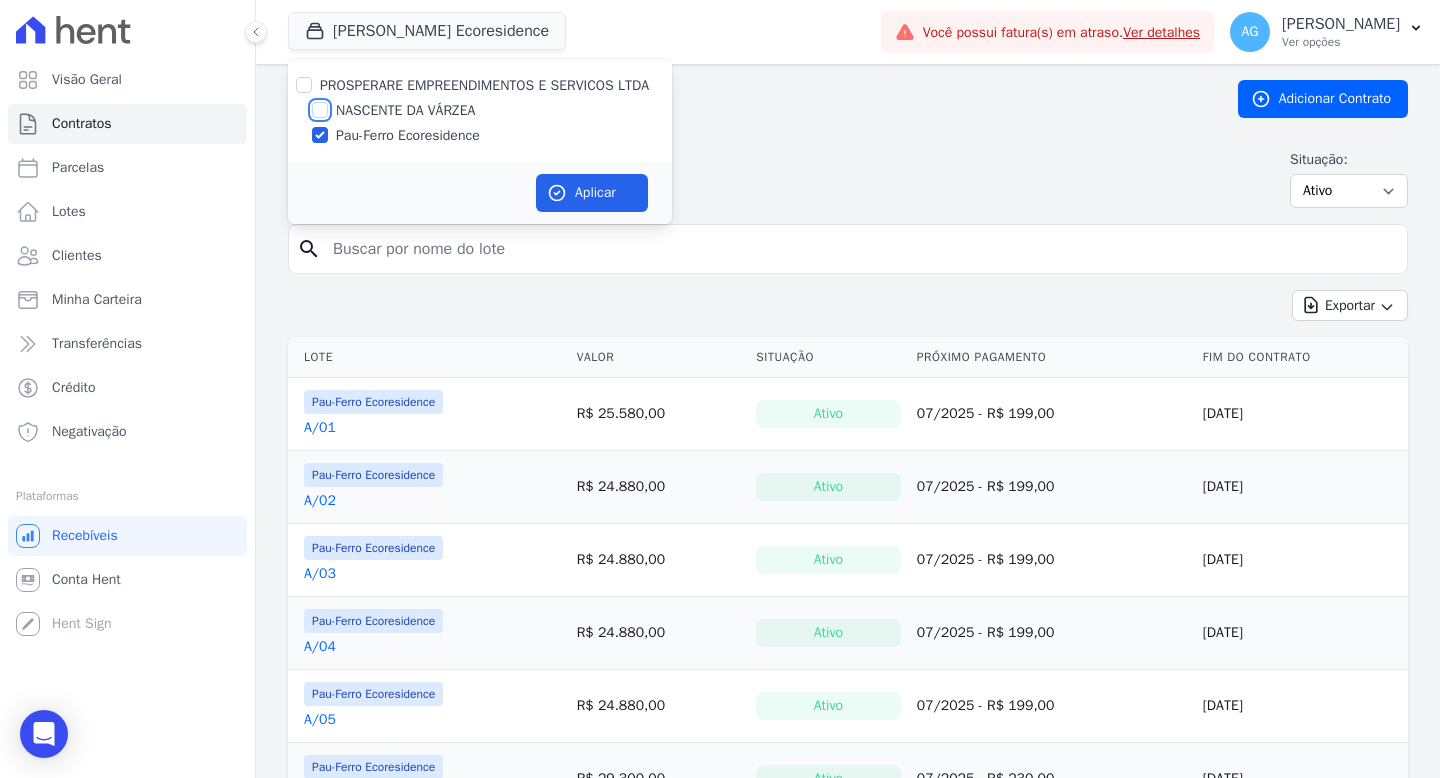 click on "NASCENTE DA VÁRZEA" at bounding box center (320, 110) 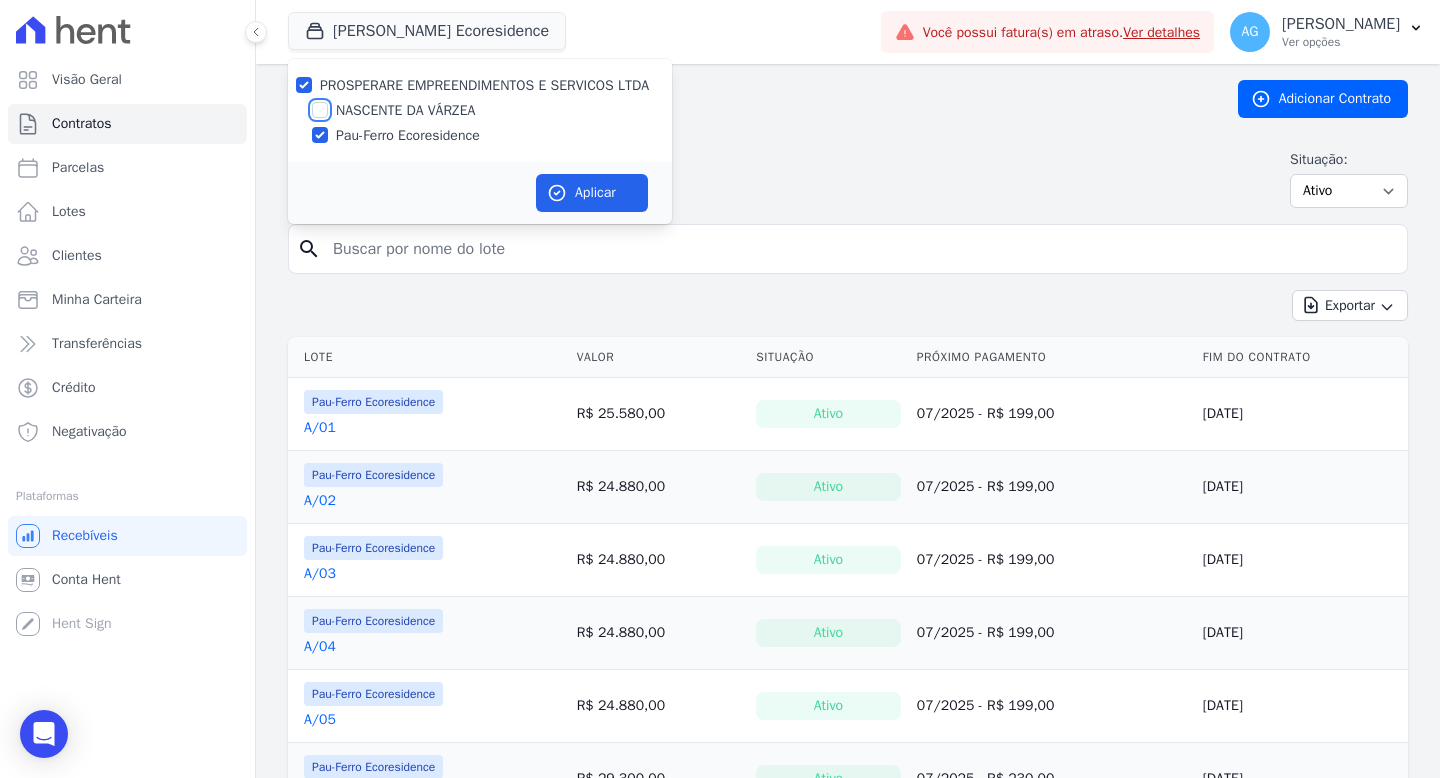 checkbox on "true" 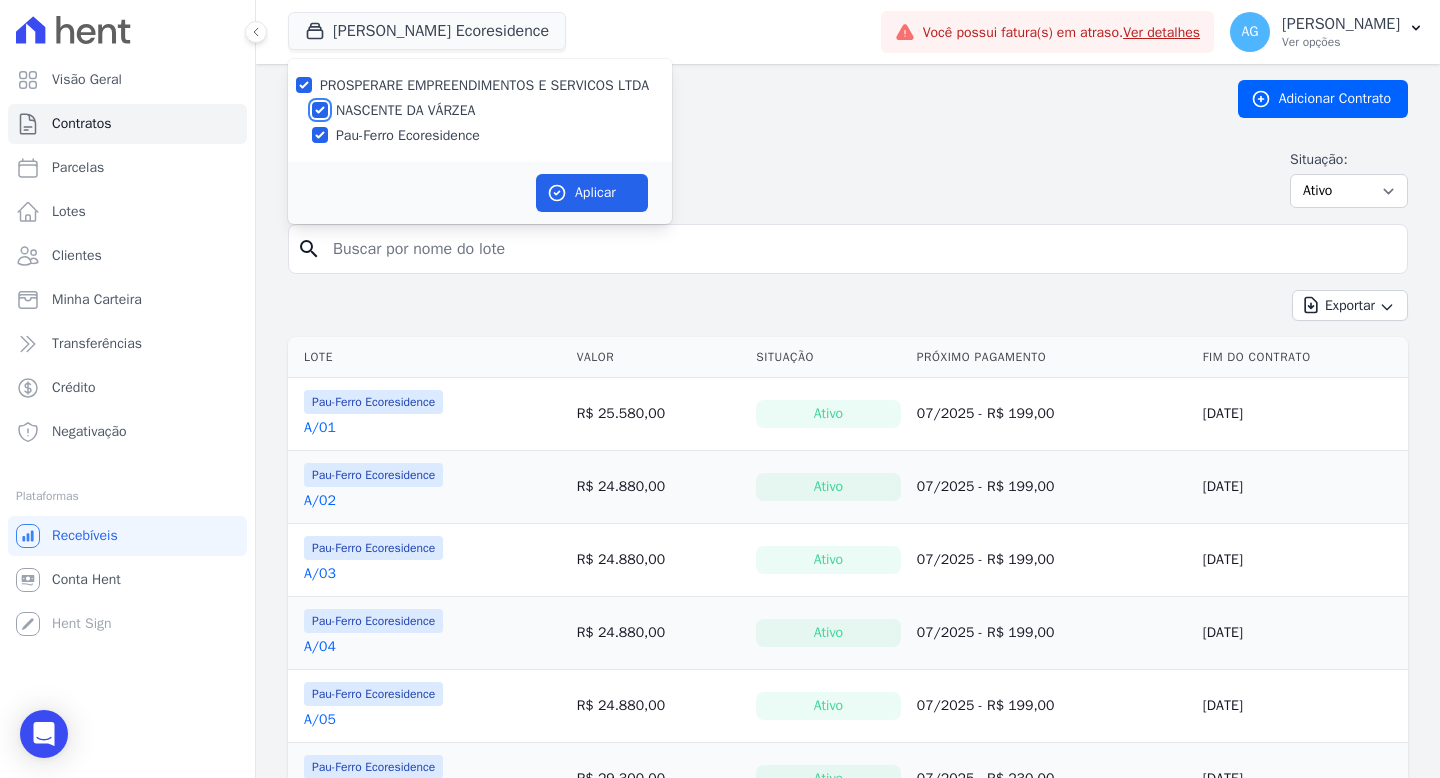 checkbox on "true" 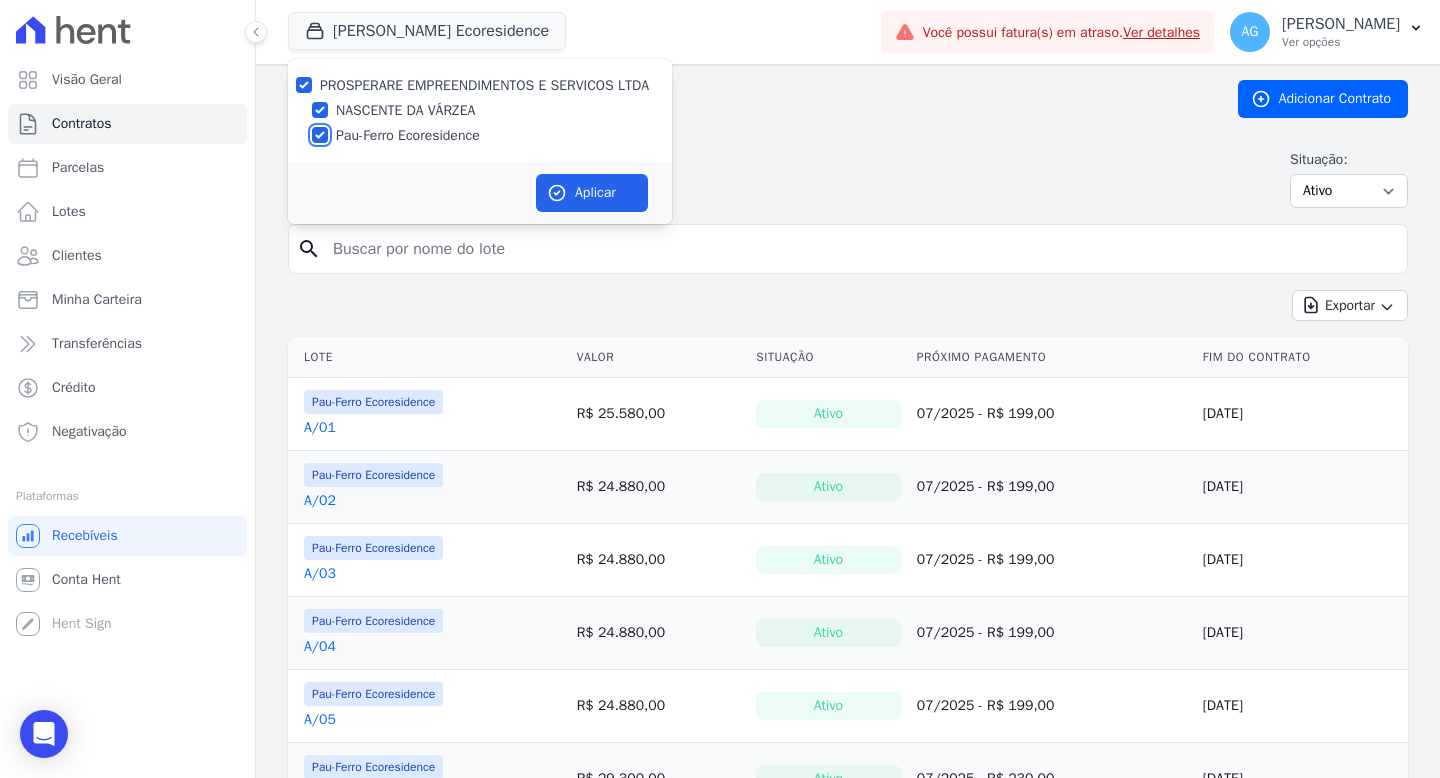 click on "Pau-Ferro Ecoresidence" at bounding box center [320, 135] 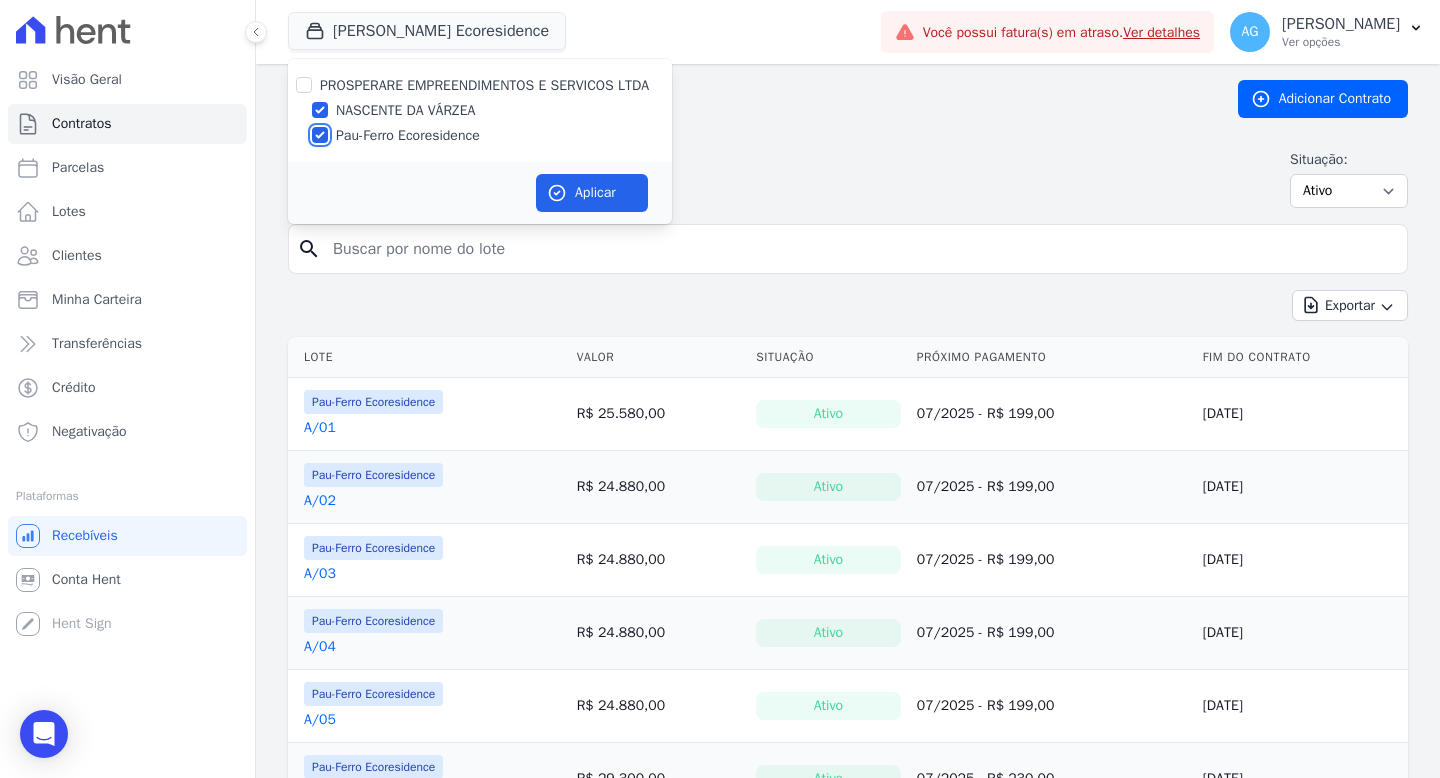 checkbox on "false" 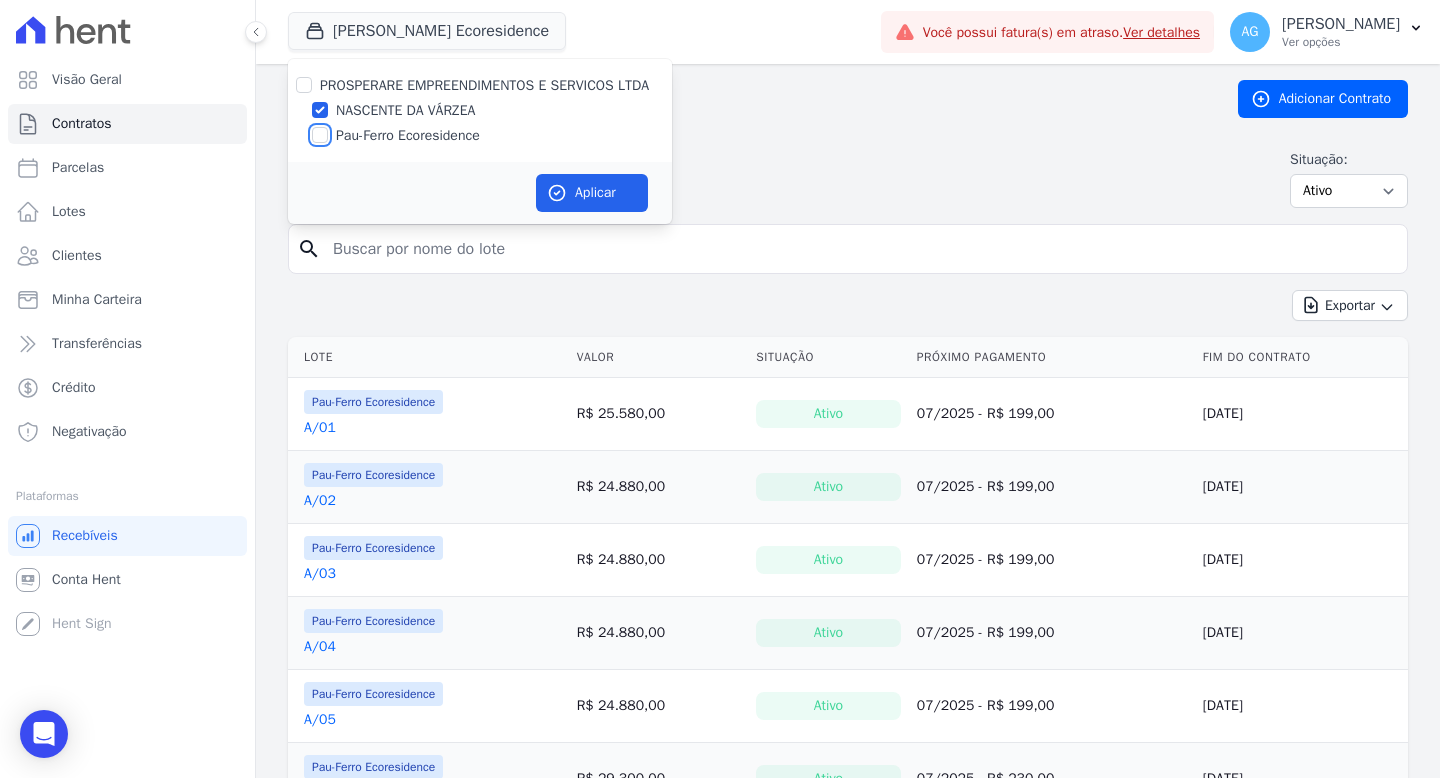 checkbox on "false" 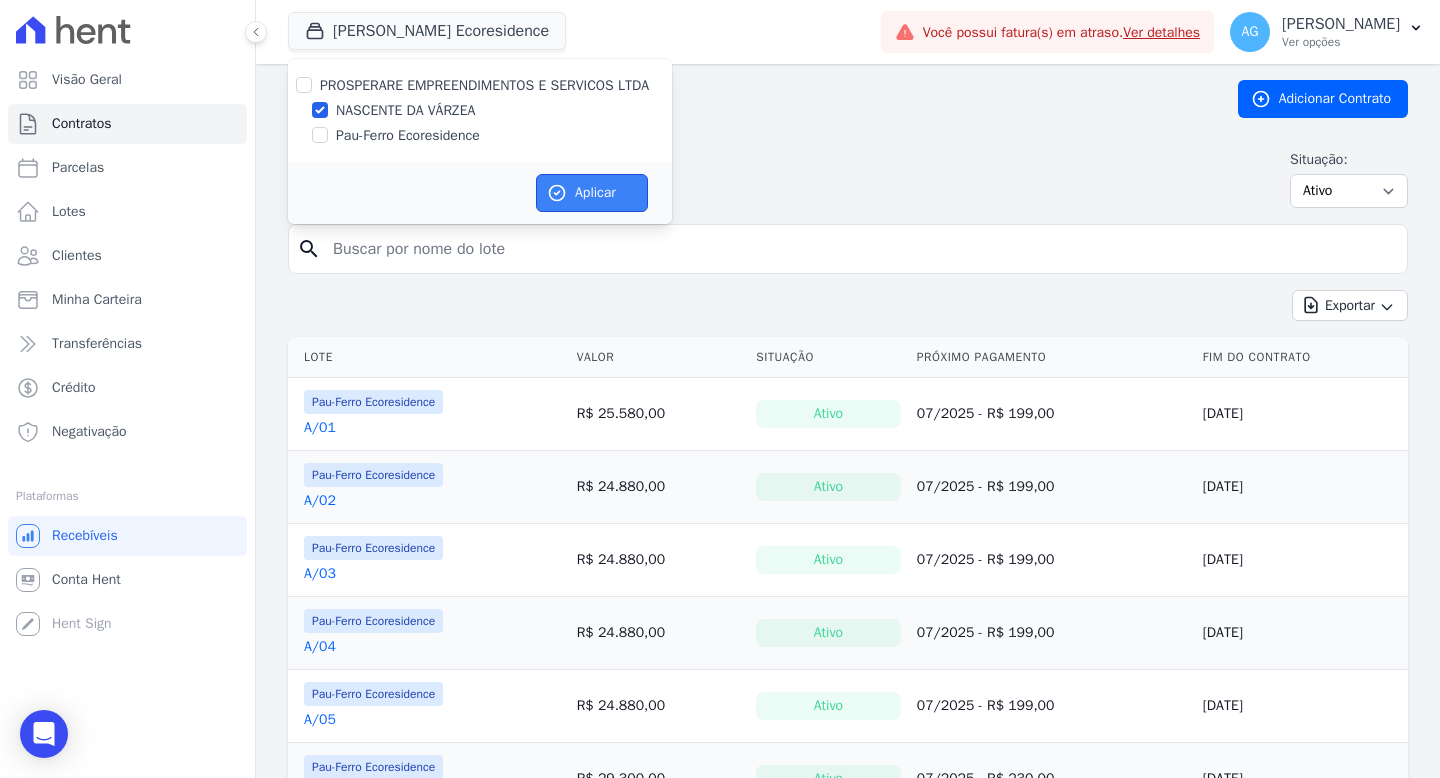 click on "Aplicar" at bounding box center [592, 193] 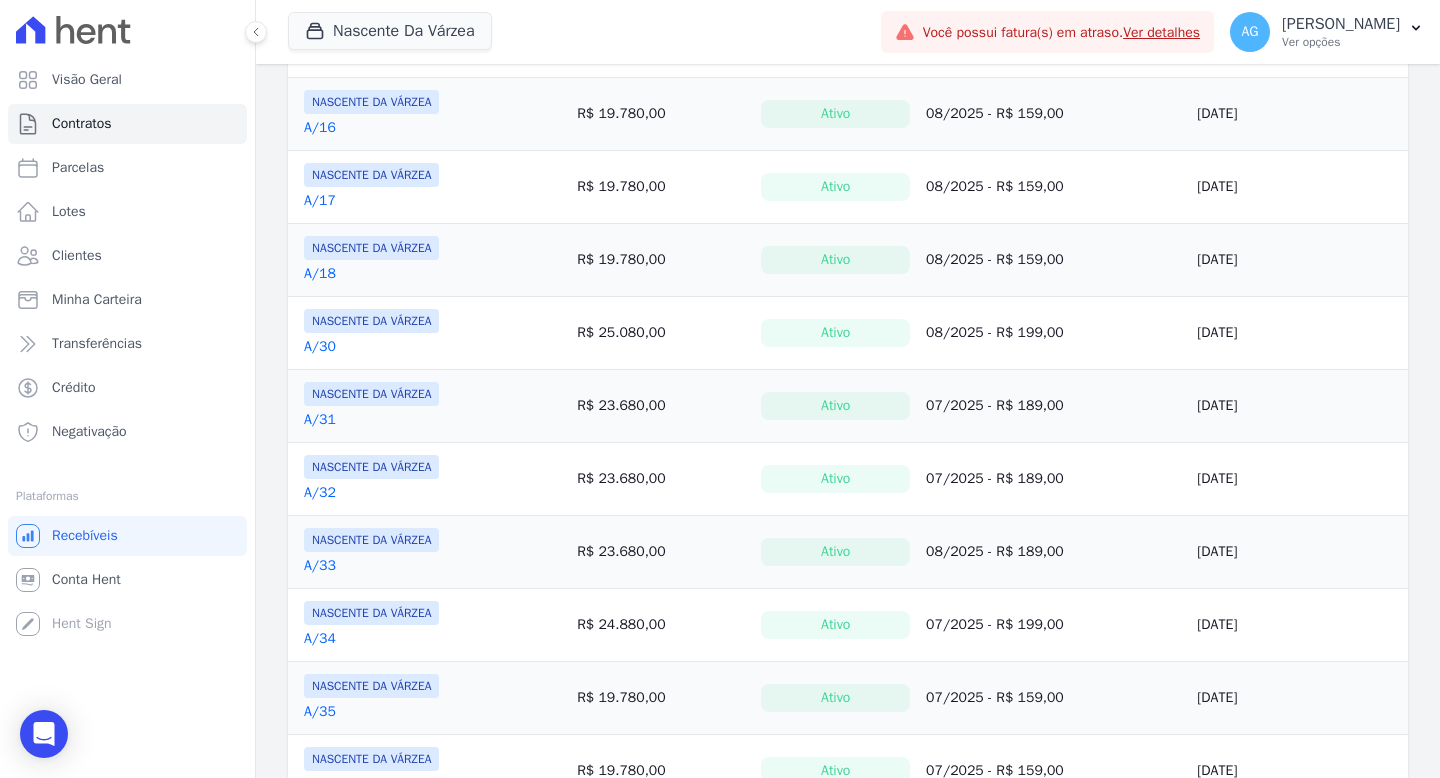 scroll, scrollTop: 964, scrollLeft: 0, axis: vertical 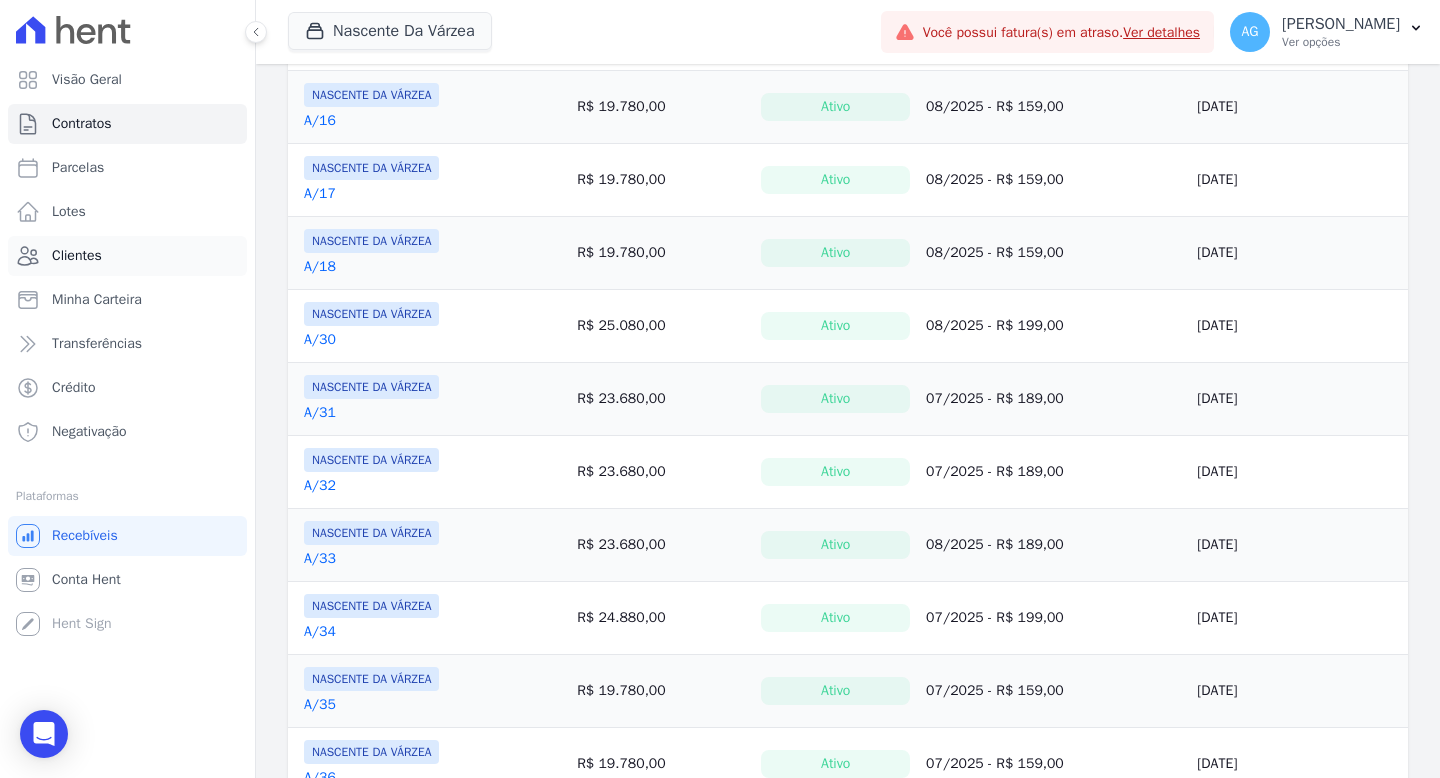 click on "Clientes" at bounding box center (77, 256) 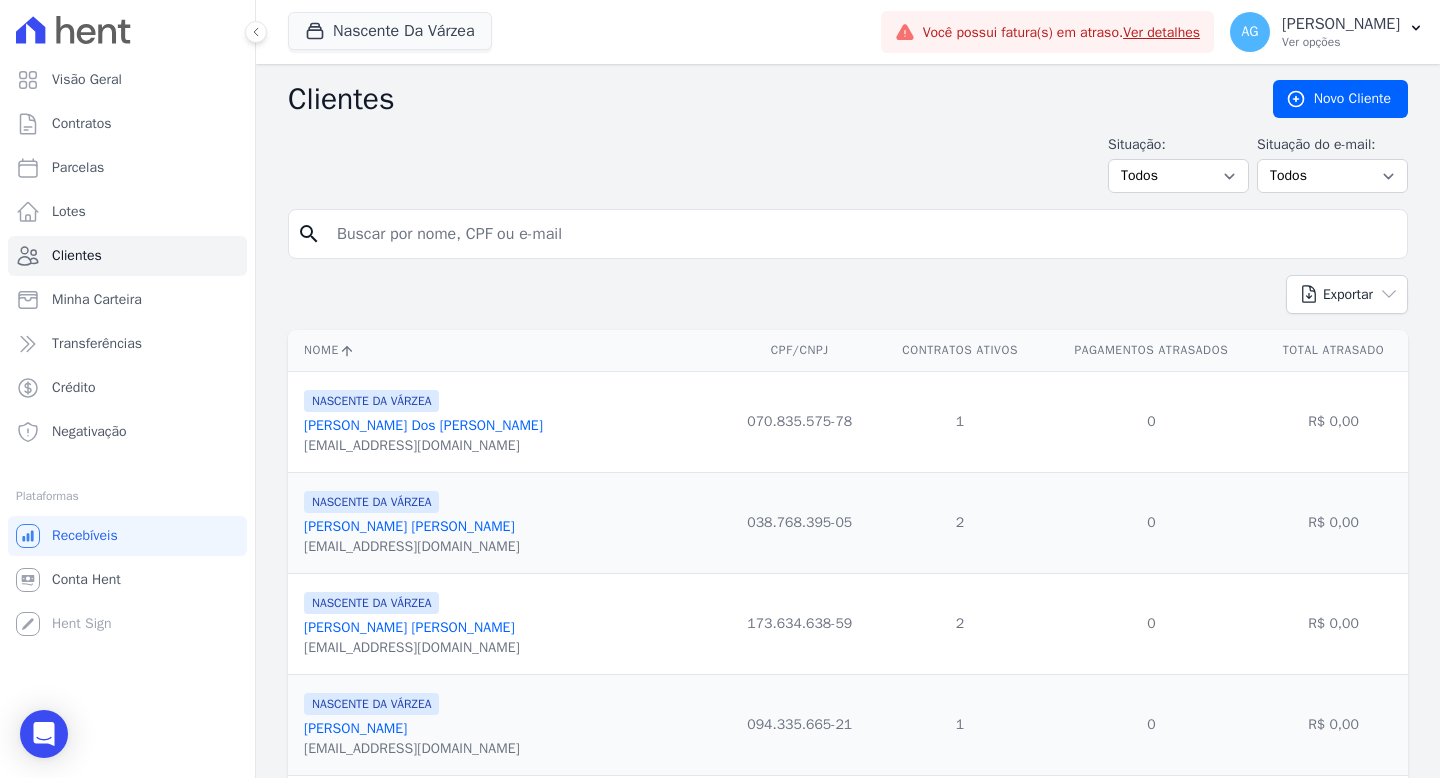 click at bounding box center [862, 234] 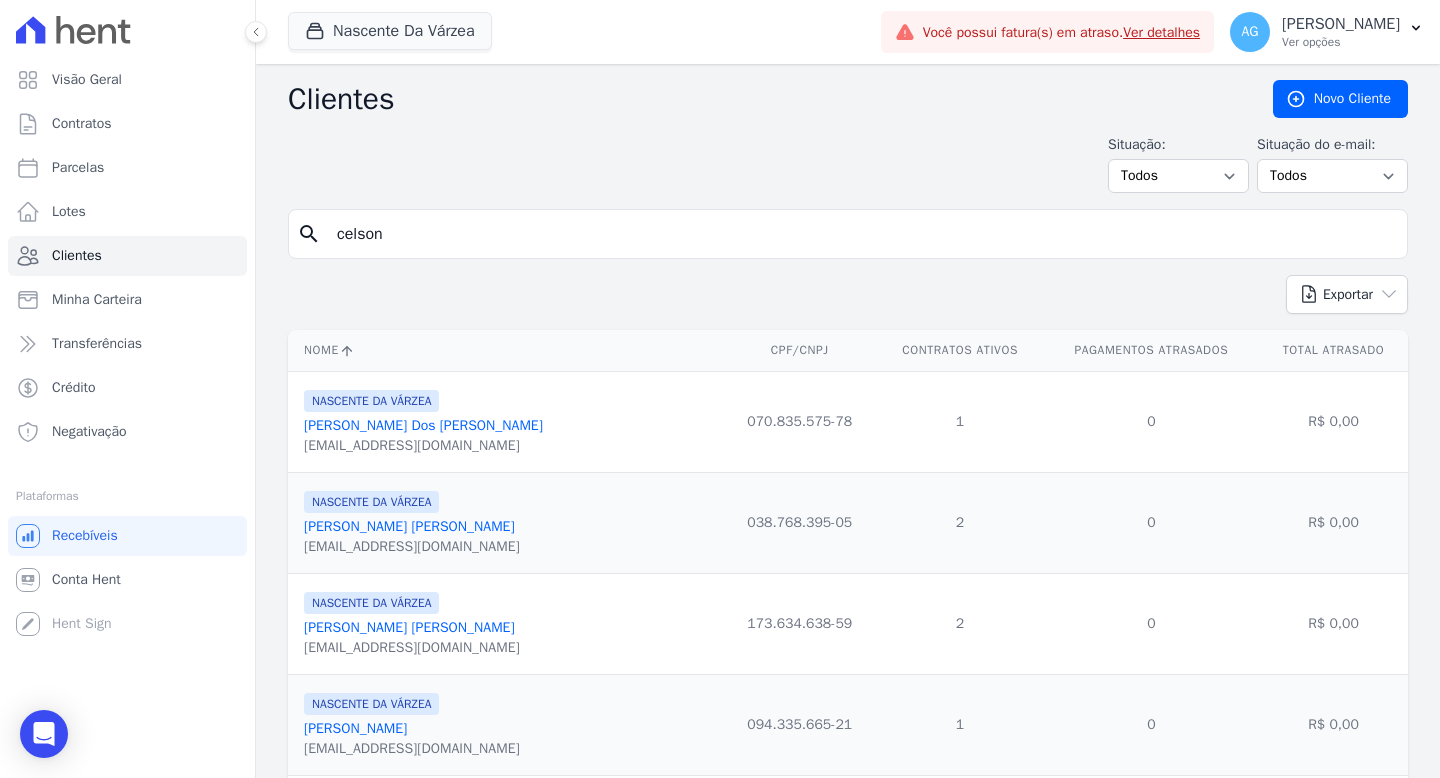 type on "celson" 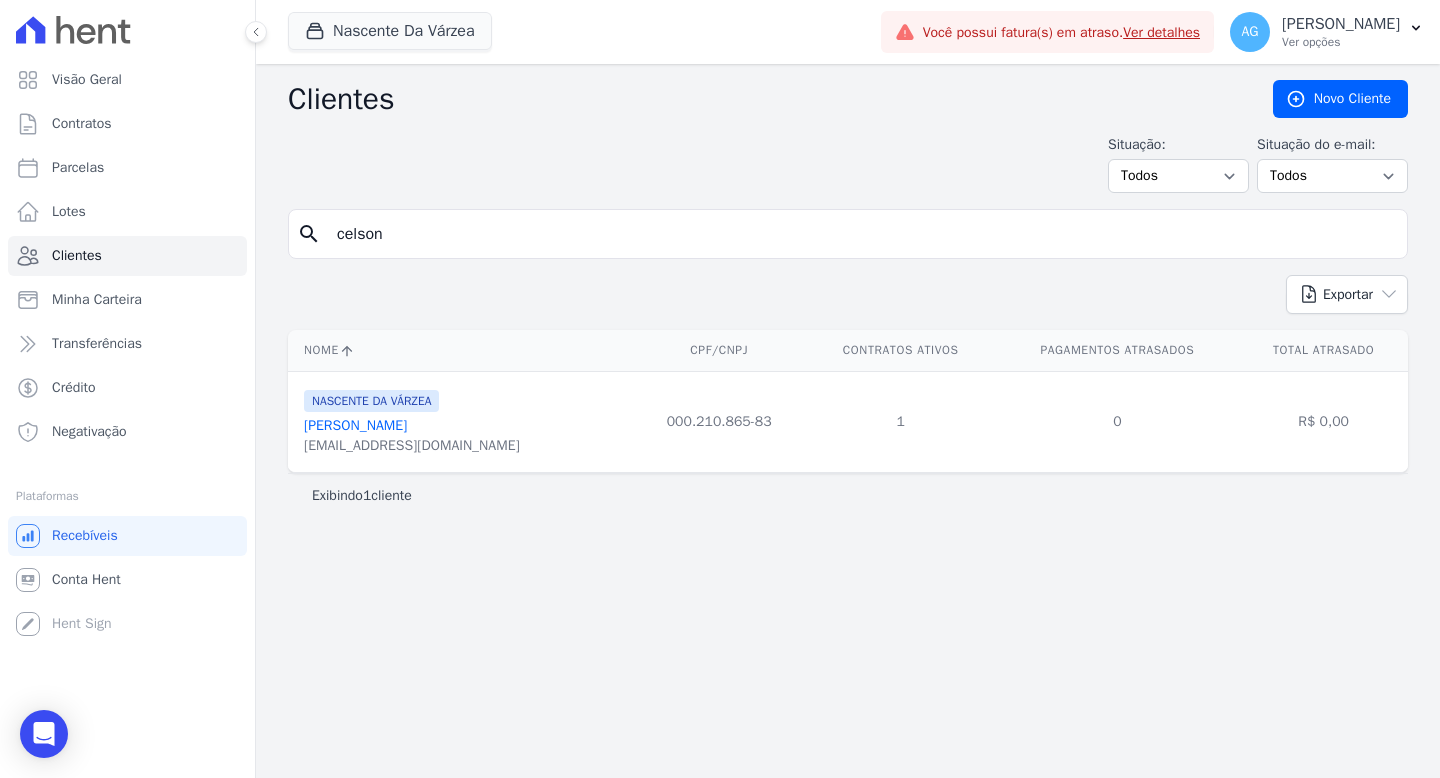 click on "[PERSON_NAME]" at bounding box center [355, 425] 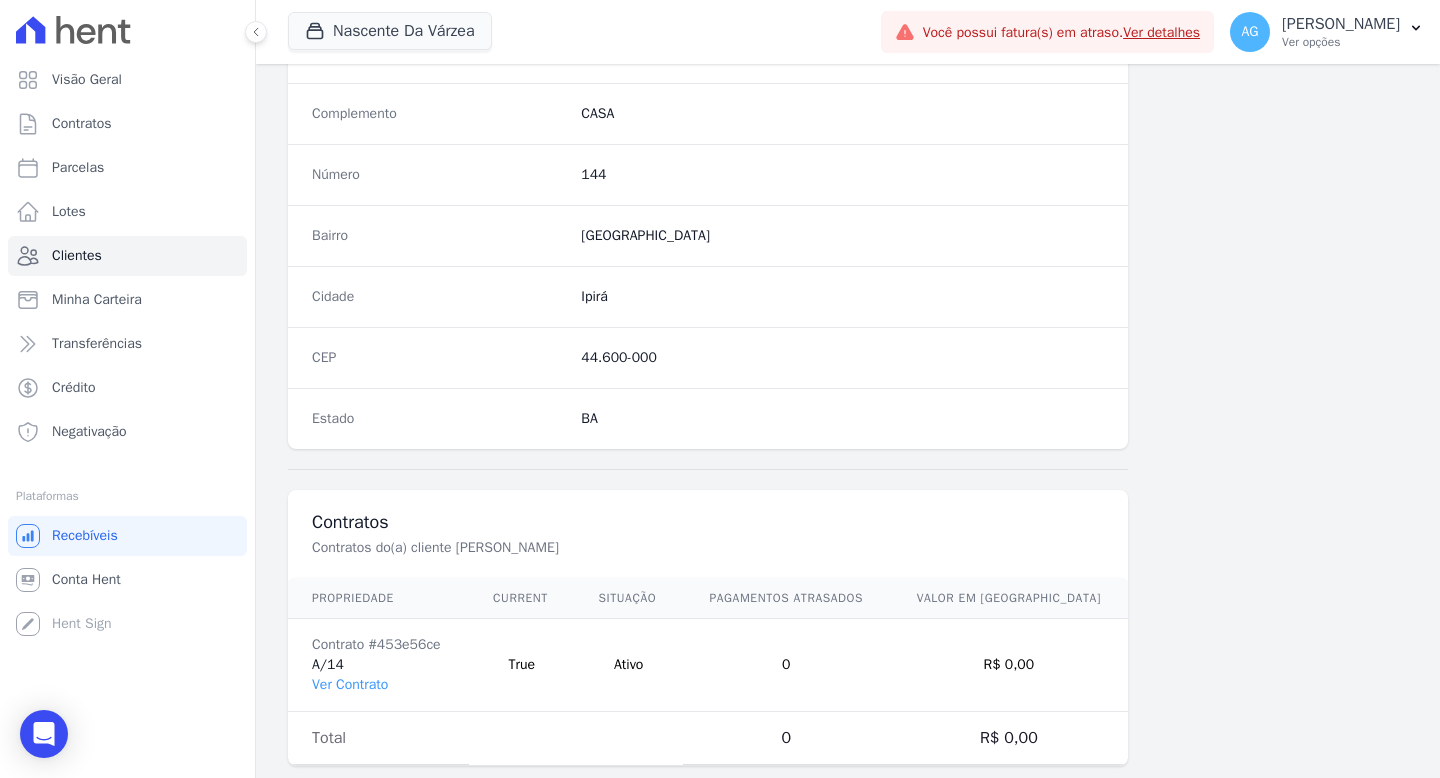 scroll, scrollTop: 1093, scrollLeft: 0, axis: vertical 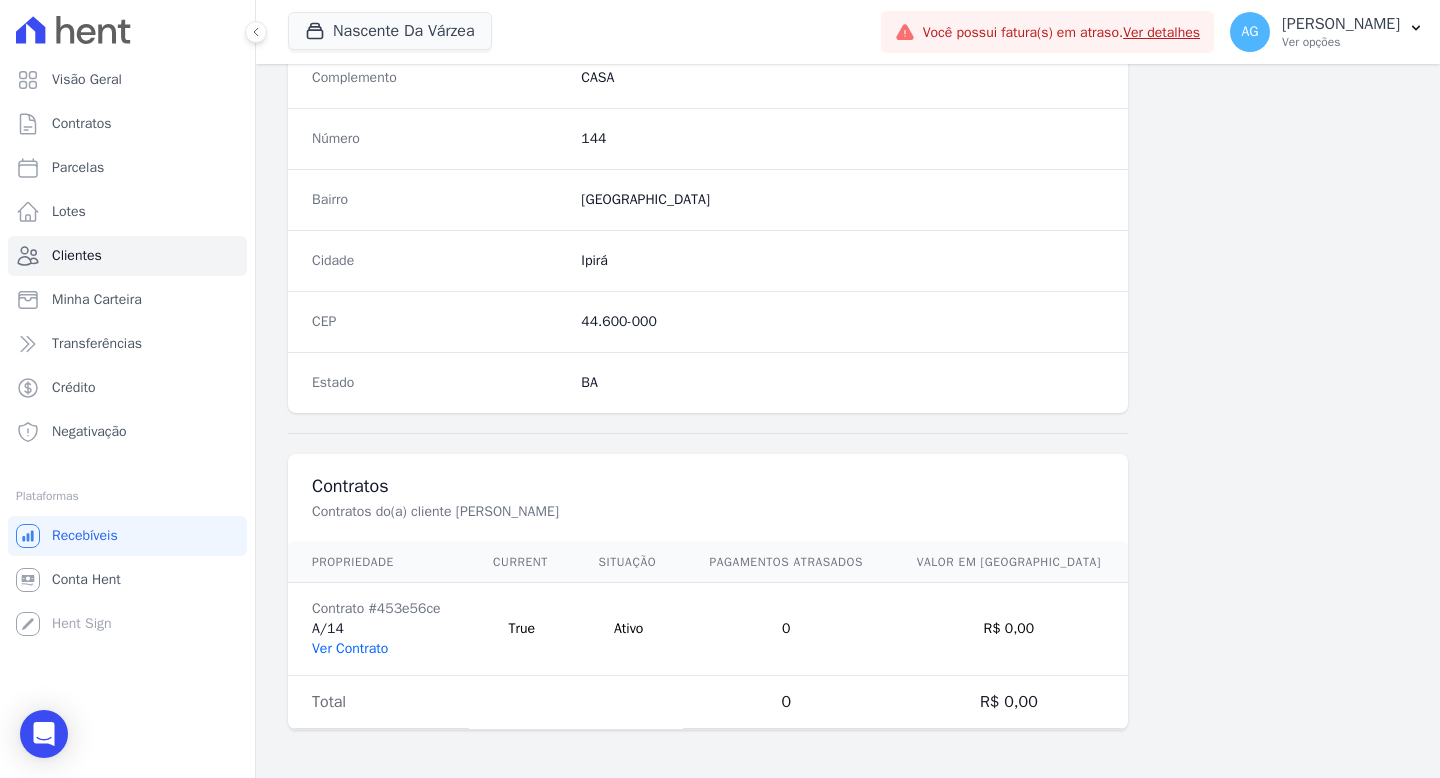 click on "Ver Contrato" at bounding box center [350, 648] 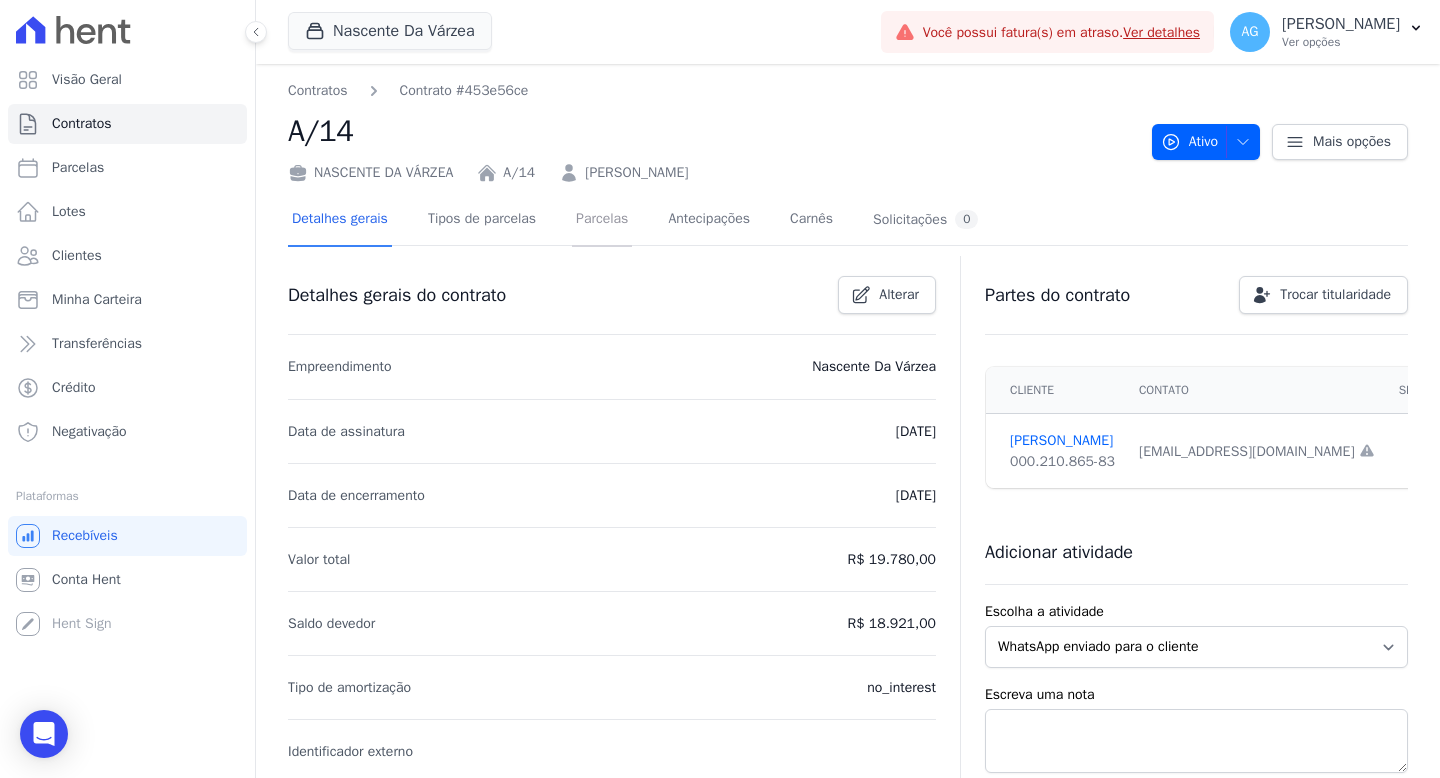 click on "Parcelas" at bounding box center (602, 220) 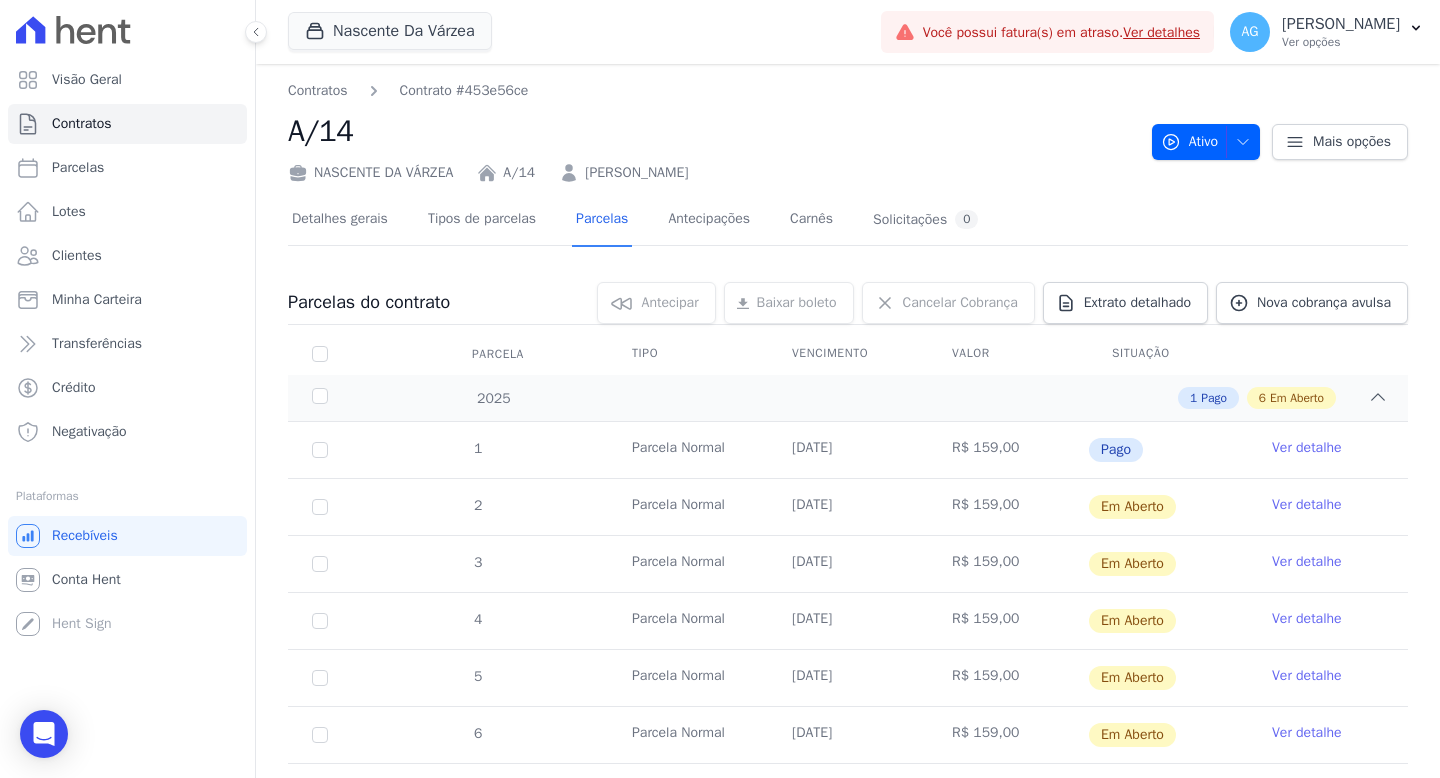 scroll, scrollTop: 4, scrollLeft: 0, axis: vertical 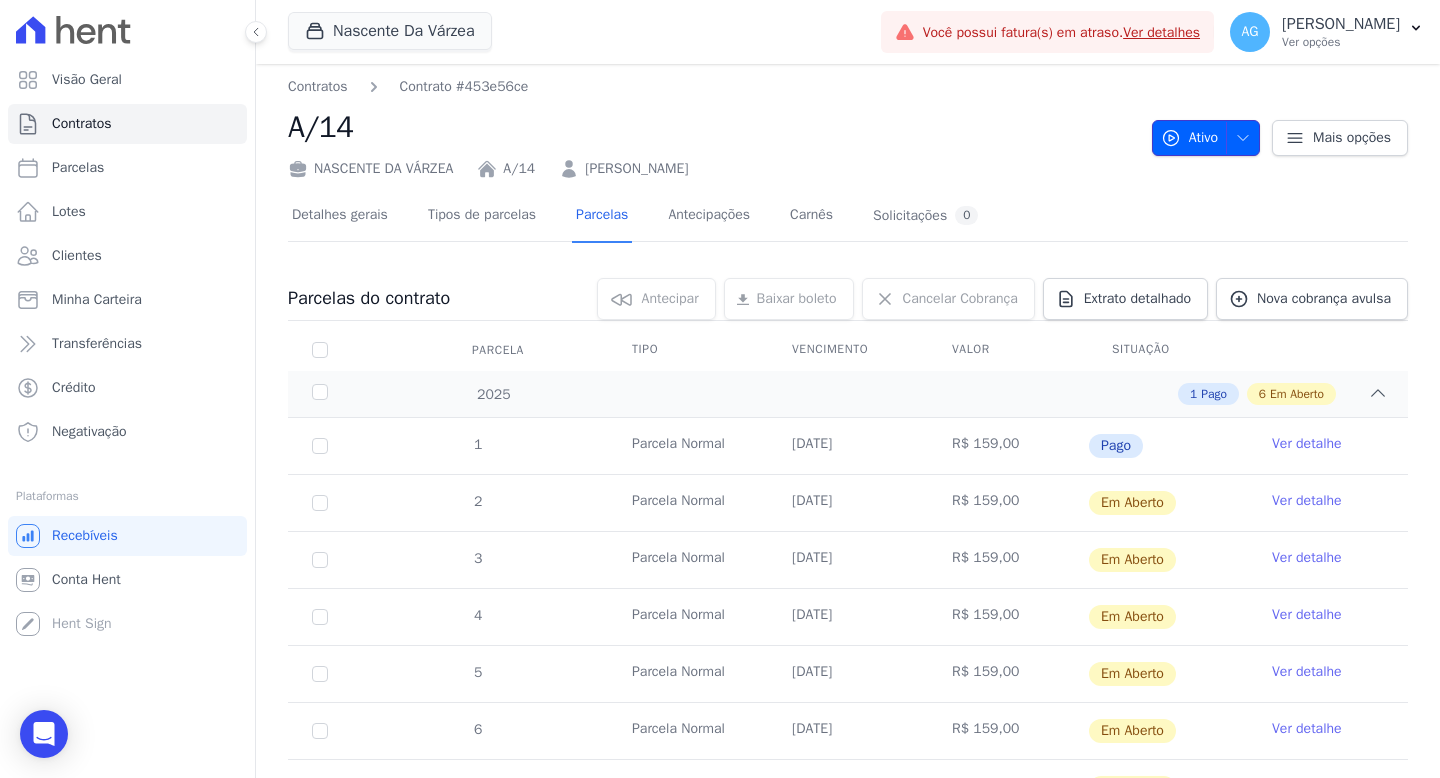 click 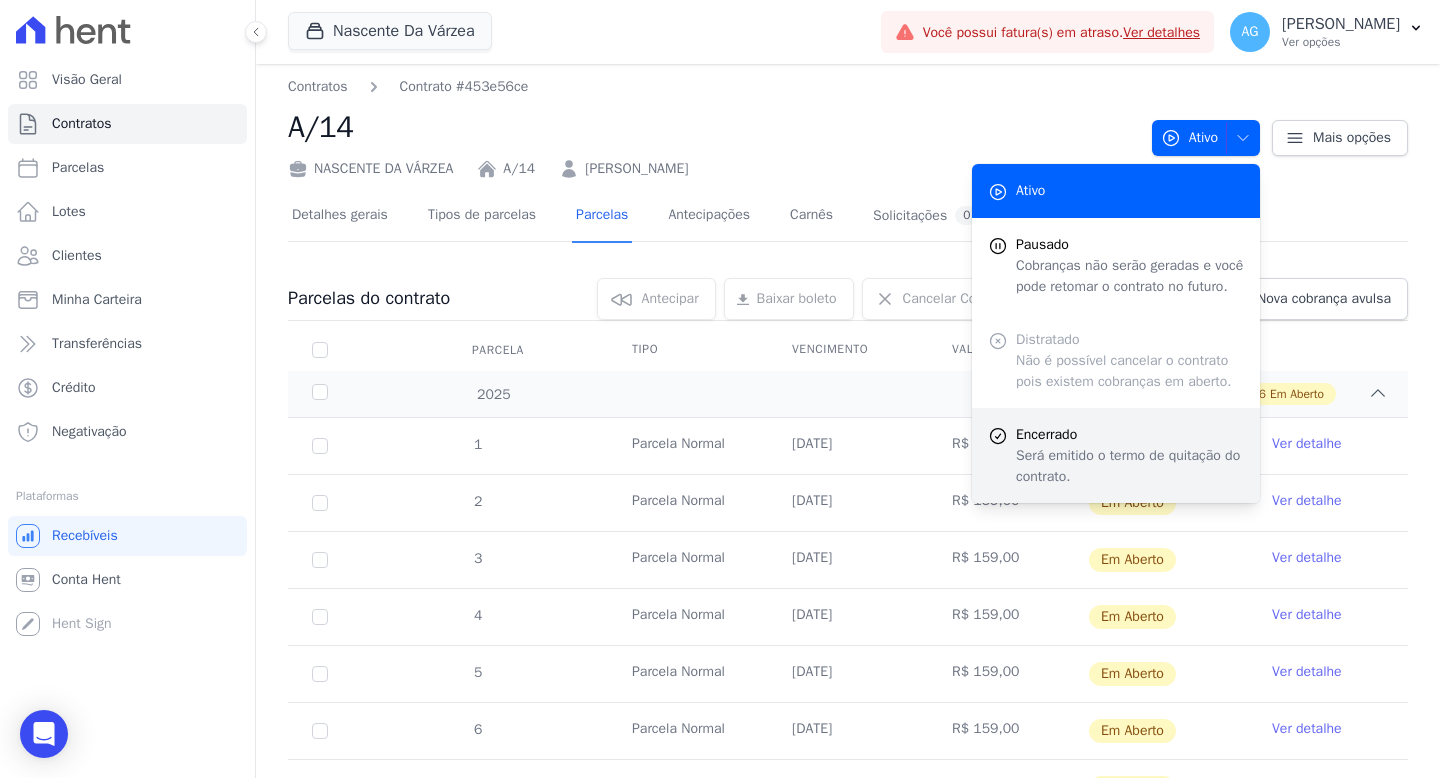 click on "Será emitido o termo de quitação do contrato." at bounding box center [1130, 466] 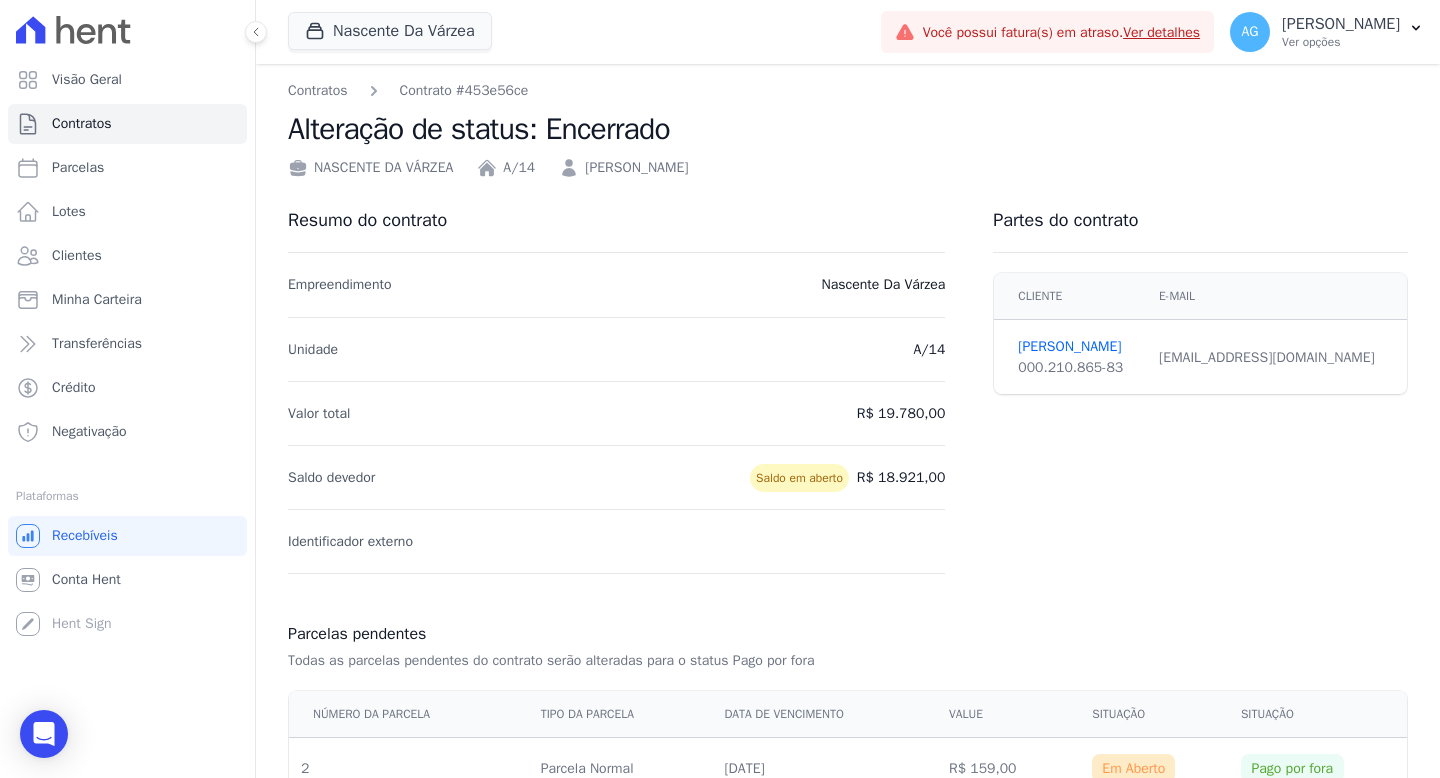 scroll, scrollTop: 0, scrollLeft: 0, axis: both 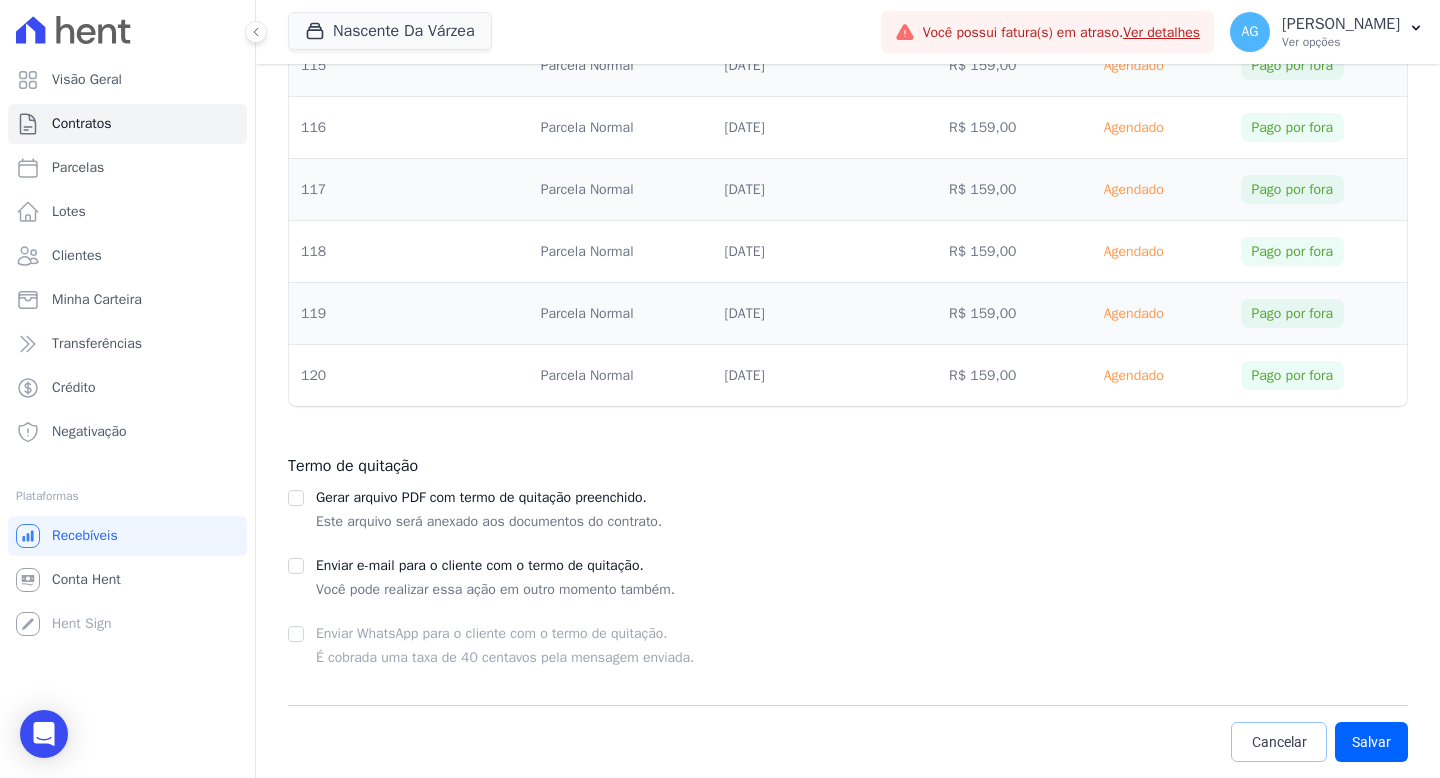 click on "Cancelar" at bounding box center [1279, 742] 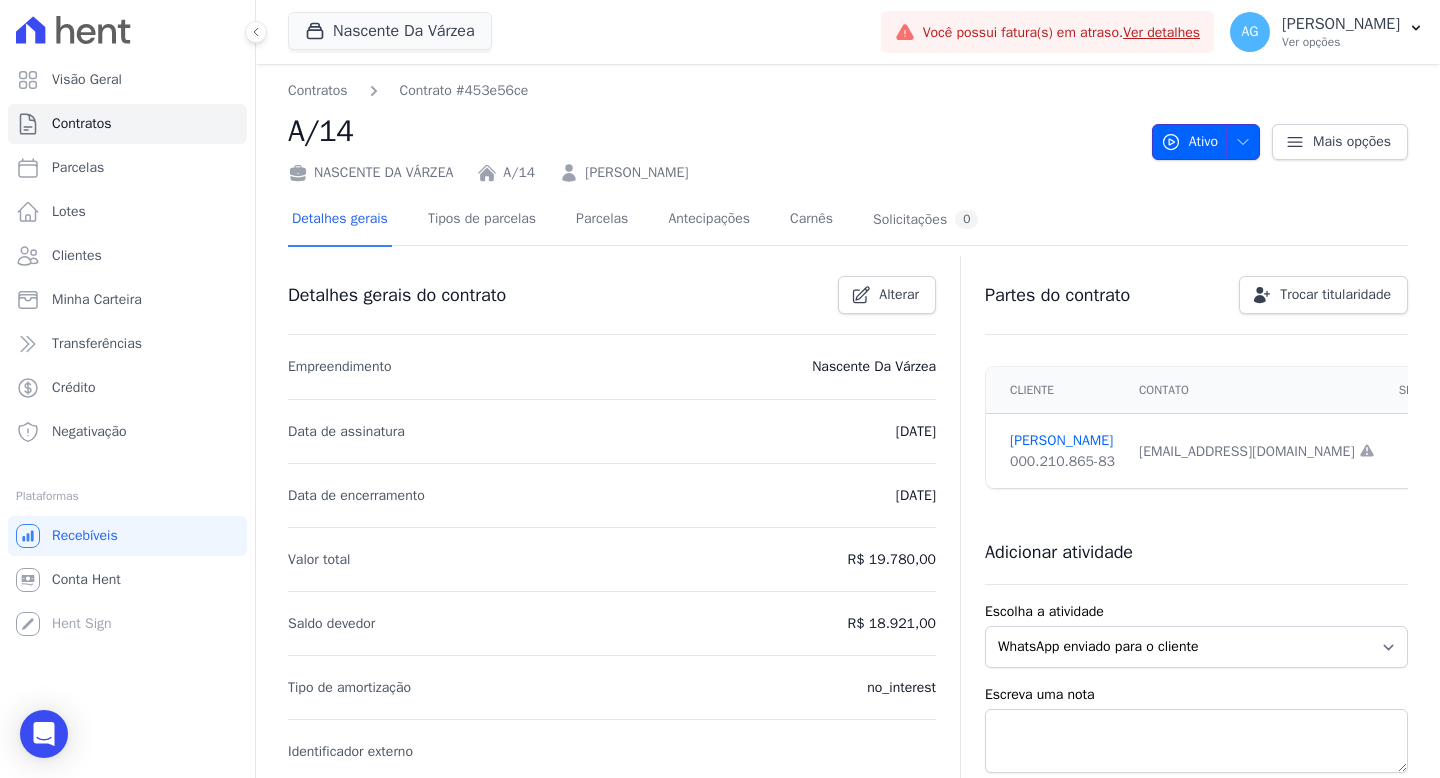 click at bounding box center [1238, 142] 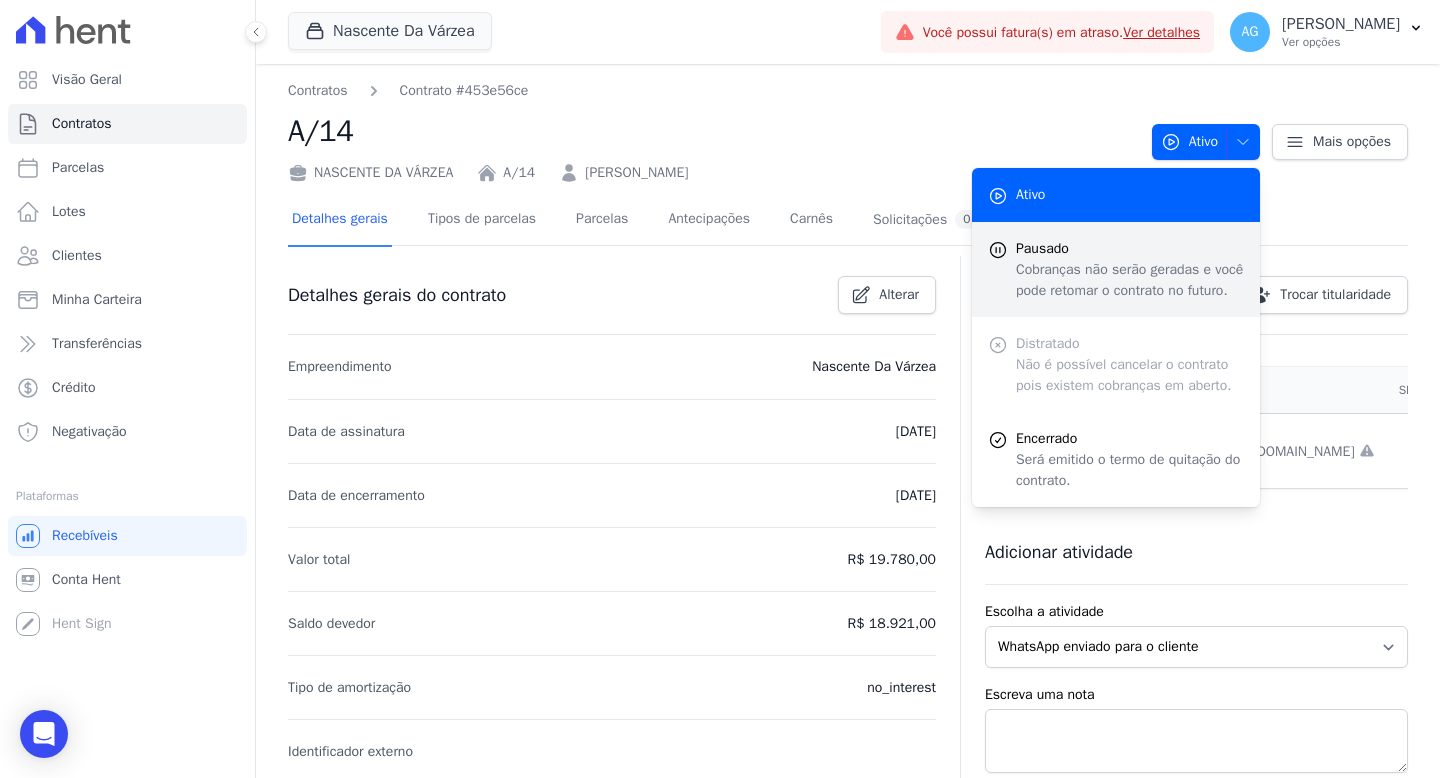 click on "Cobranças não serão geradas e você pode retomar o contrato no futuro." at bounding box center (1130, 280) 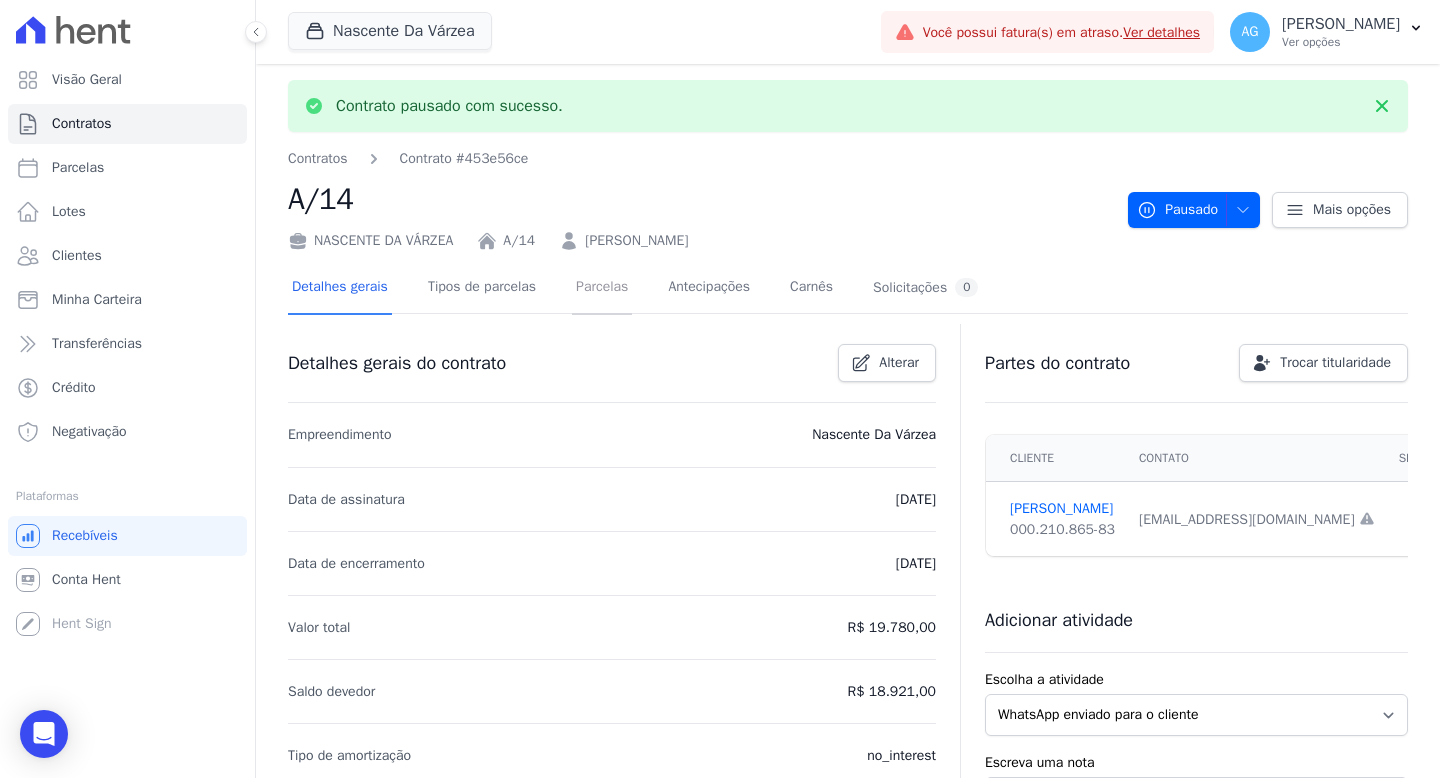 click on "Parcelas" at bounding box center [602, 288] 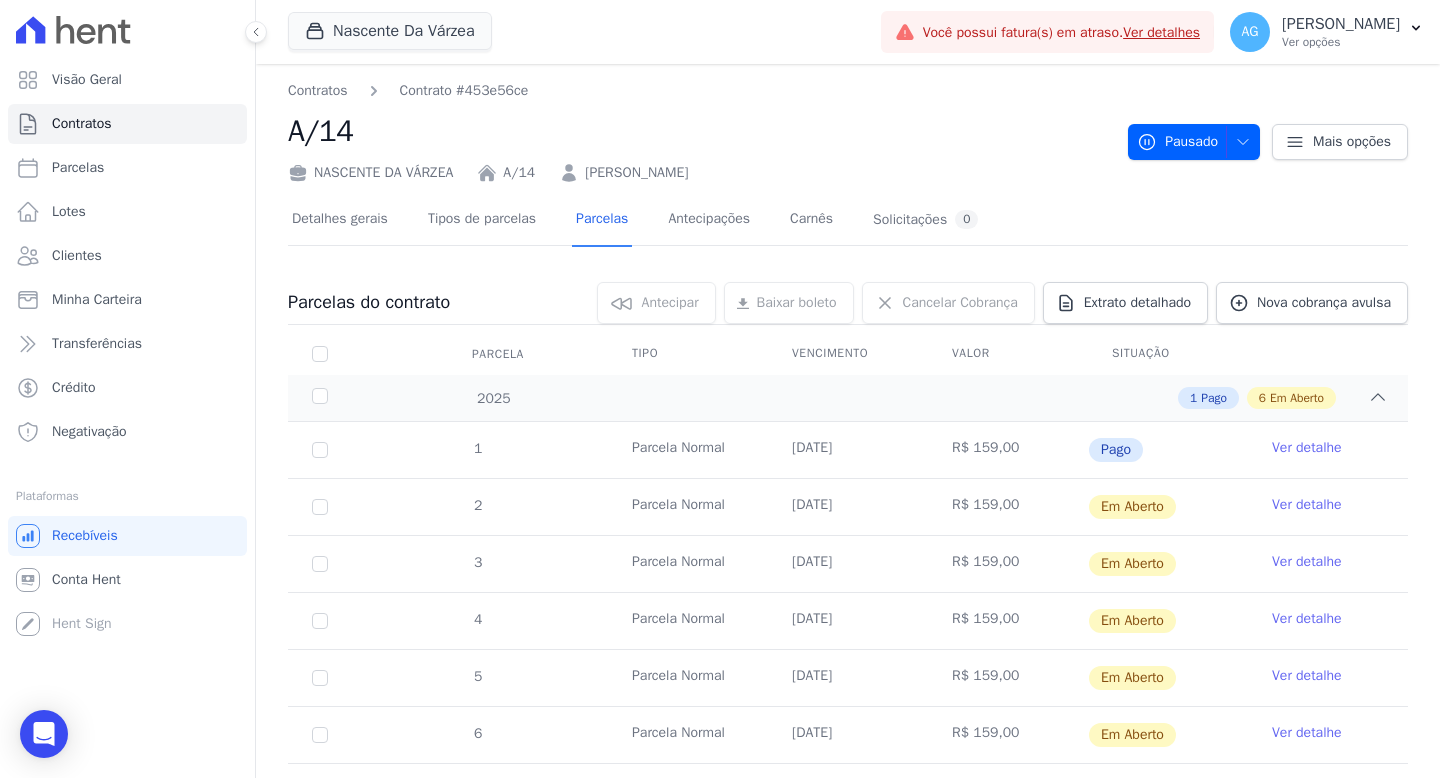 click on "Contratos
Contrato
#453e56ce" at bounding box center (700, 90) 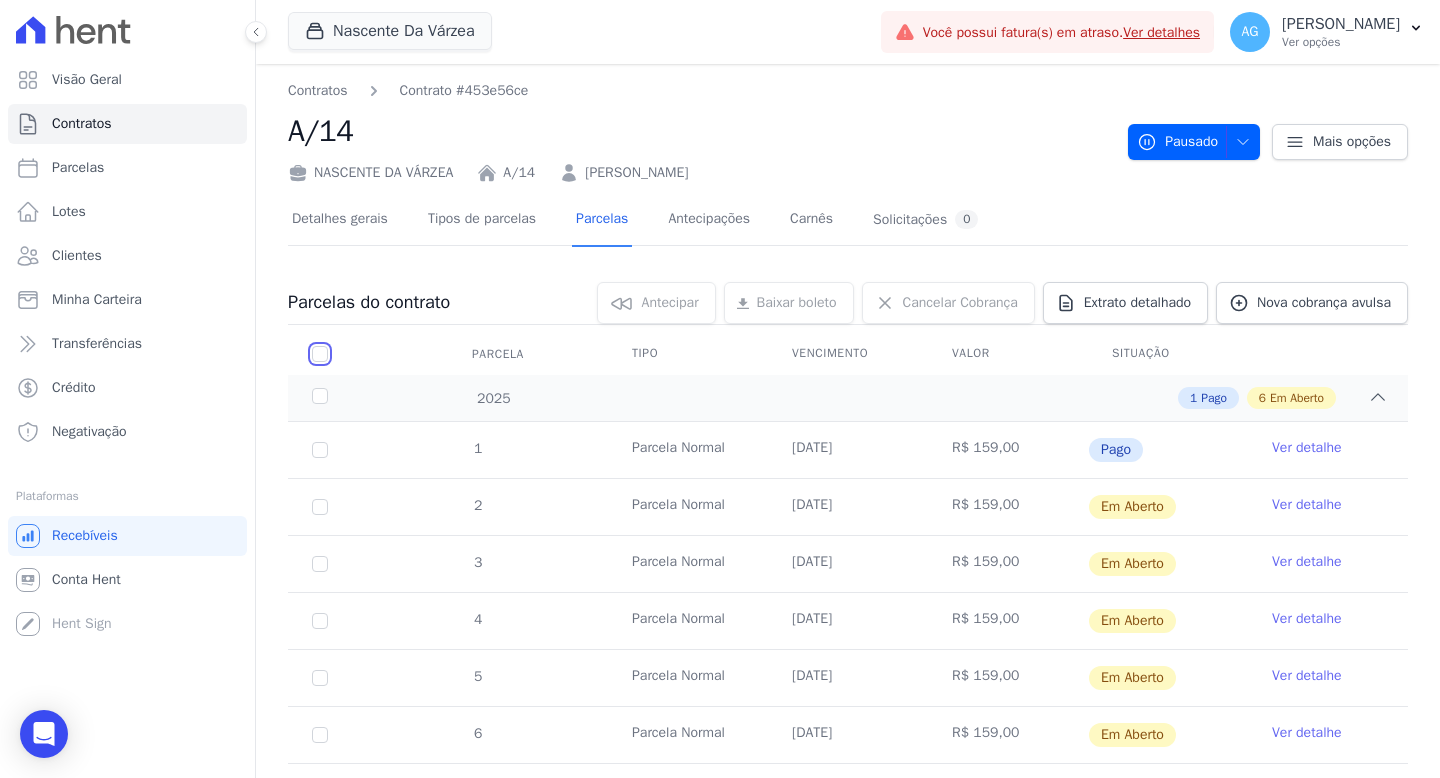 click at bounding box center (320, 354) 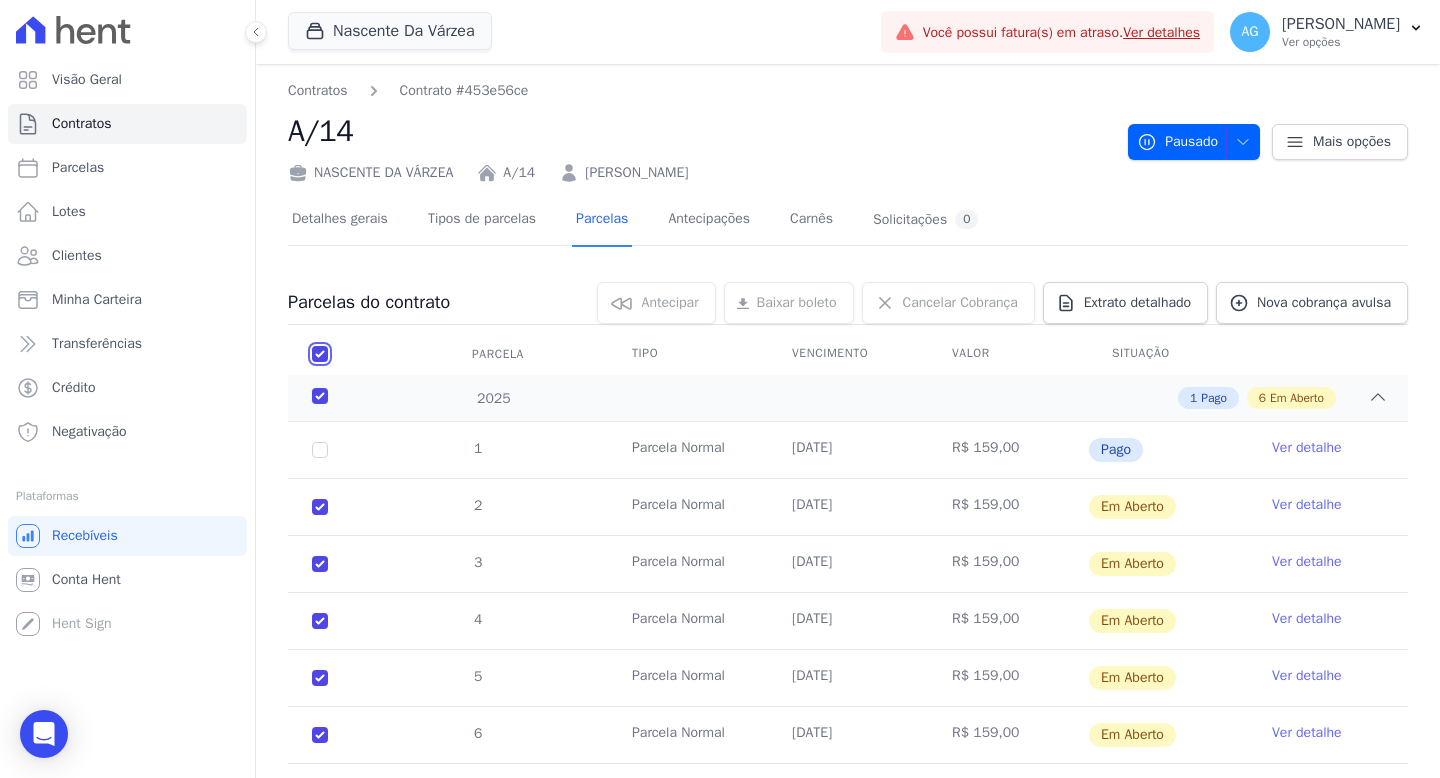 checkbox on "true" 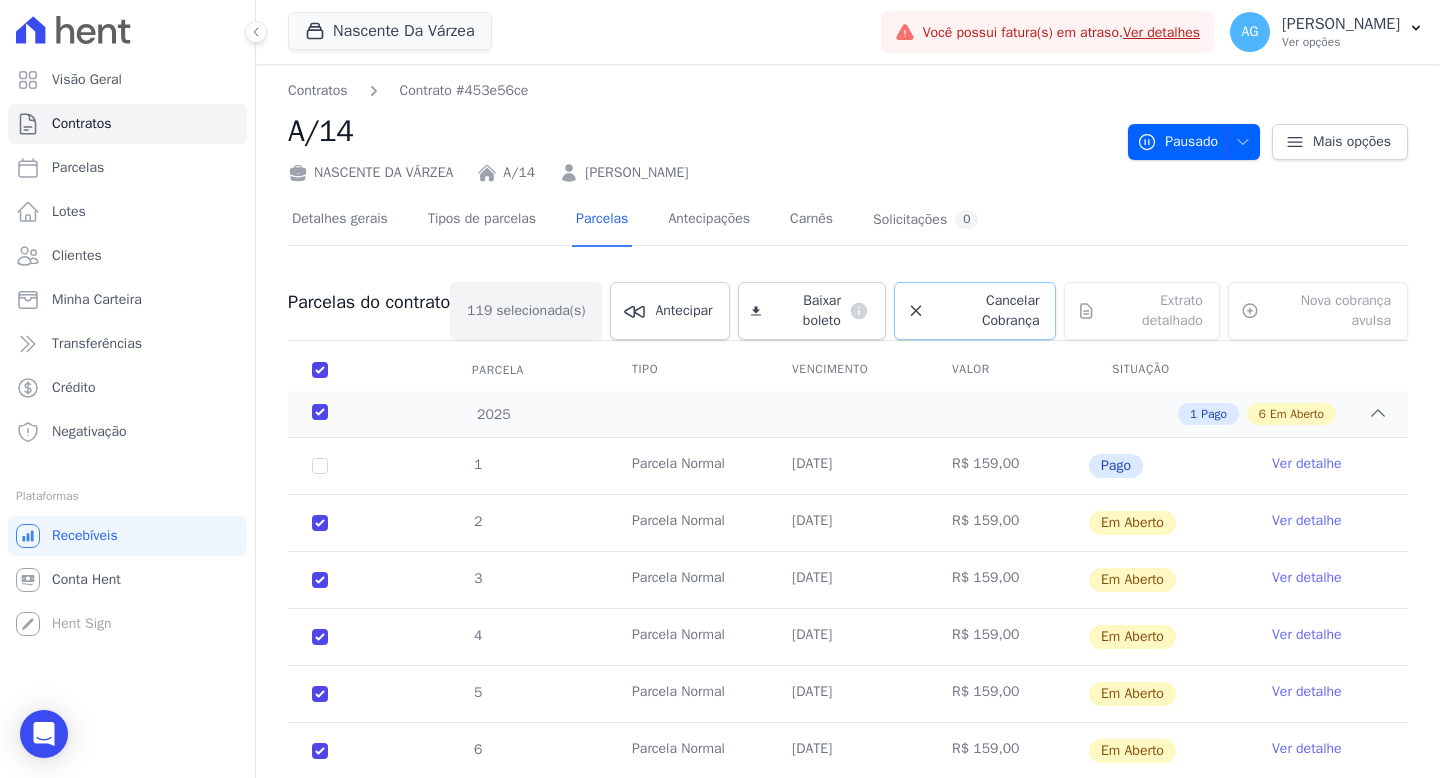 click on "Cancelar Cobrança" at bounding box center (986, 311) 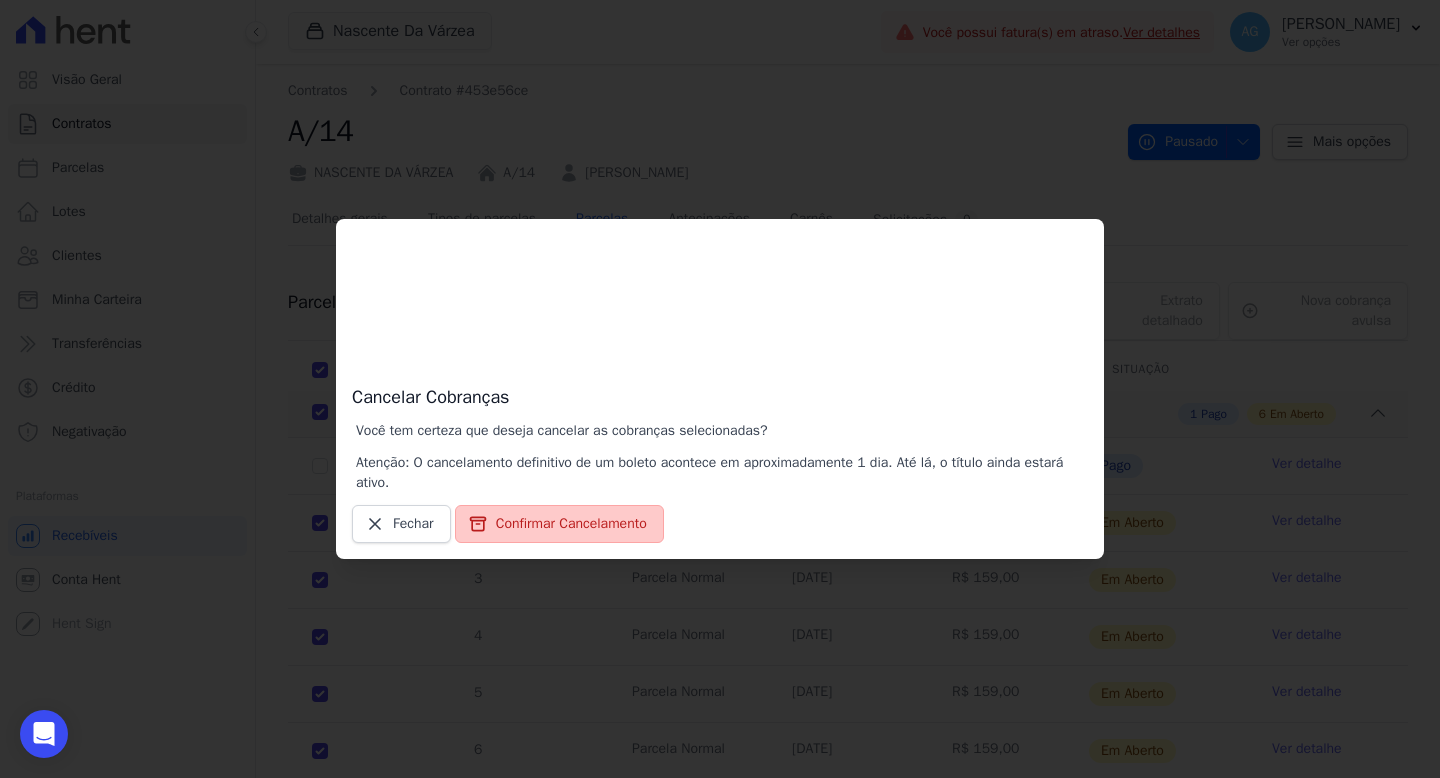 click on "Confirmar Cancelamento" at bounding box center [559, 524] 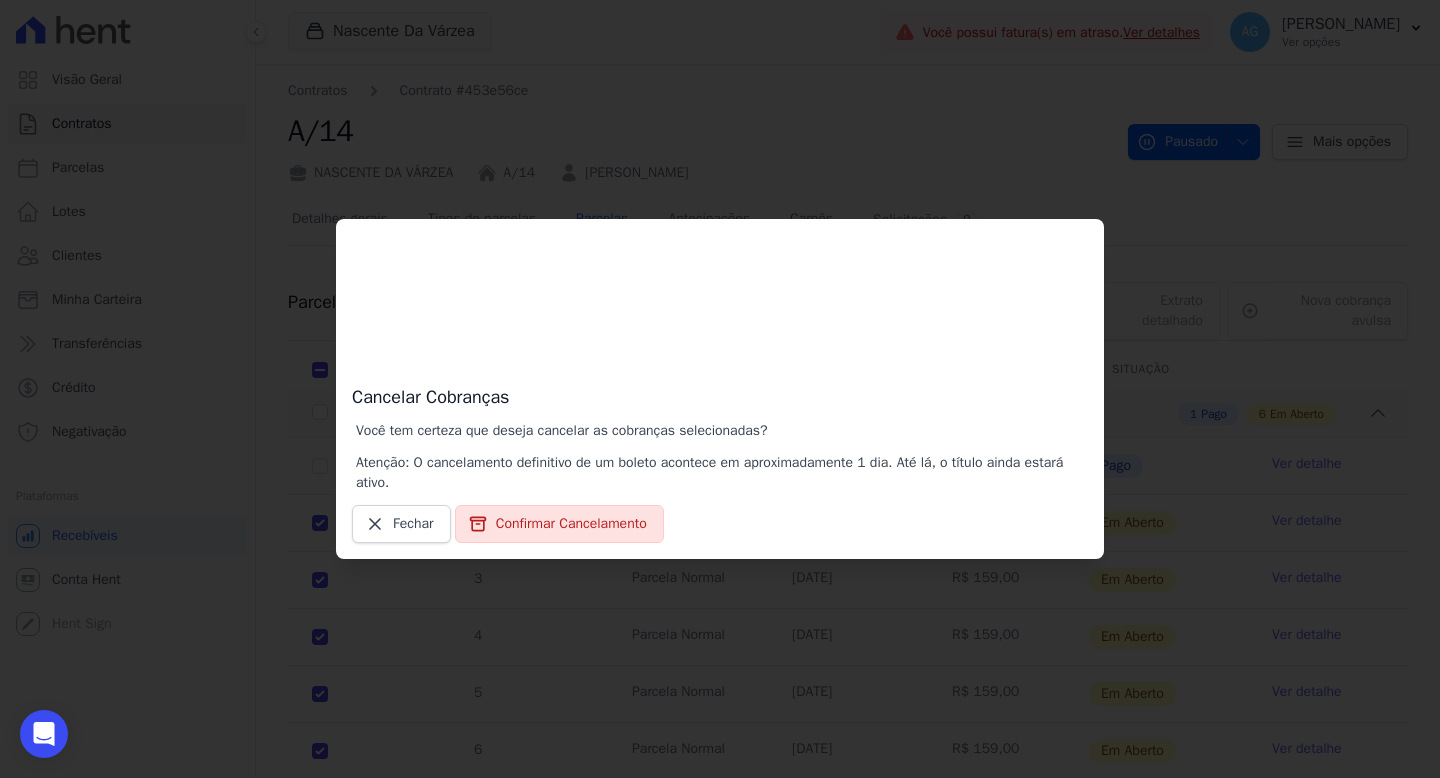 click on "Visão Geral
Contratos
Parcelas
Lotes
Clientes
Minha Carteira
Transferências
Crédito" at bounding box center [720, 0] 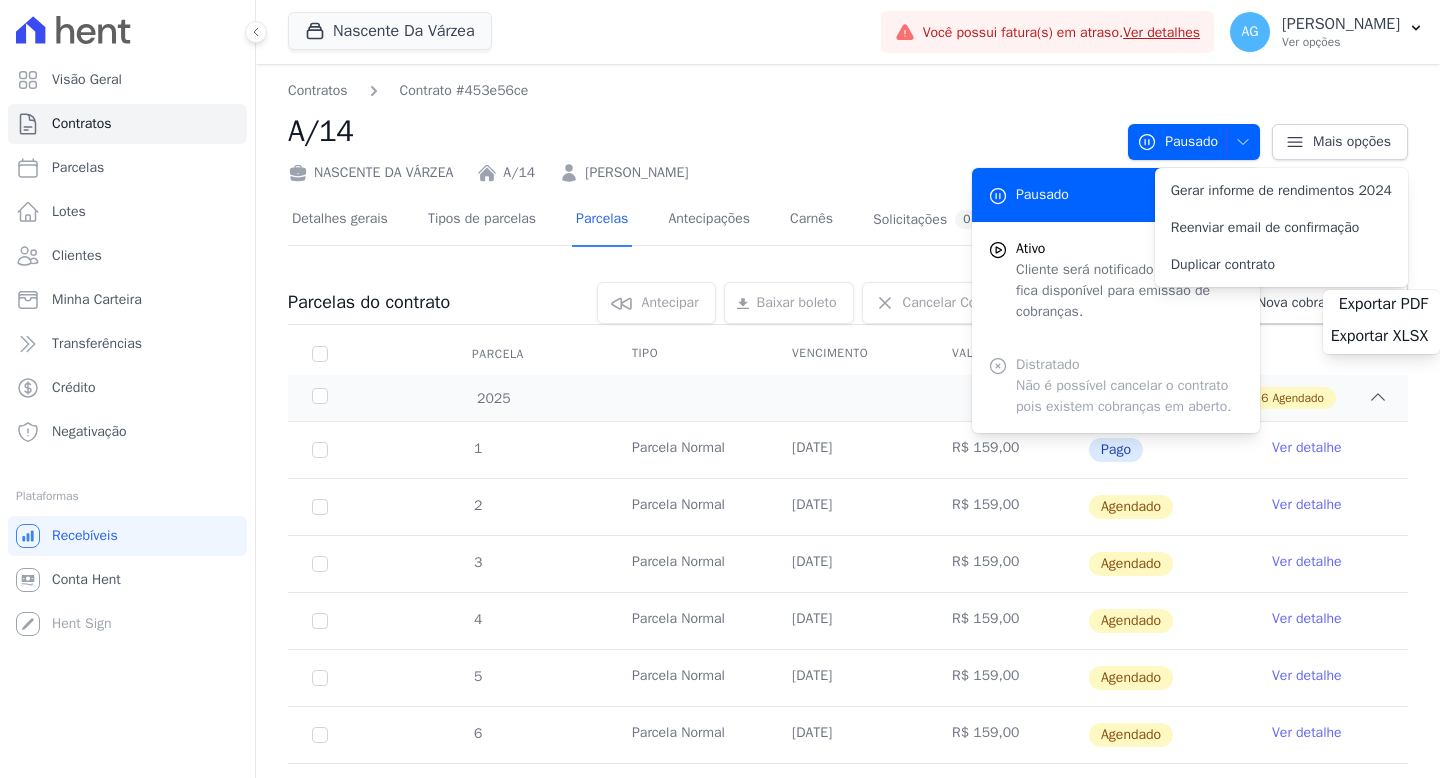 scroll, scrollTop: 0, scrollLeft: 0, axis: both 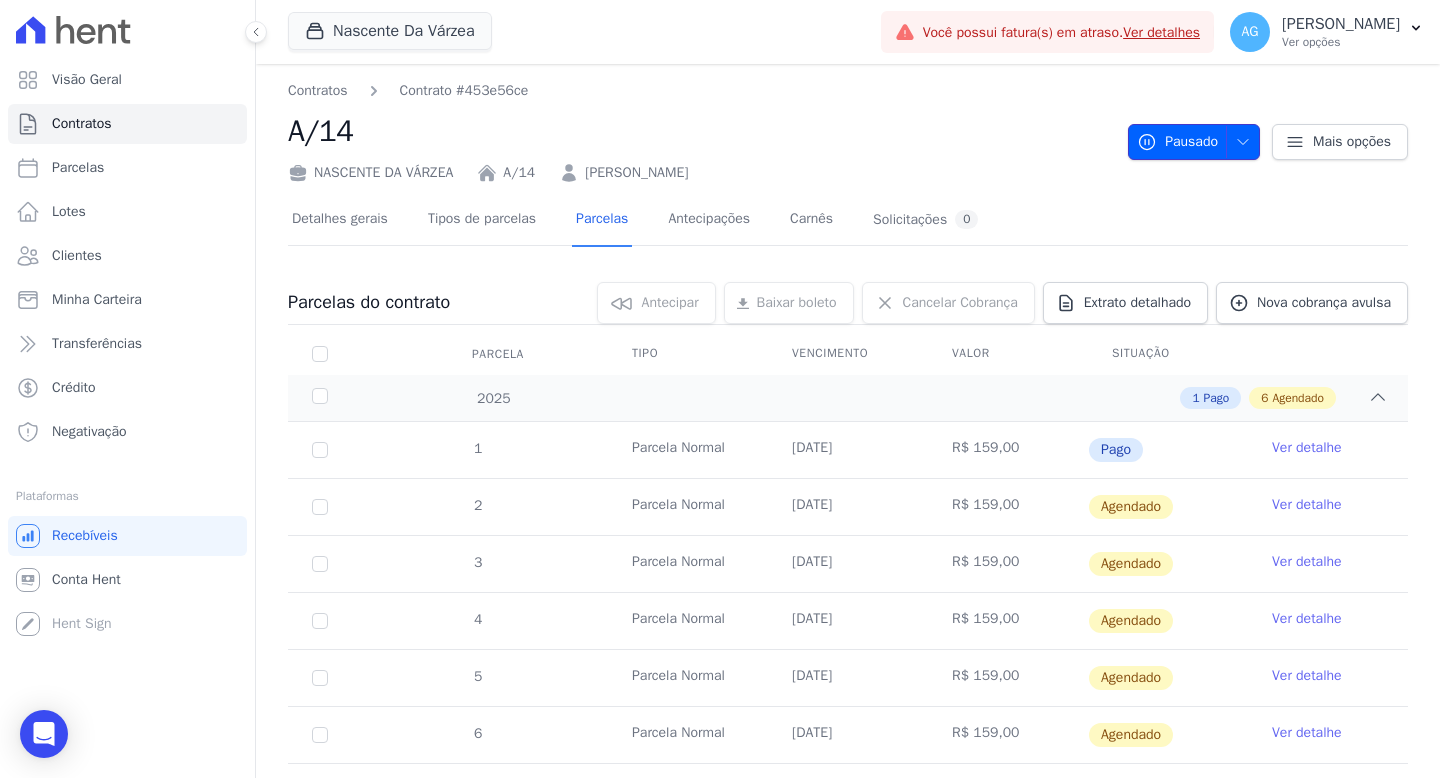 click 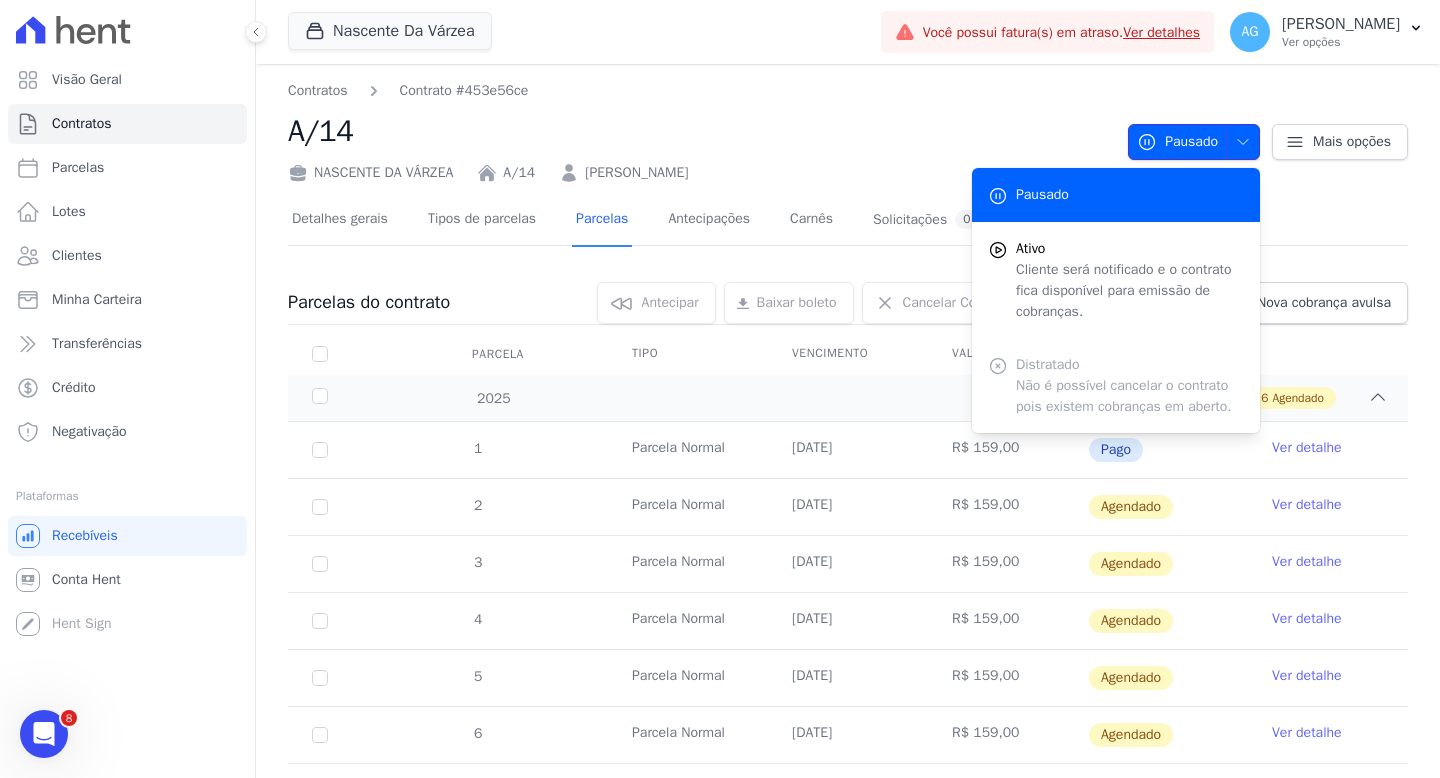 scroll, scrollTop: 0, scrollLeft: 0, axis: both 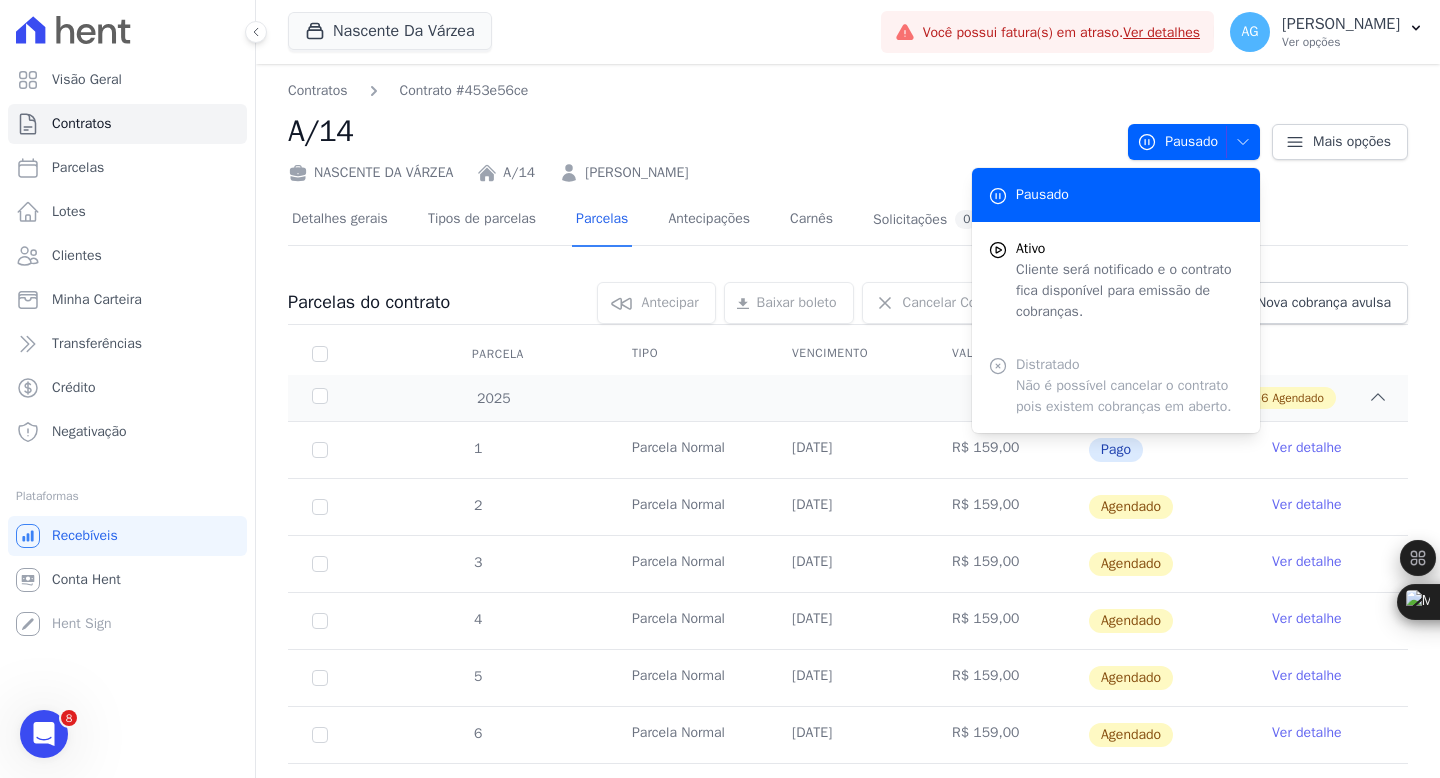 click on "A/14" at bounding box center (700, 131) 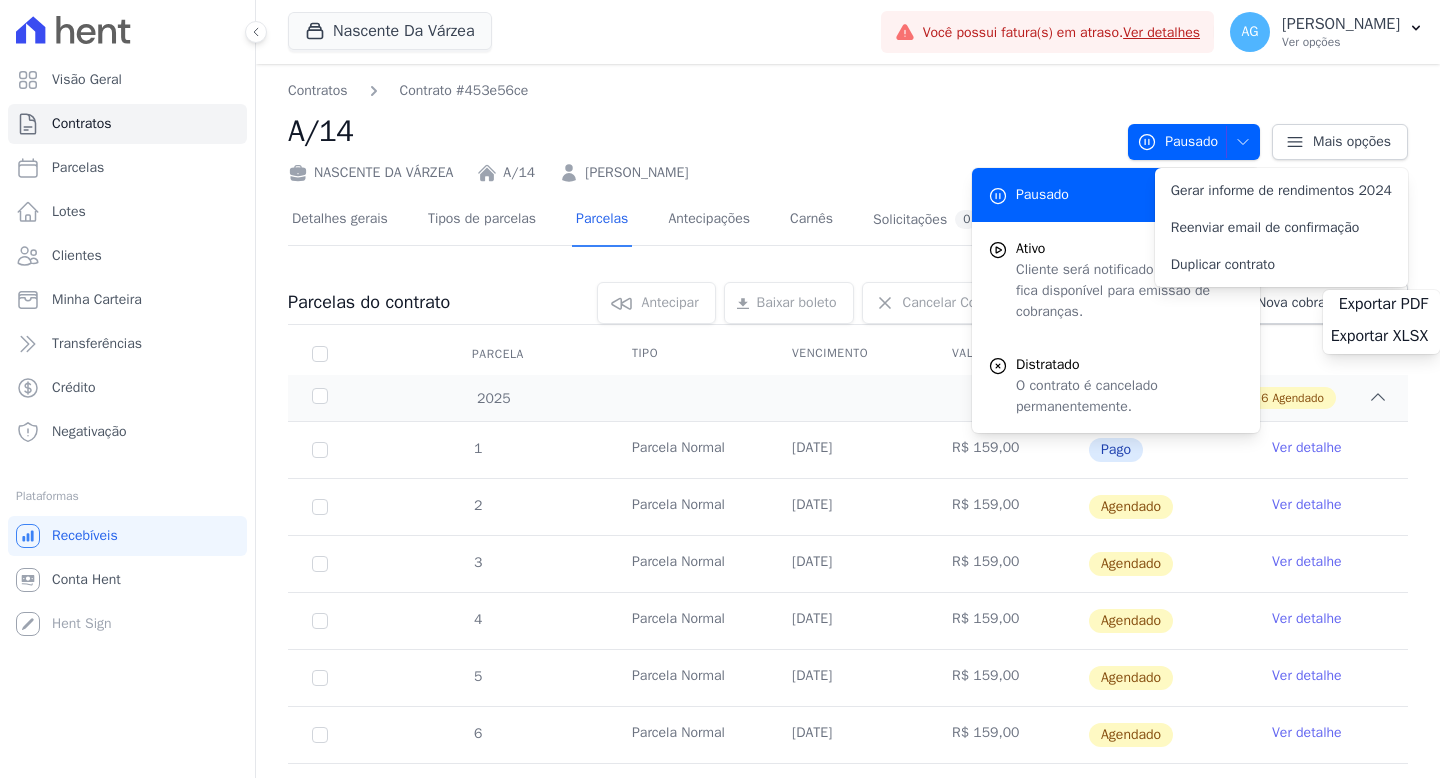 scroll, scrollTop: 0, scrollLeft: 0, axis: both 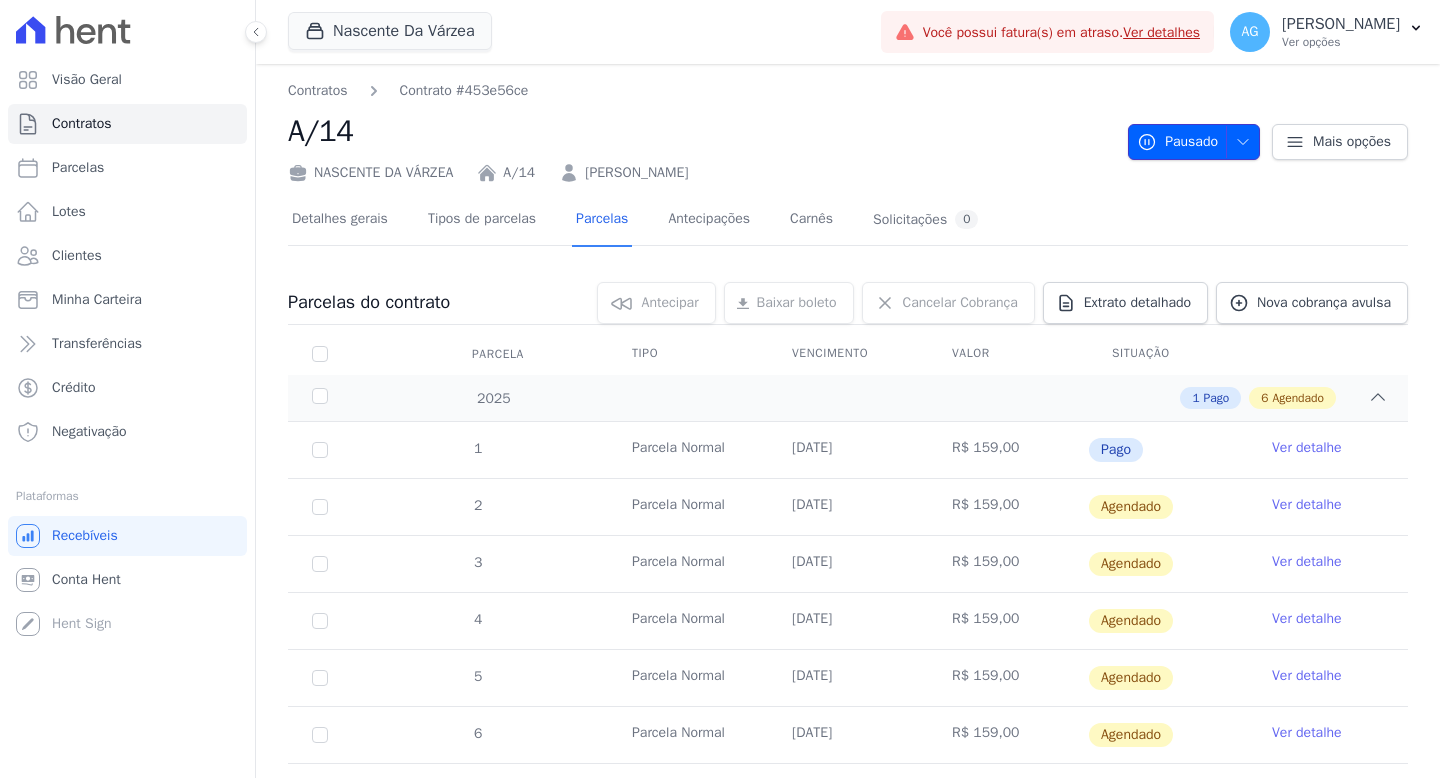 click 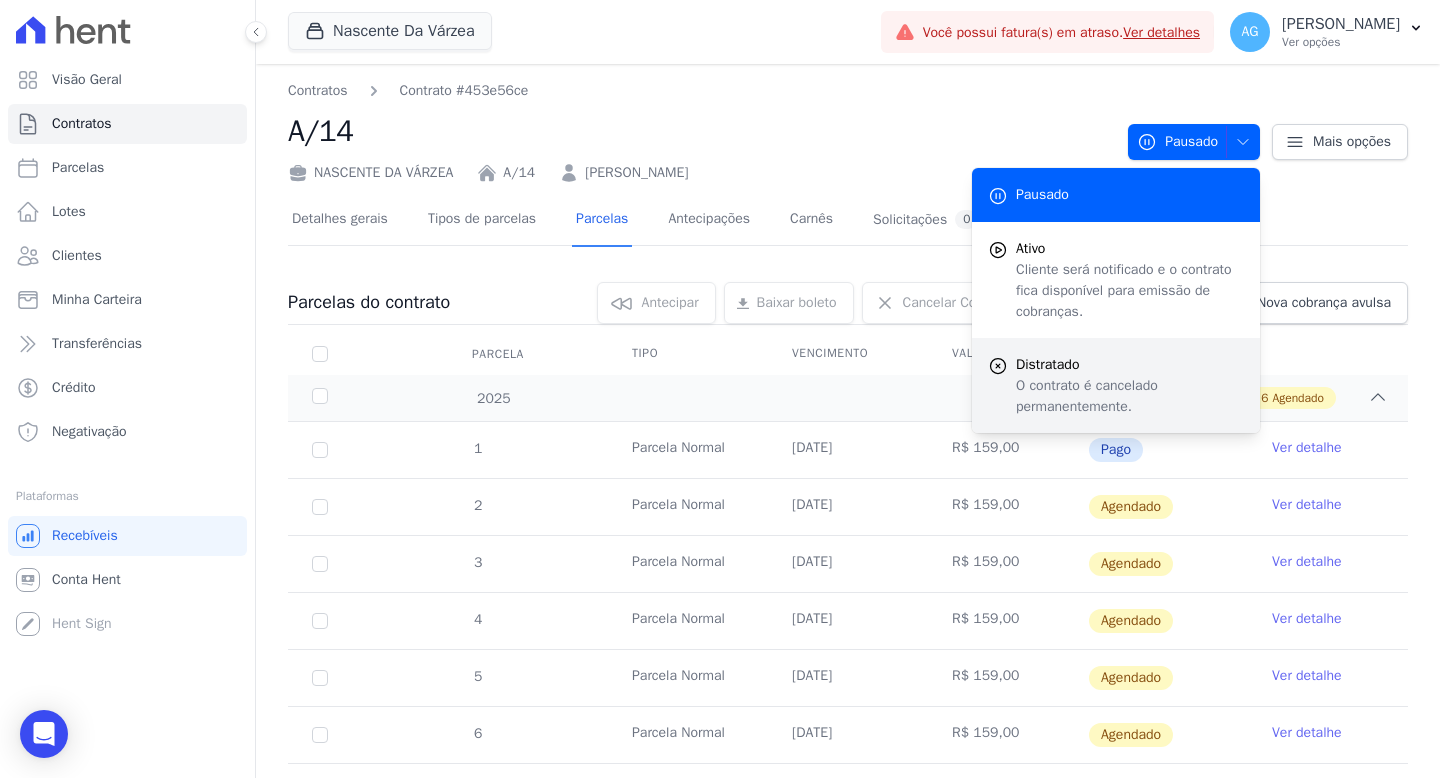 click on "O contrato é cancelado permanentemente." at bounding box center (1130, 396) 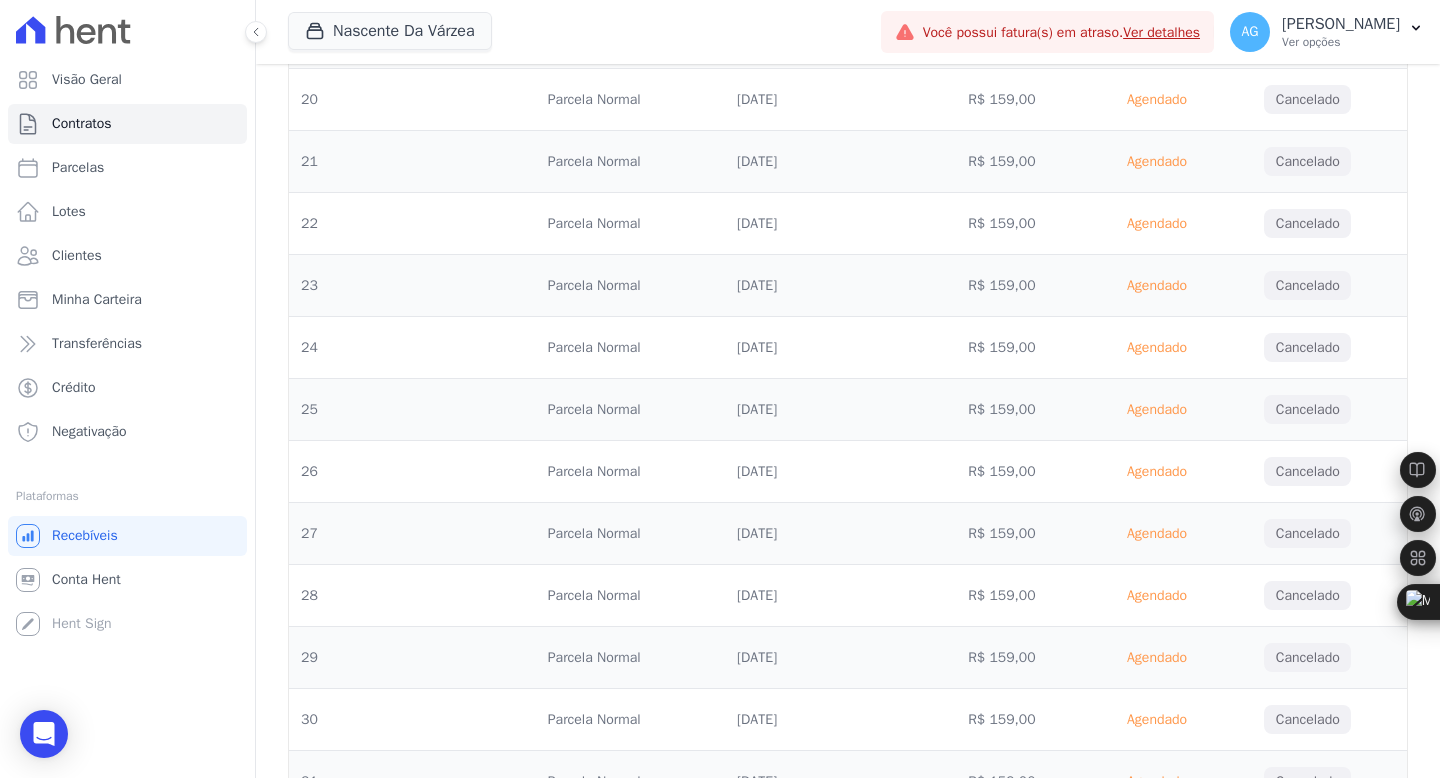 scroll, scrollTop: 7544, scrollLeft: 0, axis: vertical 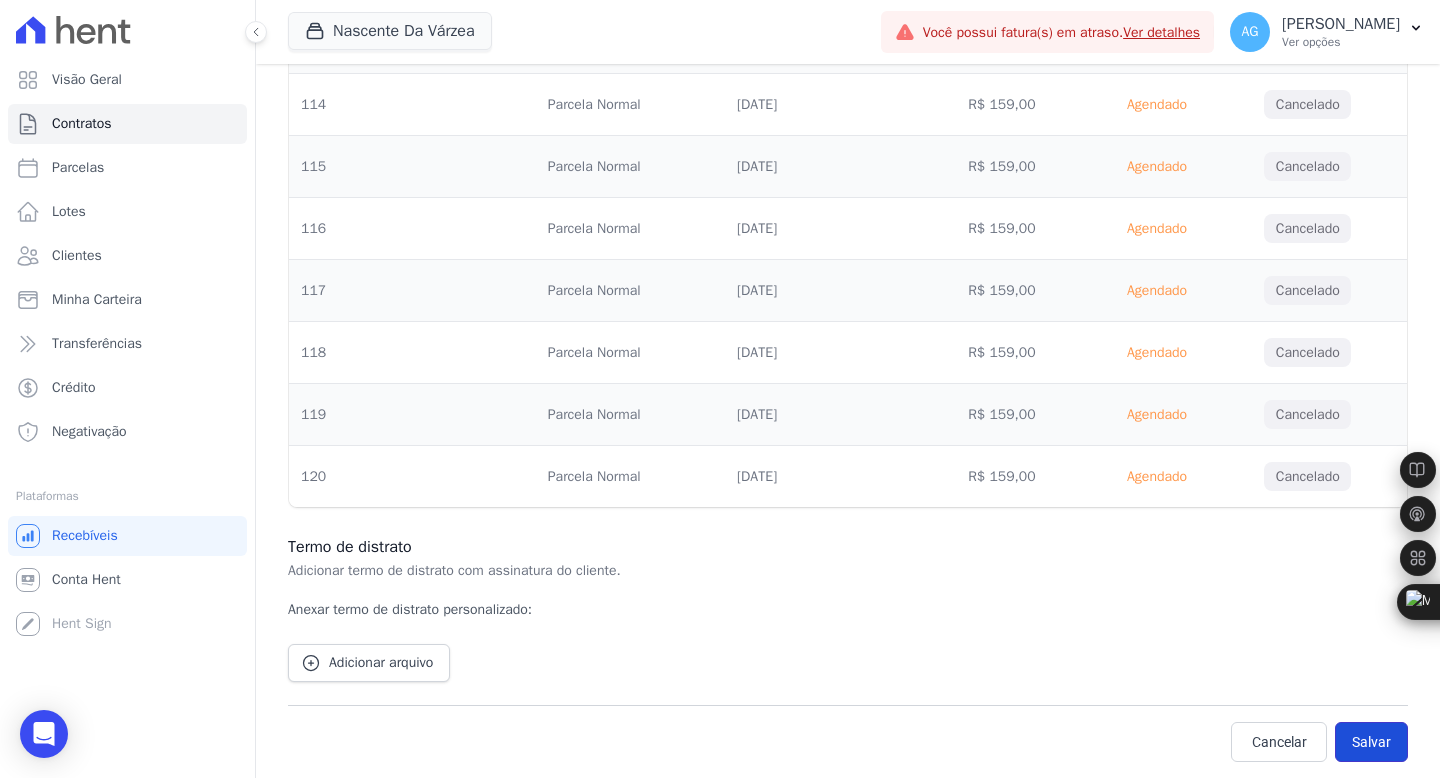 click on "Salvar" at bounding box center (1371, 742) 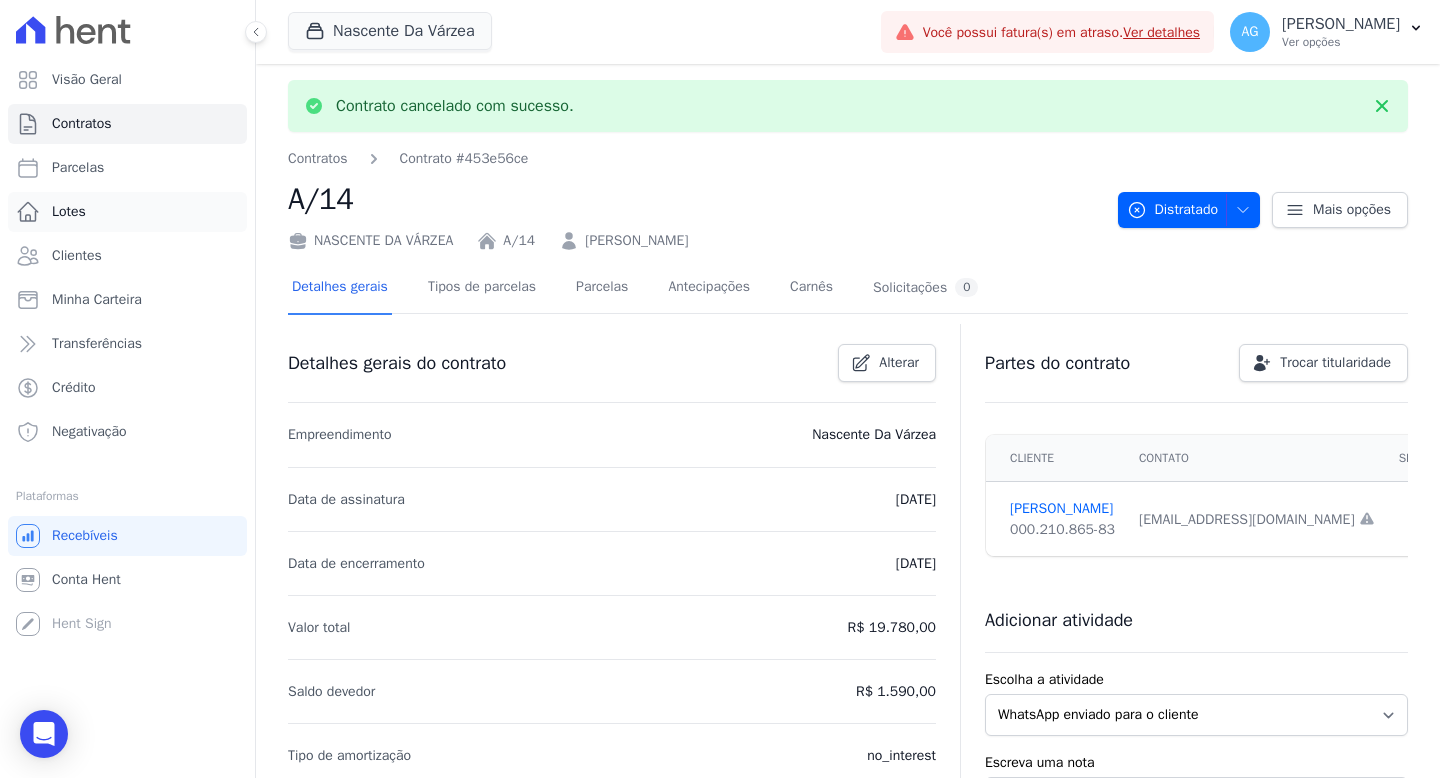 click on "Lotes" at bounding box center [127, 212] 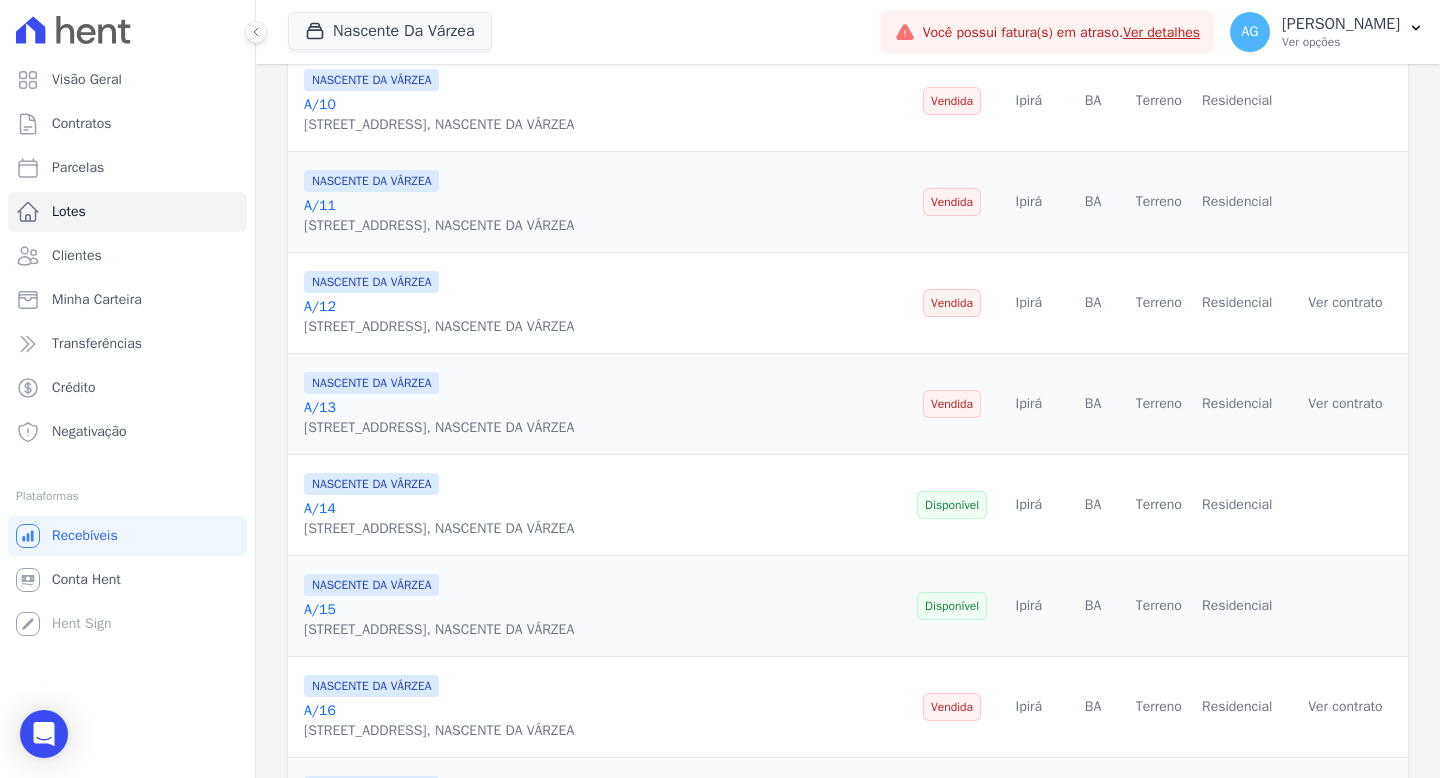 scroll, scrollTop: 746, scrollLeft: 0, axis: vertical 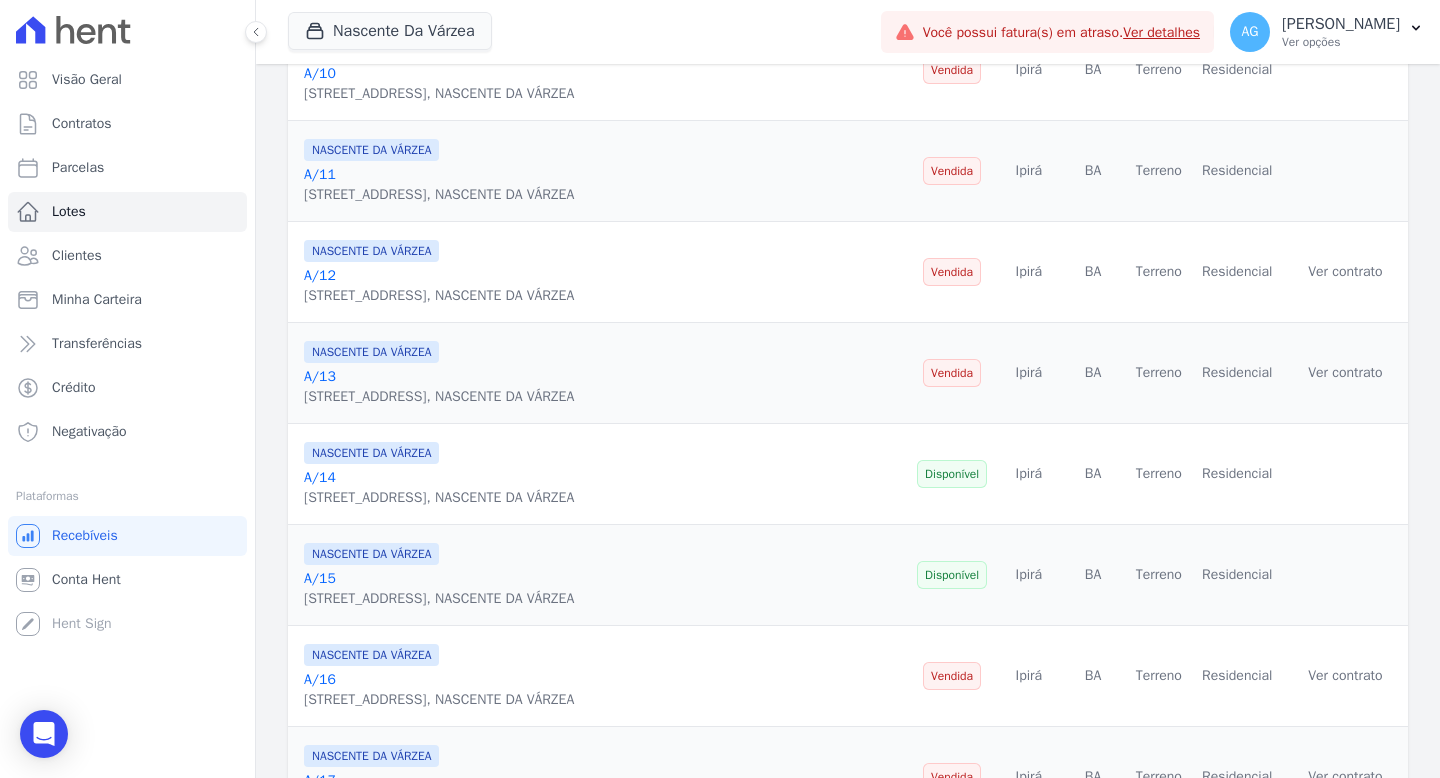 click on "A/14" at bounding box center (320, 477) 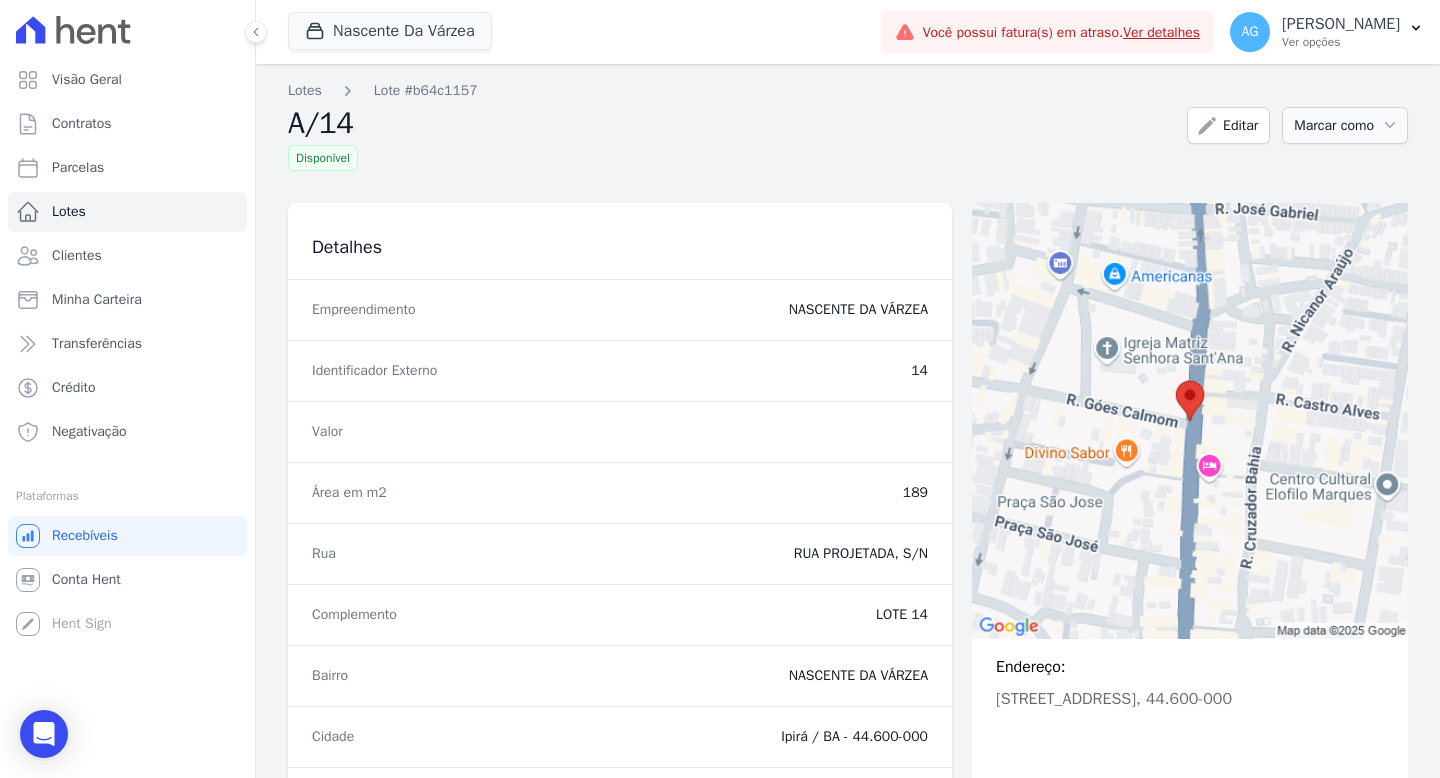 click 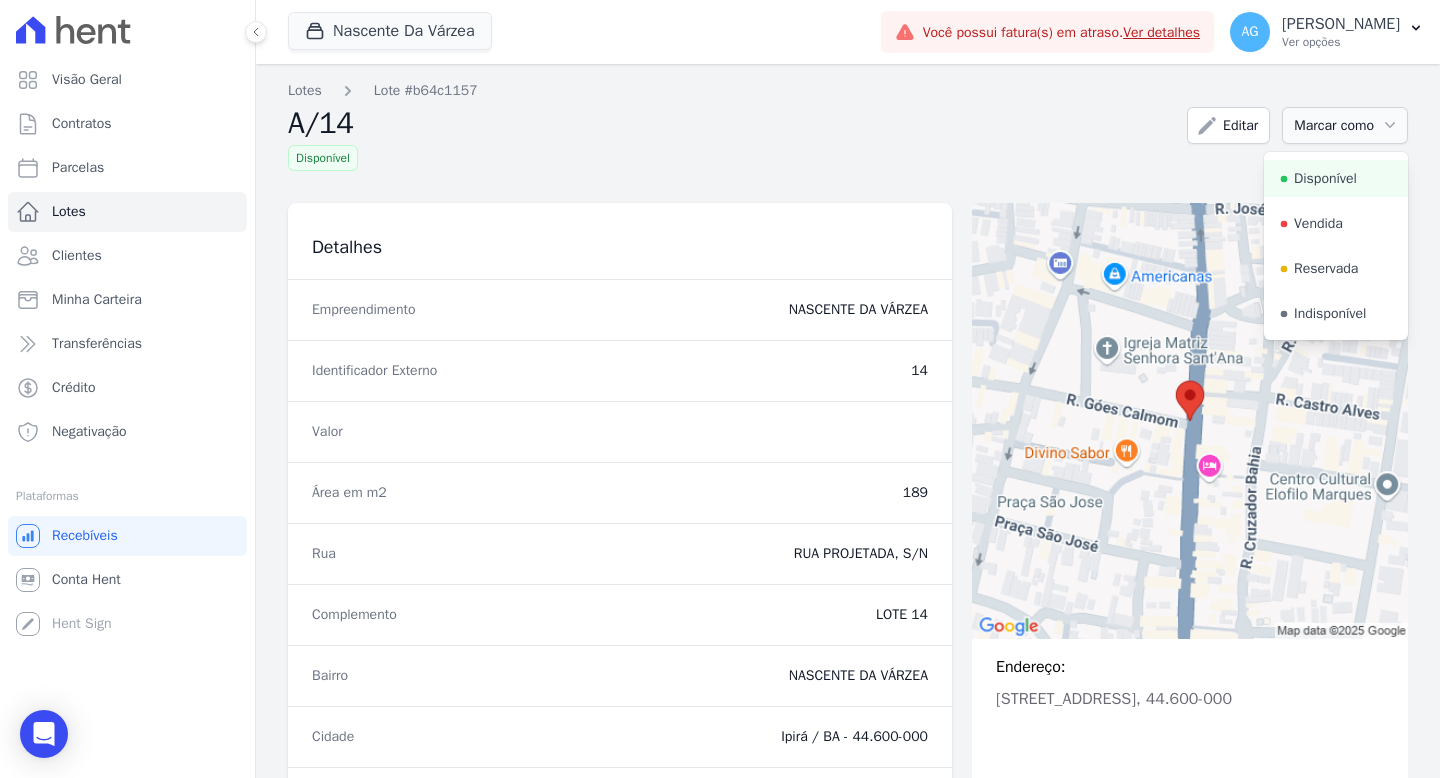 click 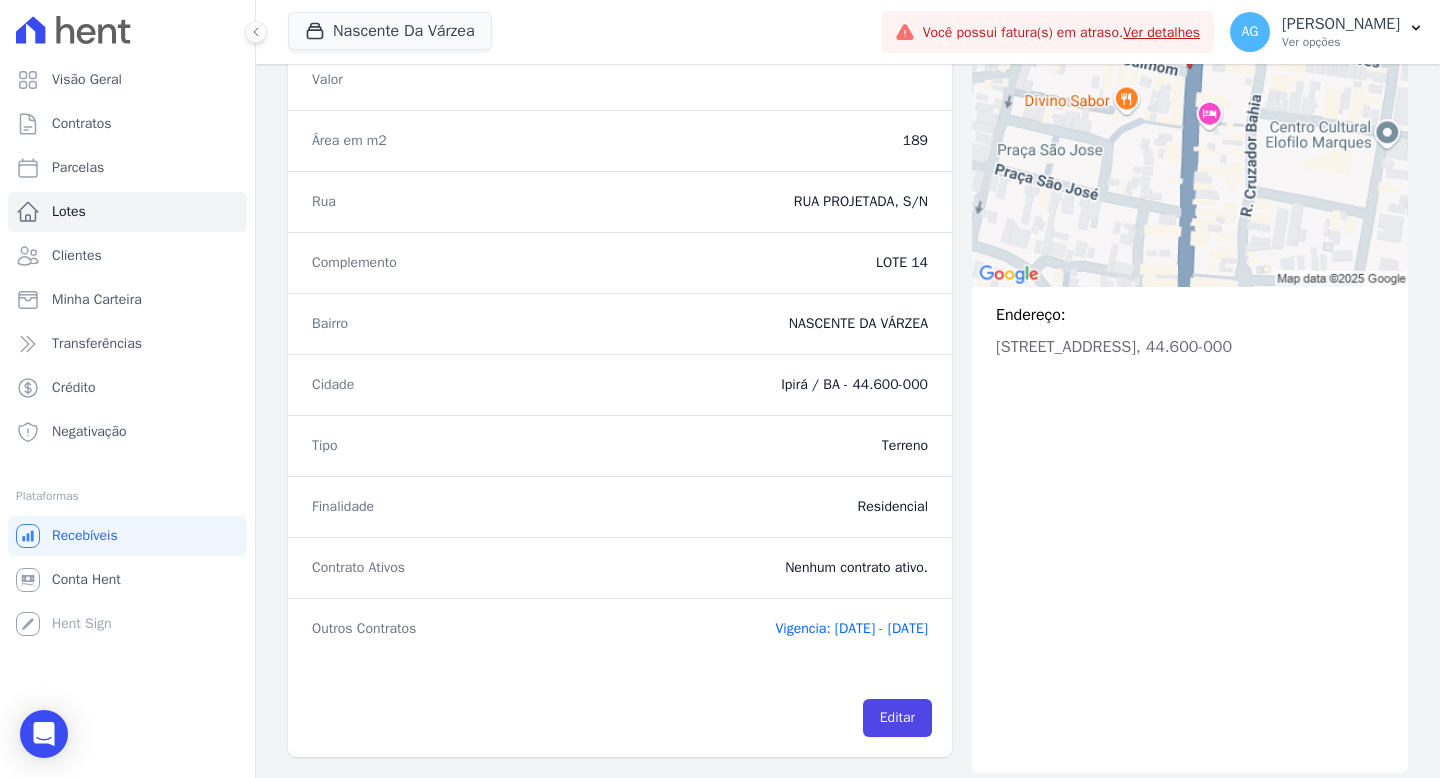 scroll, scrollTop: 363, scrollLeft: 0, axis: vertical 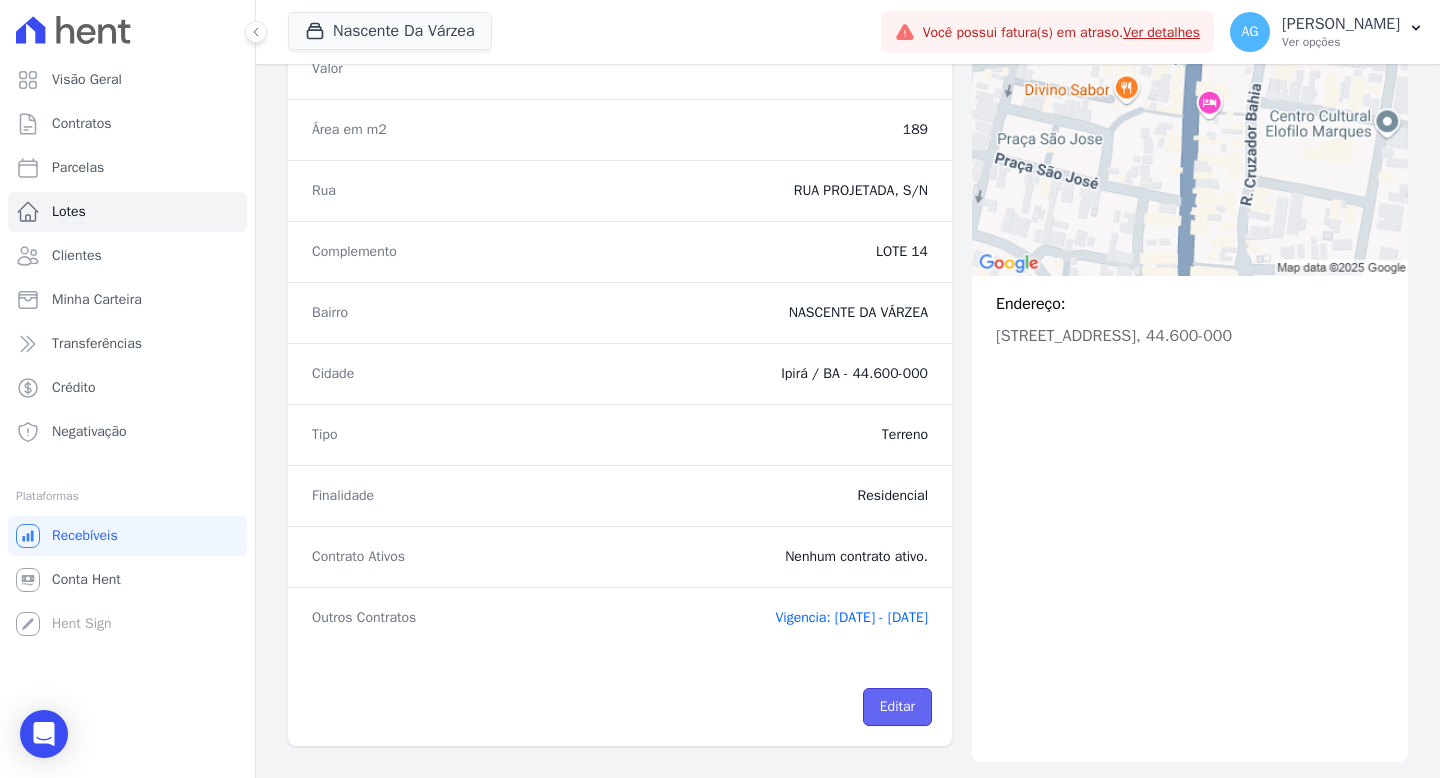 click on "Editar" at bounding box center [897, 707] 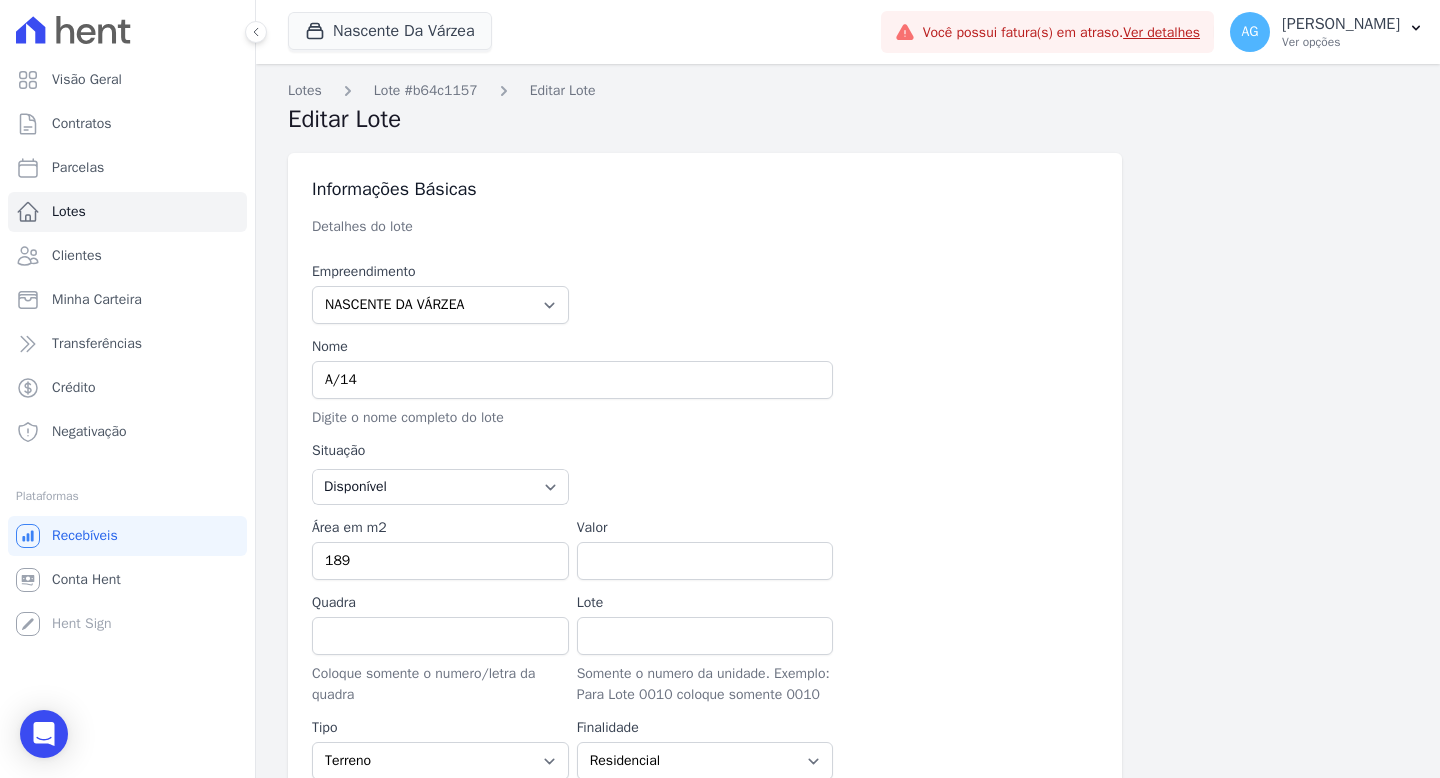 scroll, scrollTop: 657, scrollLeft: 0, axis: vertical 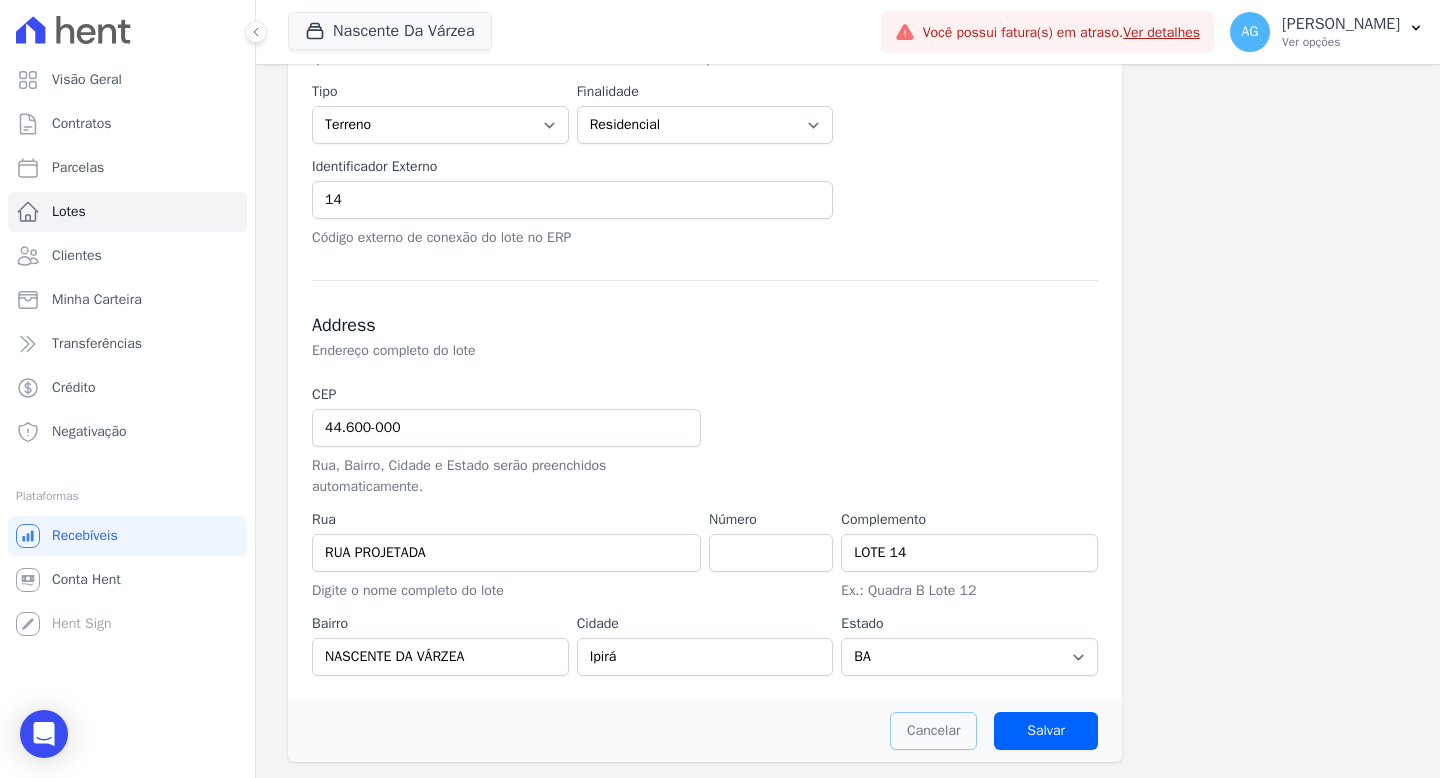 click on "Cancelar" at bounding box center (933, 731) 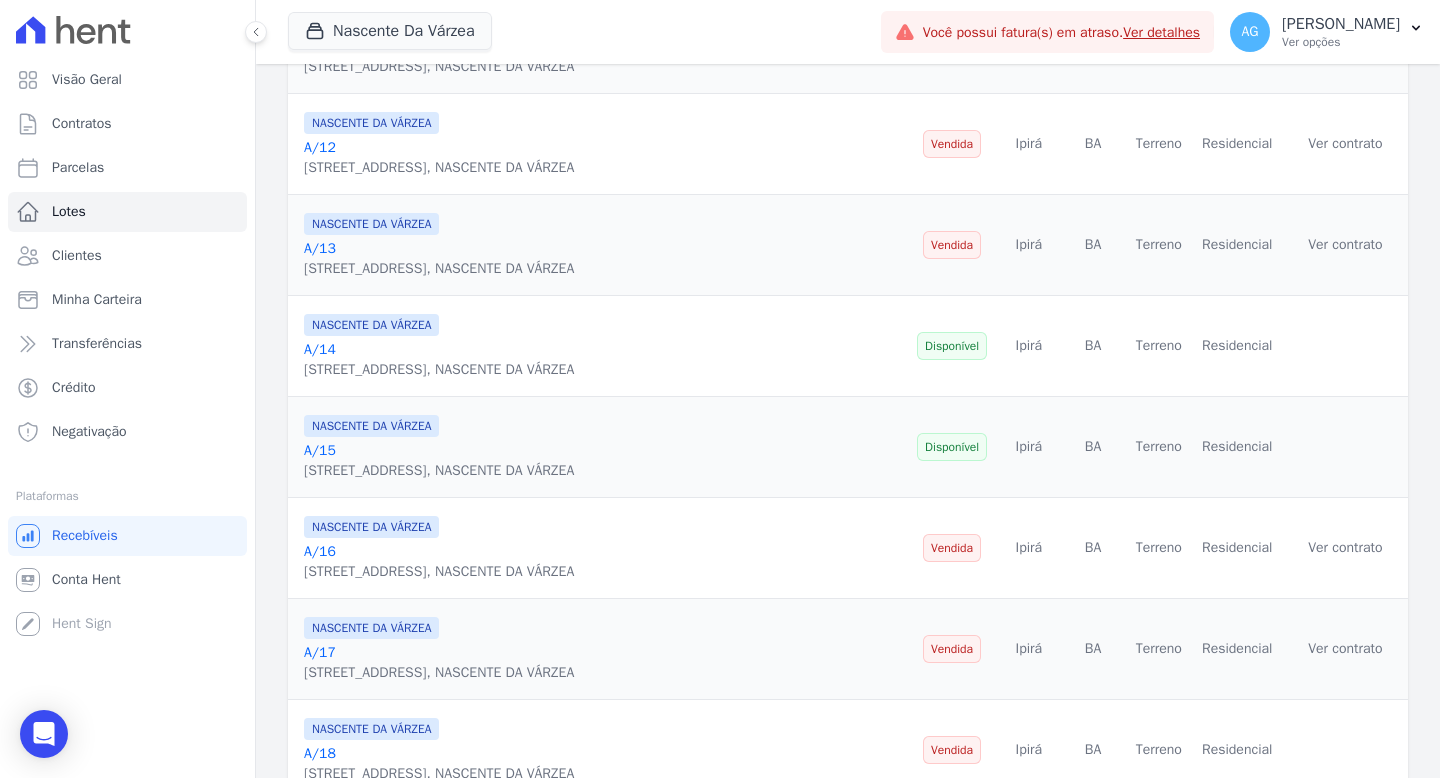 scroll, scrollTop: 956, scrollLeft: 0, axis: vertical 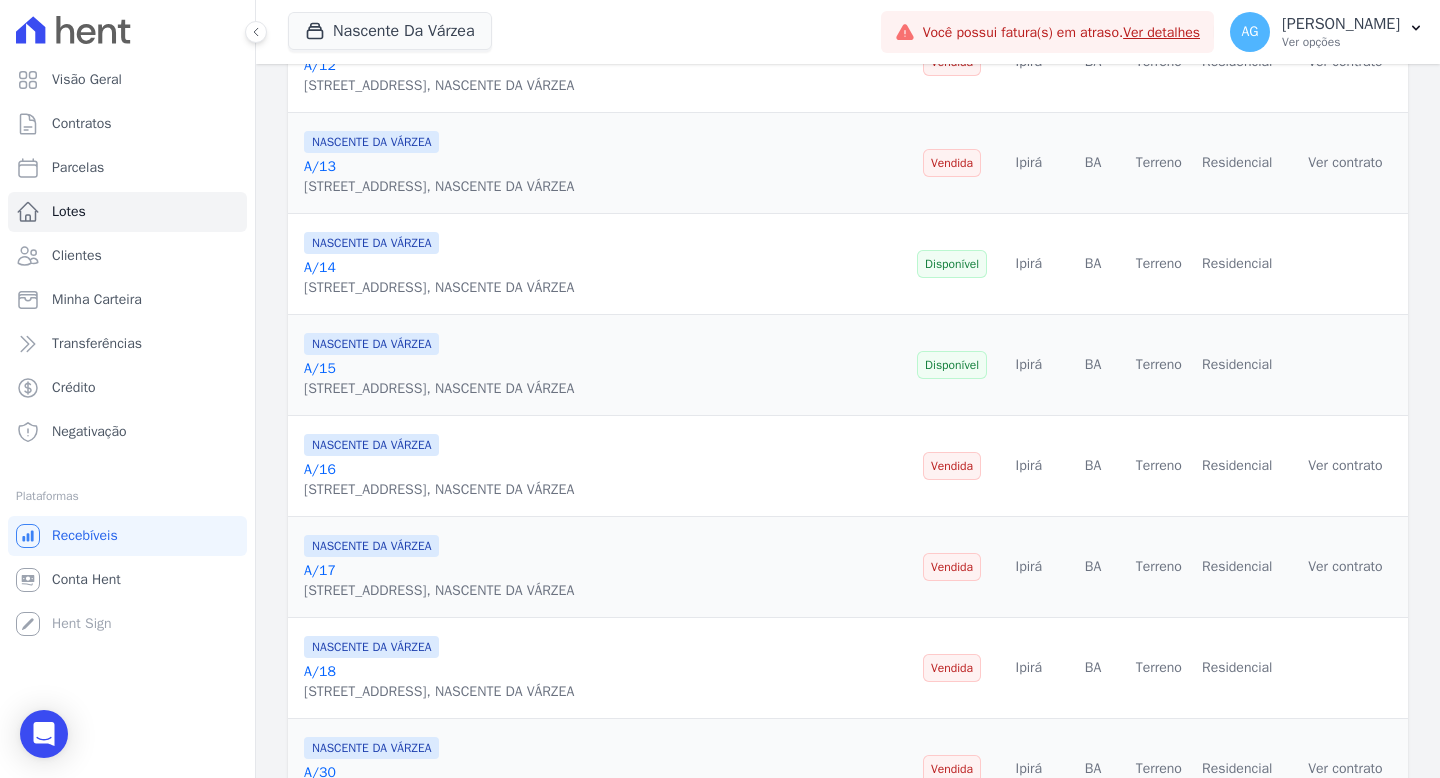 click on "BA" at bounding box center (1093, 264) 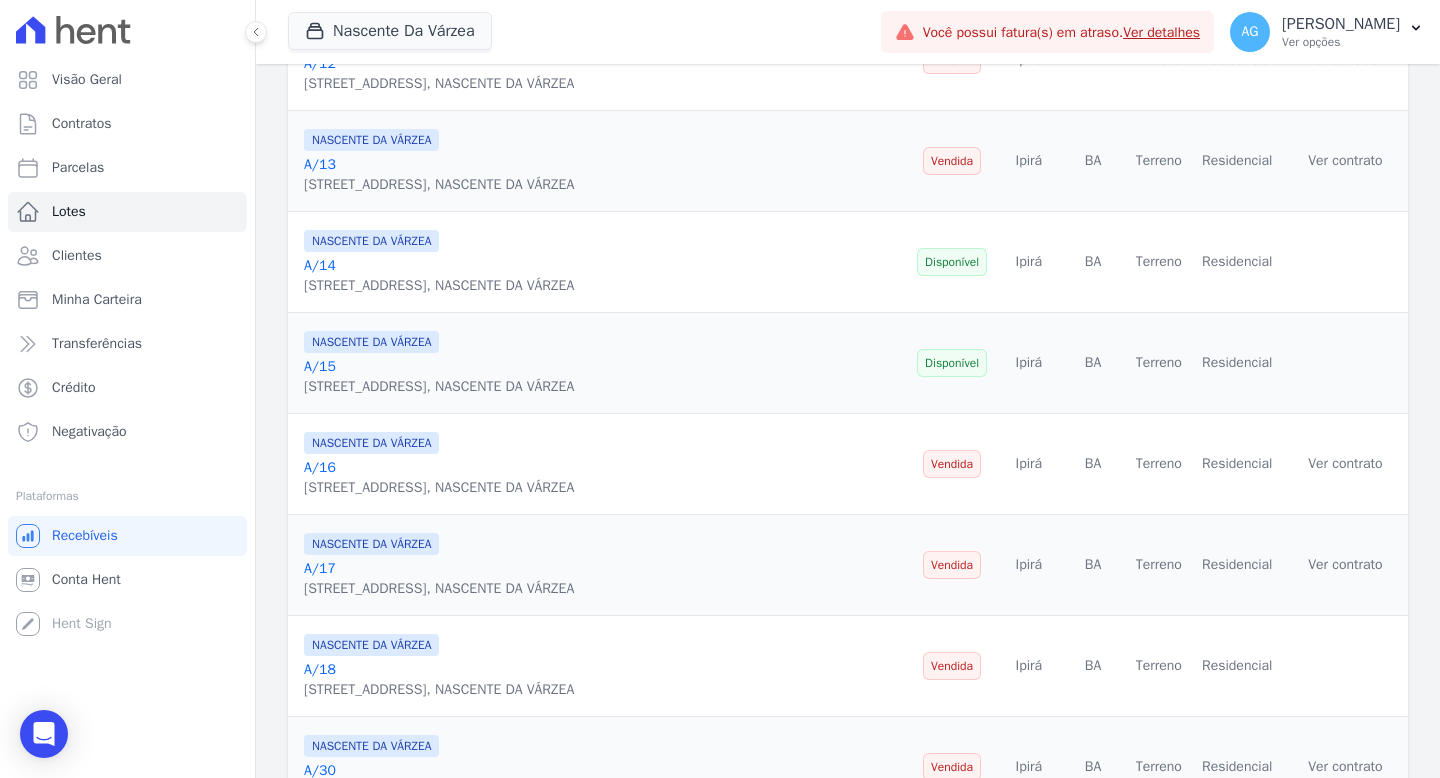 scroll, scrollTop: 1363, scrollLeft: 0, axis: vertical 